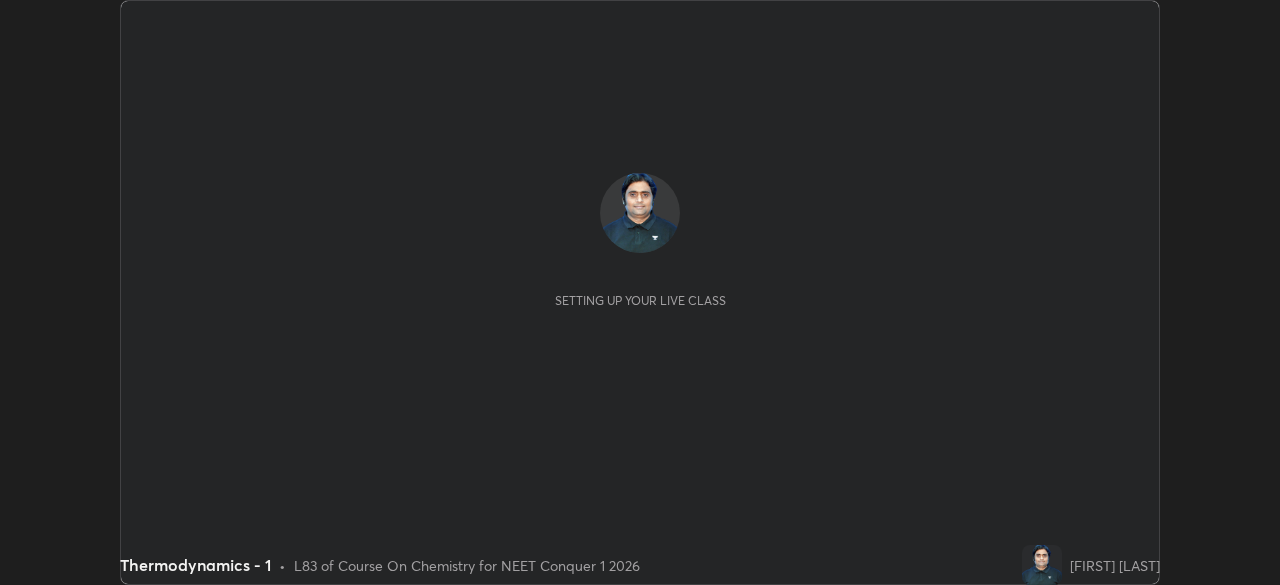scroll, scrollTop: 0, scrollLeft: 0, axis: both 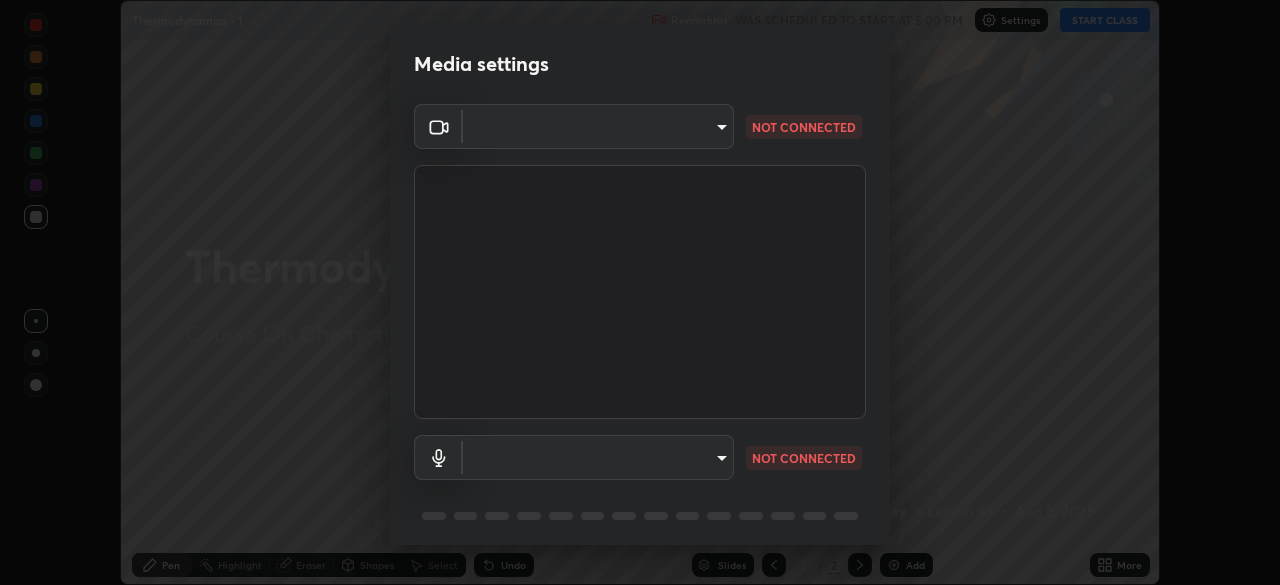type on "e5f32b9a37d83756d2696e8423a1893a7de7eefef83412cf73fe4da3c4688103" 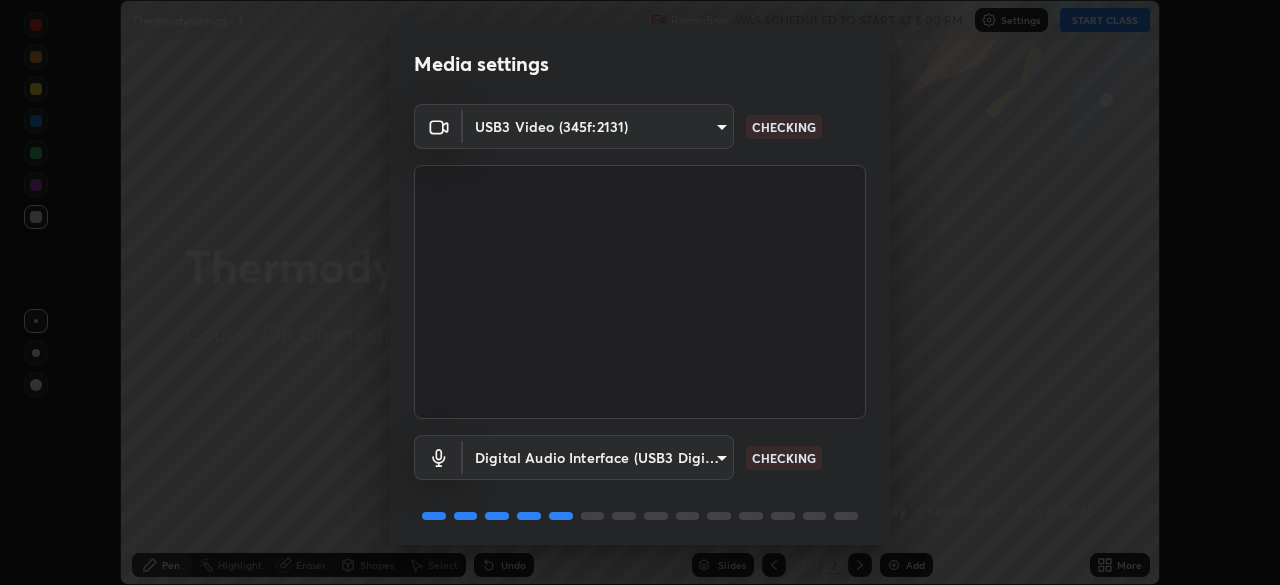 click on "Erase all Thermodynamics - 1 Recording WAS SCHEDULED TO START AT  5:00 PM Settings START CLASS Setting up your live class Thermodynamics - 1 • L83 of Course On Chemistry for NEET Conquer 1 2026 [FIRST] [LAST] Pen Highlight Eraser Shapes Select Undo Slides 2 / 2 Add More No doubts shared Encourage your learners to ask a doubt for better clarity Report an issue Reason for reporting Buffering Chat not working Audio - Video sync issue Educator video quality low ​ Attach an image Report Media settings USB3 Video (345f:2131) e5f32b9a37d83756d2696e8423a1893a7de7eefef83412cf73fe4da3c4688103 CHECKING Digital Audio Interface (USB3 Digital Audio) 585cda95c333d5861e905893667515bc00ae83fcab62efa008678b328871fb55 CHECKING 1 / 5 Next" at bounding box center (640, 292) 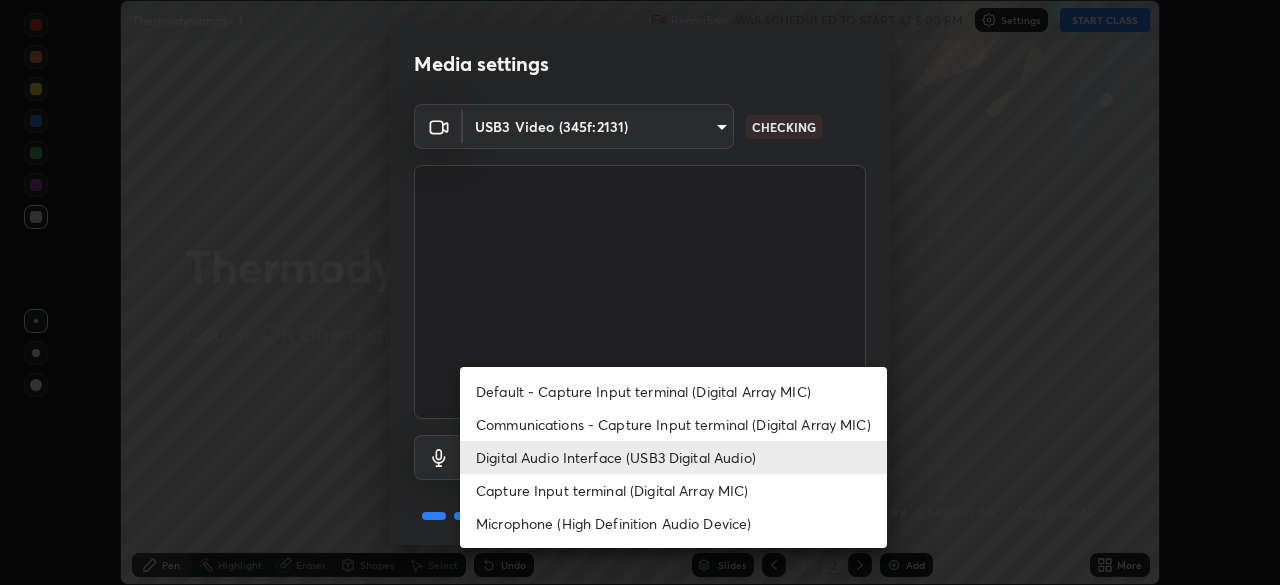 click on "Communications - Capture Input terminal (Digital Array MIC)" at bounding box center [673, 424] 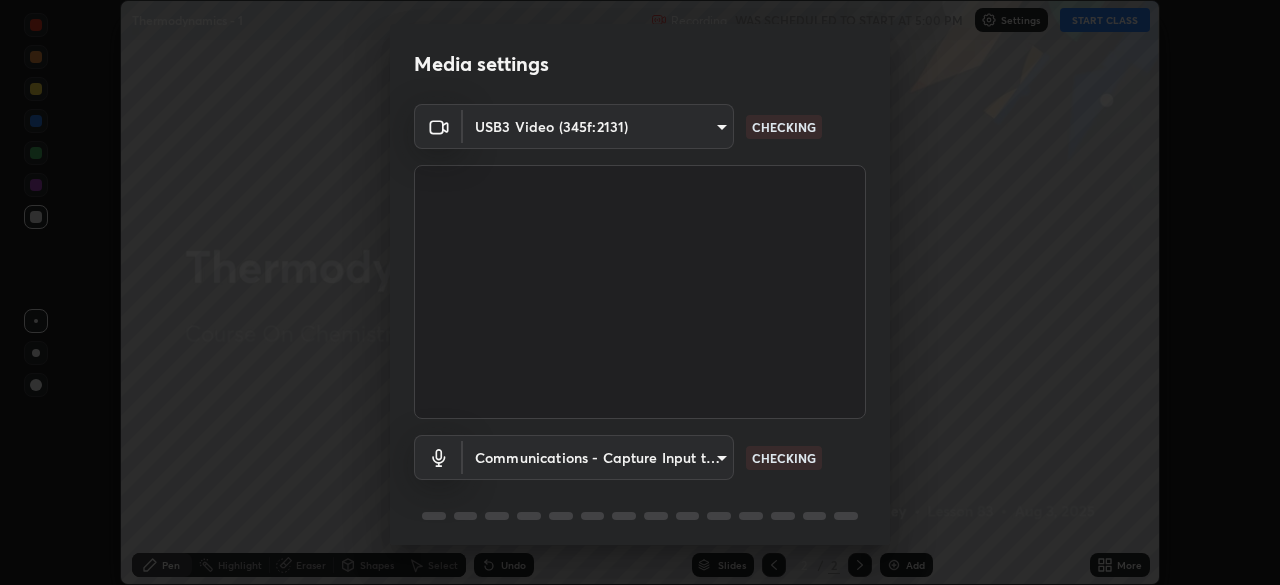 click on "Erase all Thermodynamics - 1 Recording WAS SCHEDULED TO START AT  5:00 PM Settings START CLASS Setting up your live class Thermodynamics - 1 • L83 of Course On Chemistry for NEET Conquer 1 2026 [FIRST] [LAST] Pen Highlight Eraser Shapes Select Undo Slides 2 / 2 Add More No doubts shared Encourage your learners to ask a doubt for better clarity Report an issue Reason for reporting Buffering Chat not working Audio - Video sync issue Educator video quality low ​ Attach an image Report Media settings USB3 Video (345f:2131) e5f32b9a37d83756d2696e8423a1893a7de7eefef83412cf73fe4da3c4688103 CHECKING Communications - Capture Input terminal (Digital Array MIC) communications CHECKING 1 / 5 Next Default - Capture Input terminal (Digital Array MIC) Communications - Capture Input terminal (Digital Array MIC) Digital Audio Interface (USB3 Digital Audio) Capture Input terminal (Digital Array MIC) Microphone (High Definition Audio Device)" at bounding box center (640, 292) 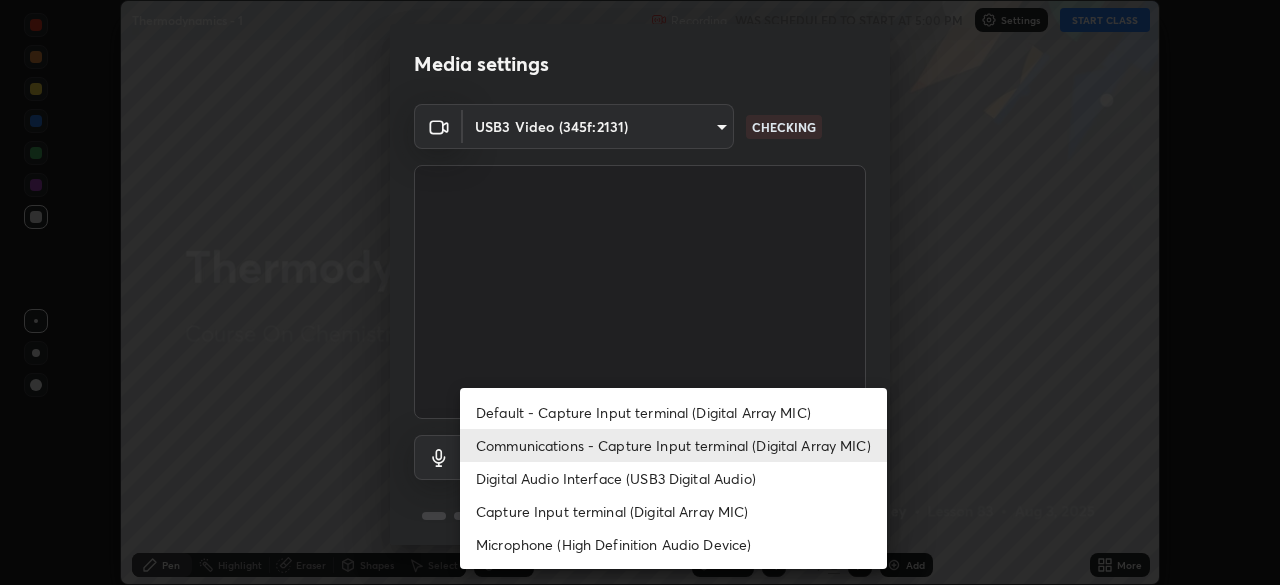 click on "Digital Audio Interface (USB3 Digital Audio)" at bounding box center (673, 478) 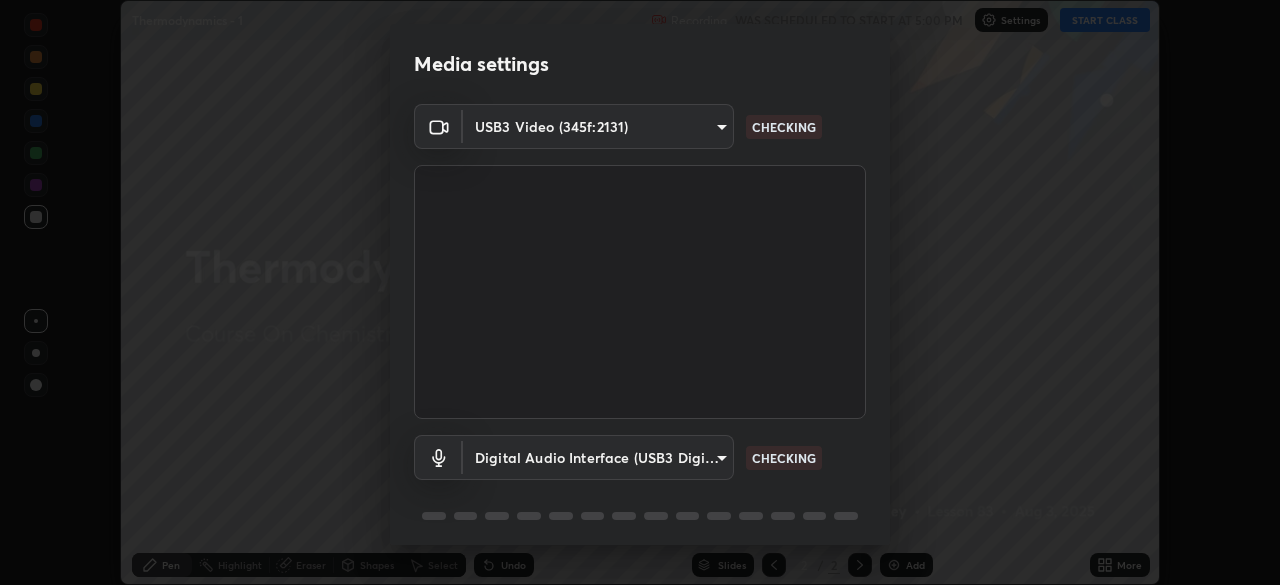 type on "585cda95c333d5861e905893667515bc00ae83fcab62efa008678b328871fb55" 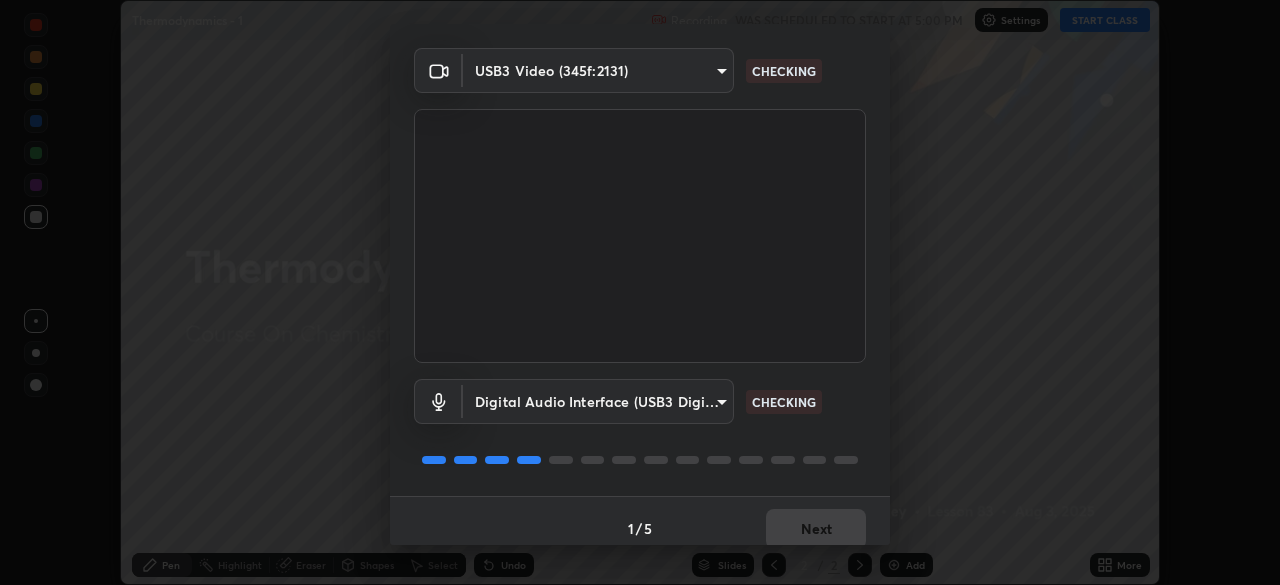 scroll, scrollTop: 71, scrollLeft: 0, axis: vertical 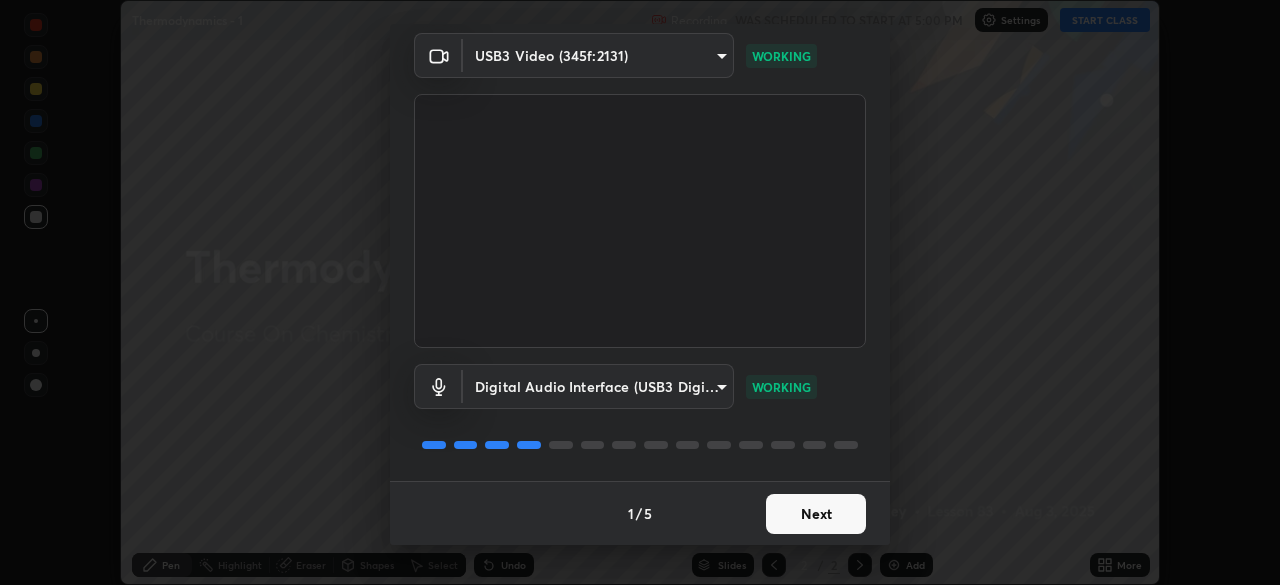 click on "Next" at bounding box center (816, 514) 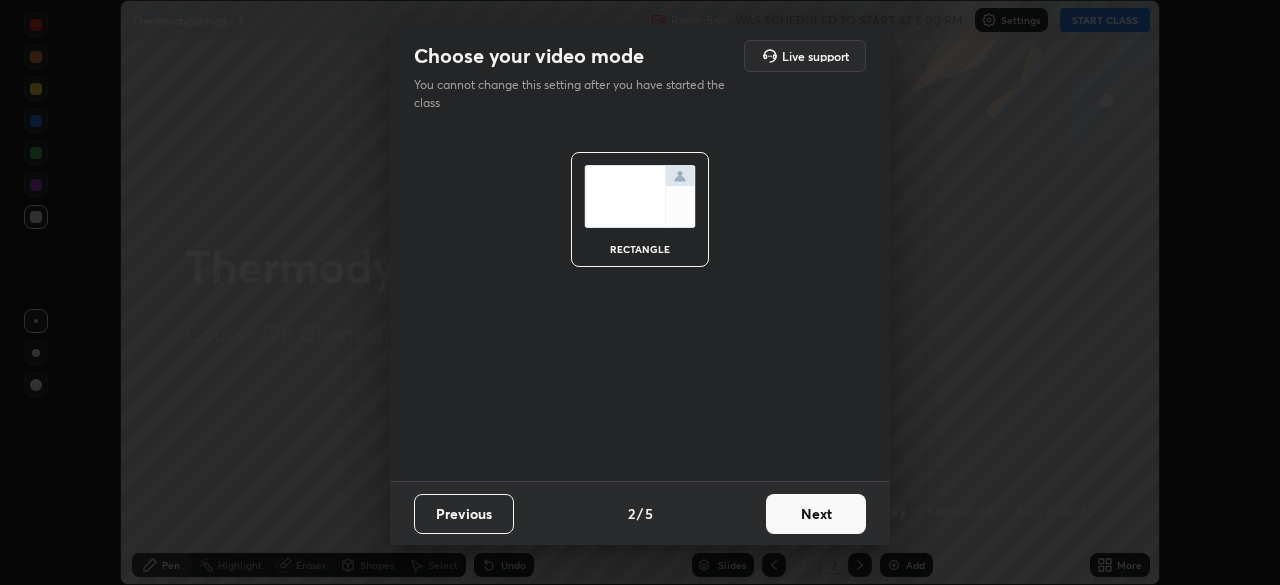 scroll, scrollTop: 0, scrollLeft: 0, axis: both 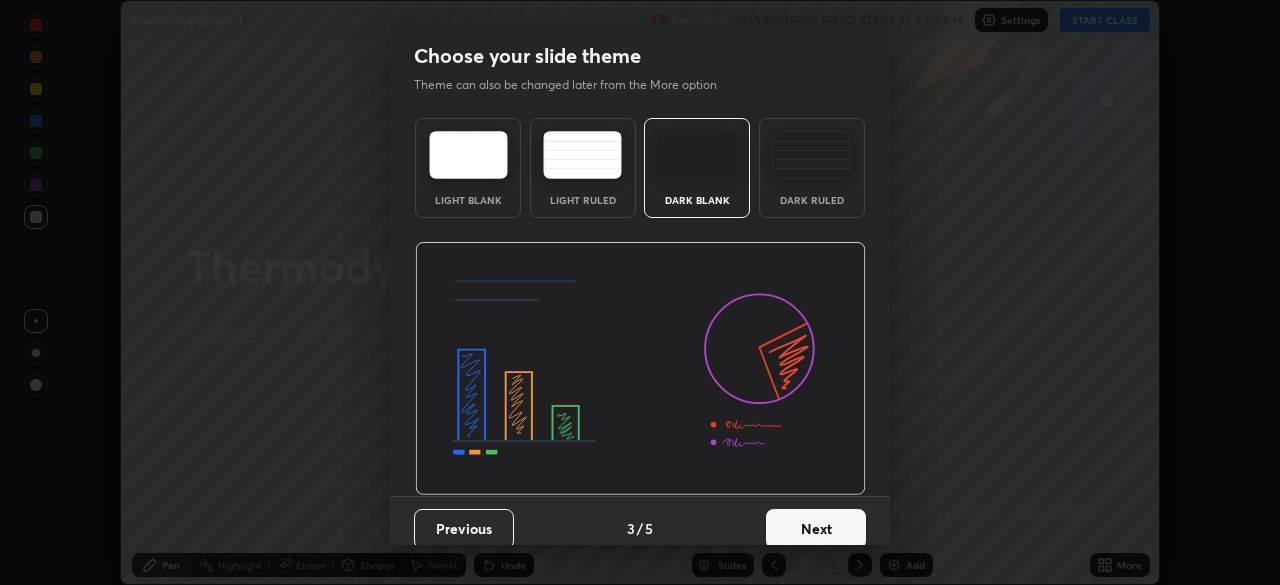 click on "Next" at bounding box center (816, 529) 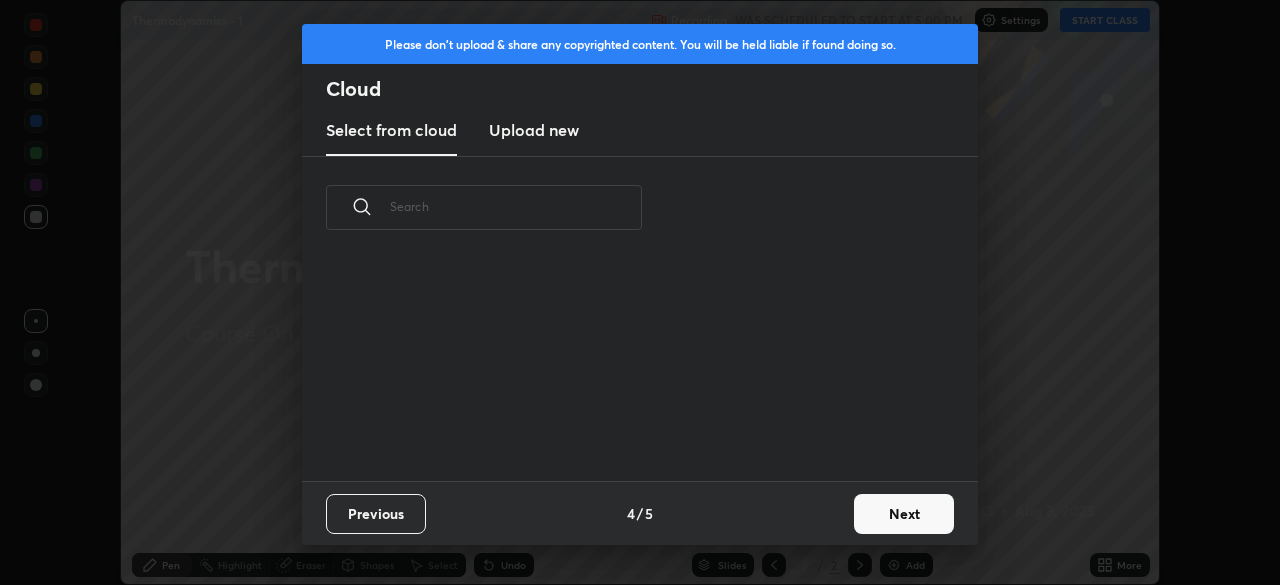 click on "Next" at bounding box center (904, 514) 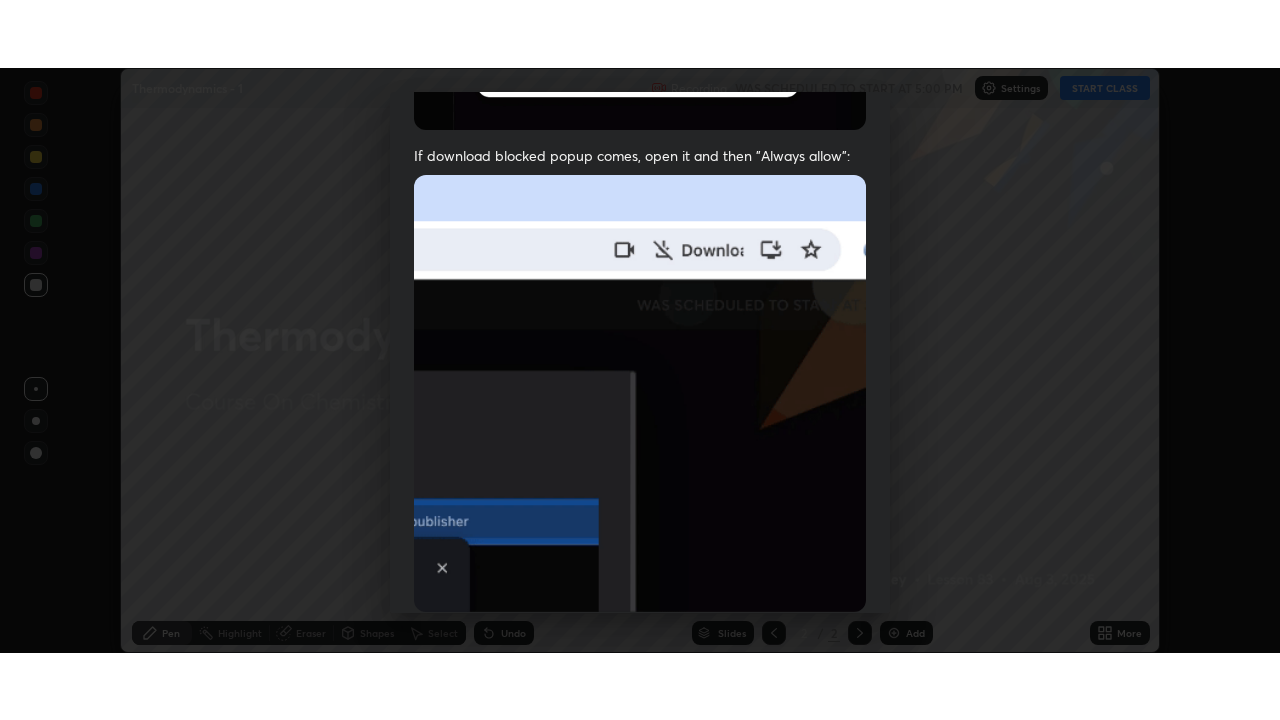 scroll, scrollTop: 479, scrollLeft: 0, axis: vertical 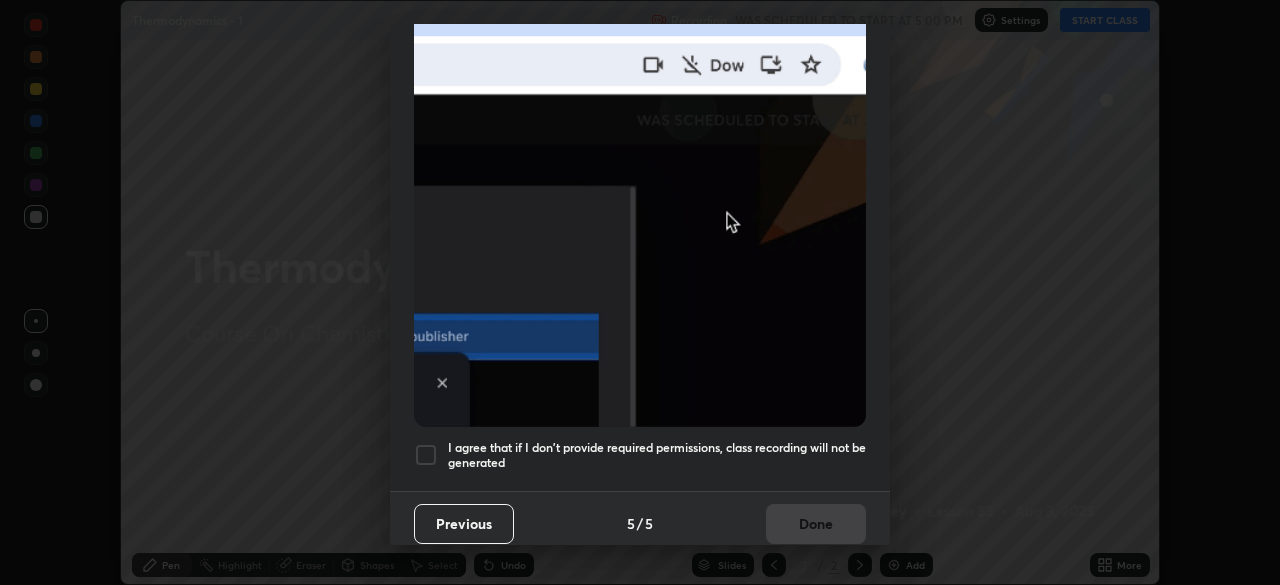 click on "I agree that if I don't provide required permissions, class recording will not be generated" at bounding box center (657, 455) 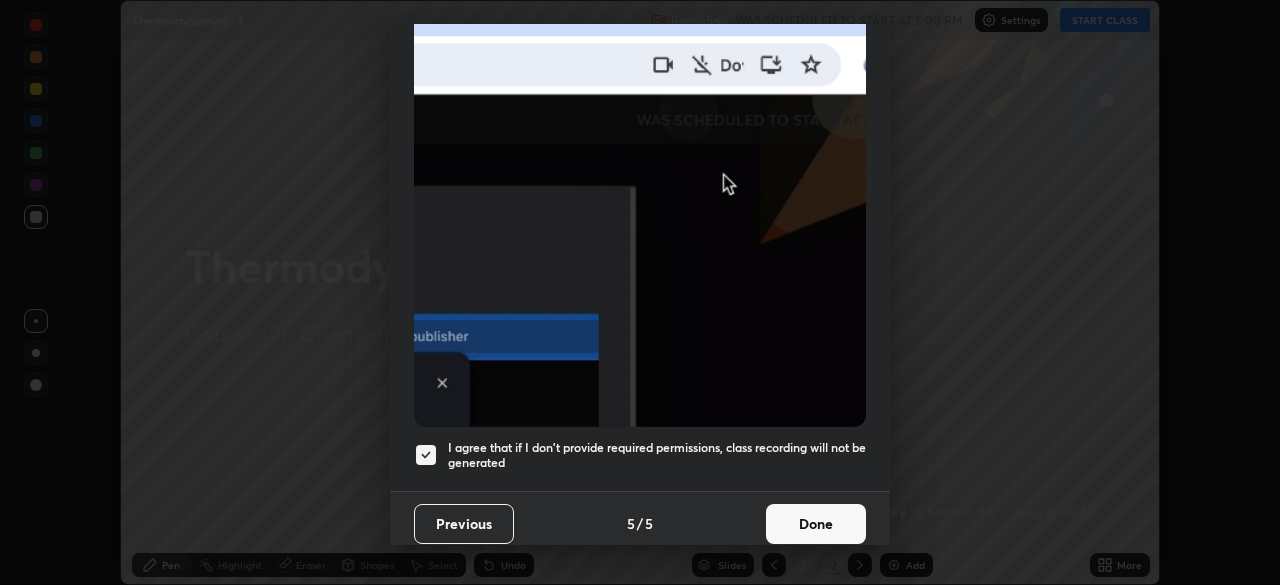 click on "Done" at bounding box center [816, 524] 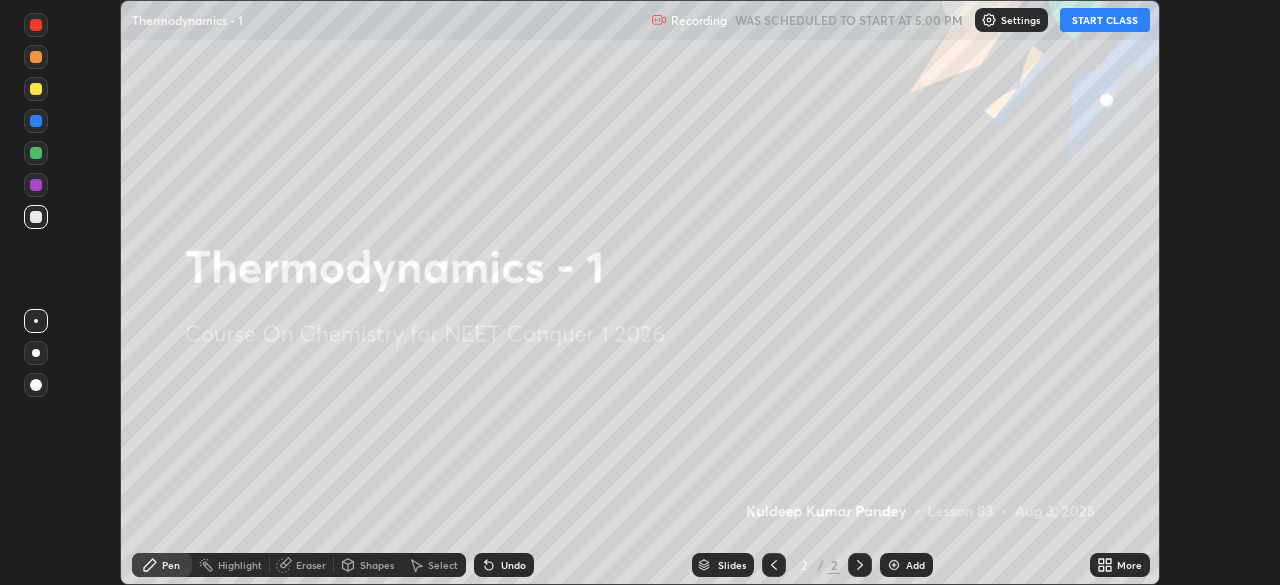 click on "START CLASS" at bounding box center [1105, 20] 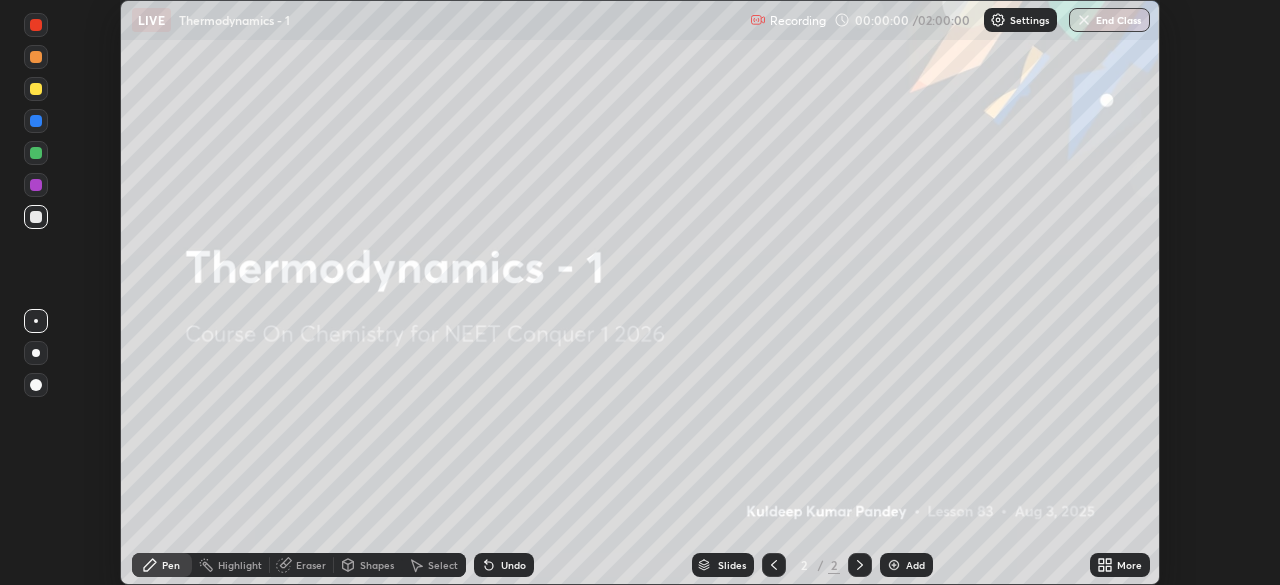 click on "More" at bounding box center (1129, 565) 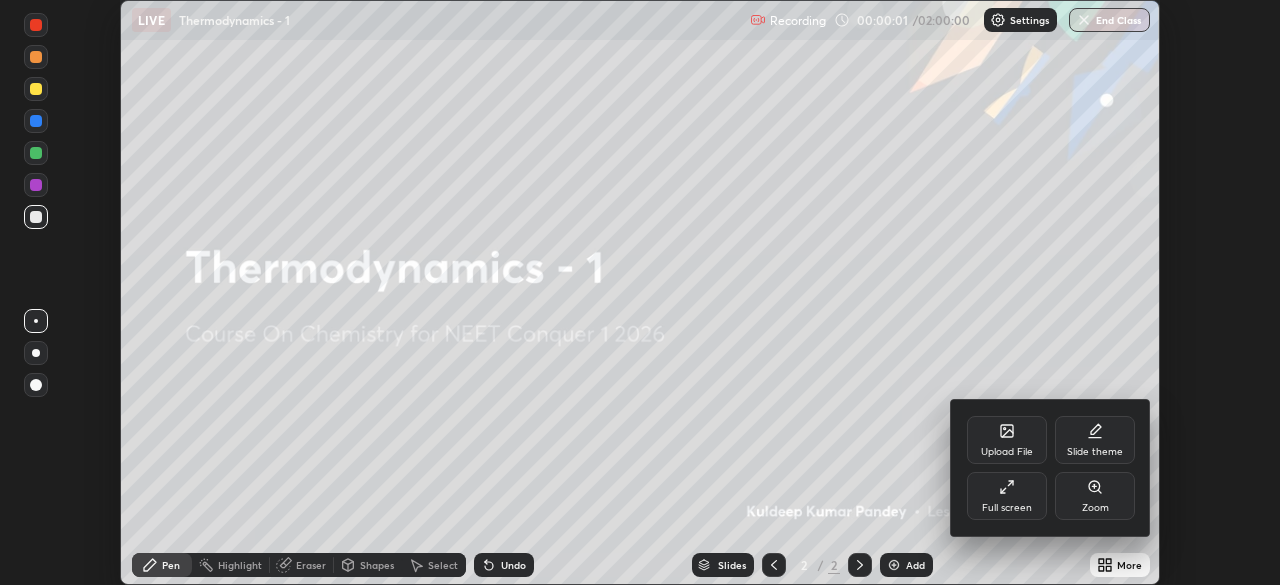 click on "Full screen" at bounding box center (1007, 496) 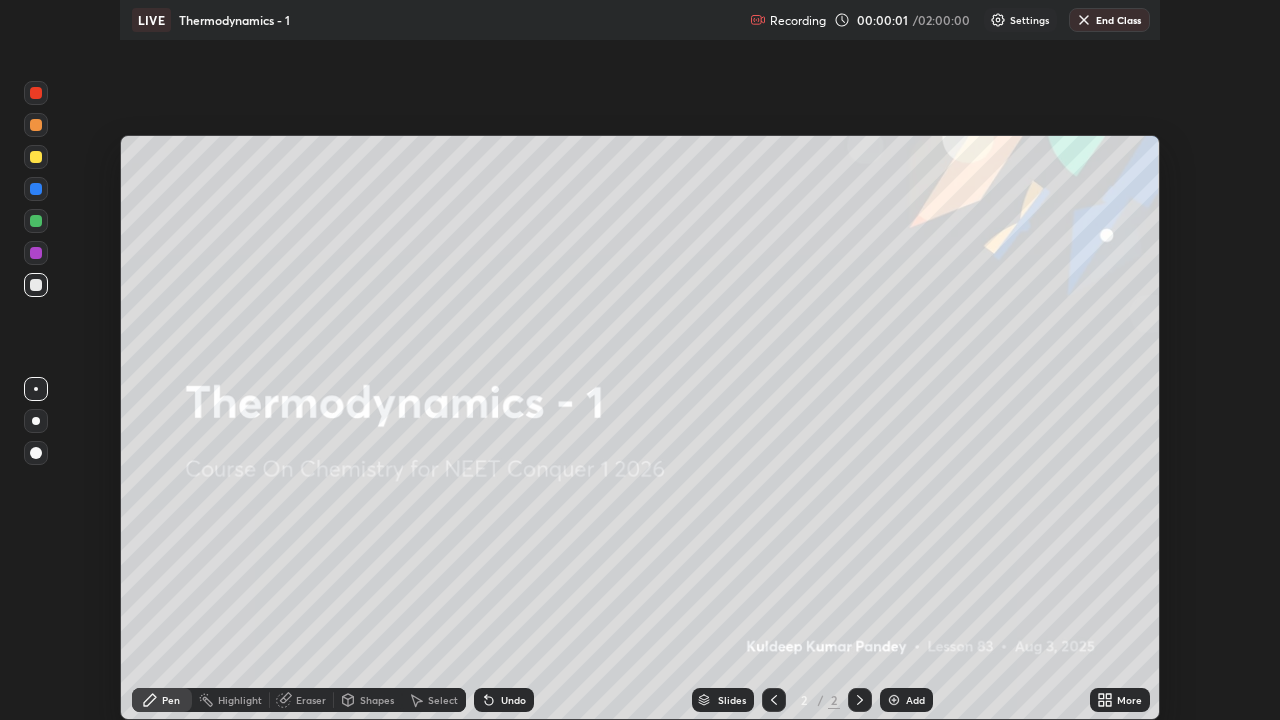 scroll, scrollTop: 99280, scrollLeft: 98720, axis: both 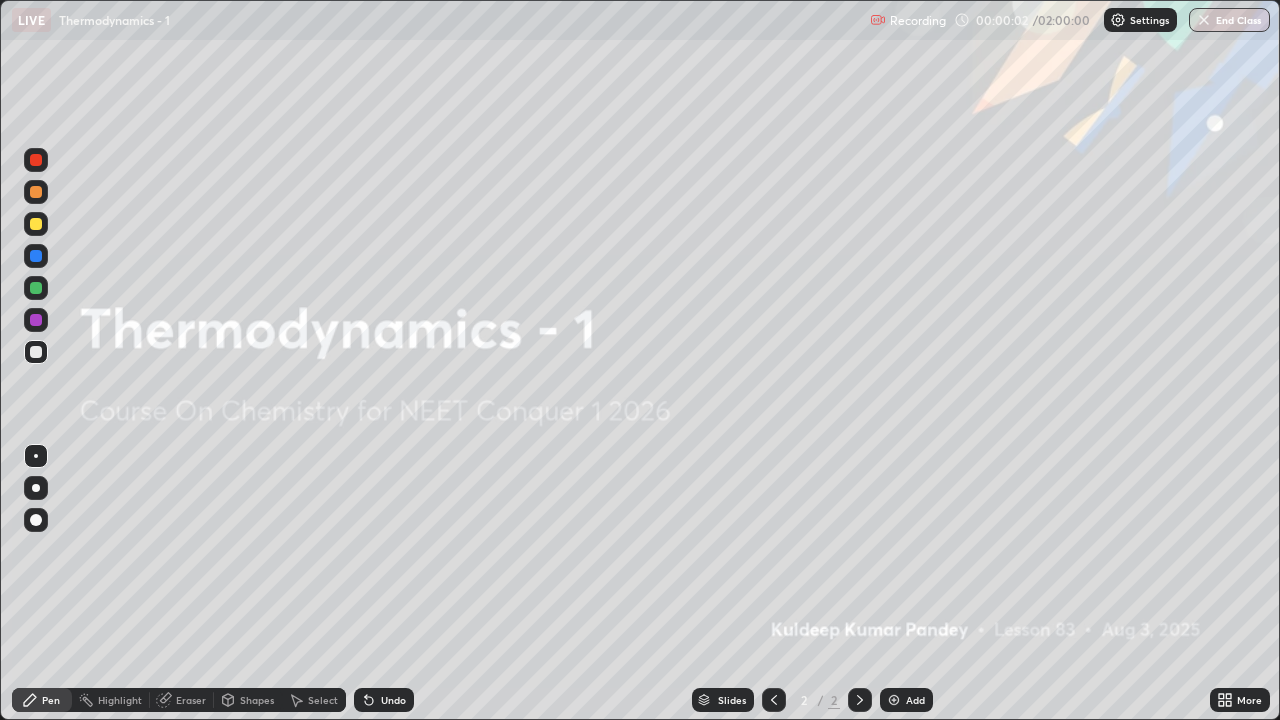 click at bounding box center [894, 700] 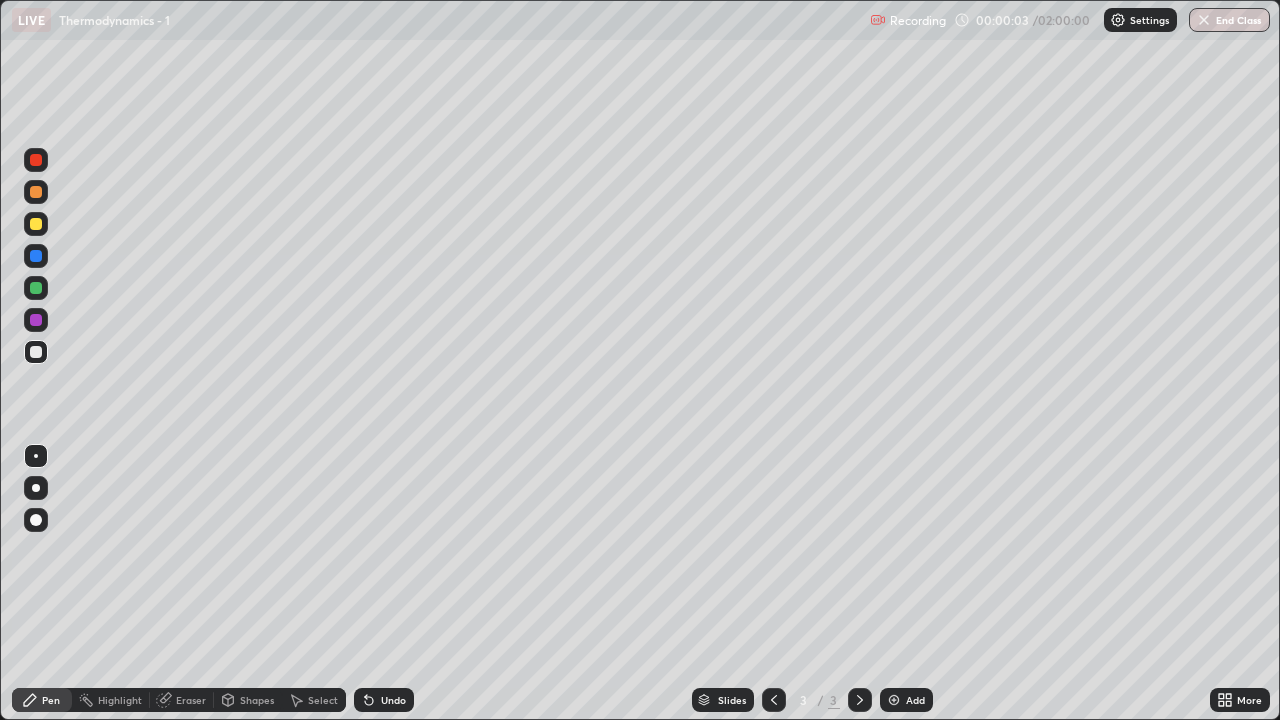 click at bounding box center (894, 700) 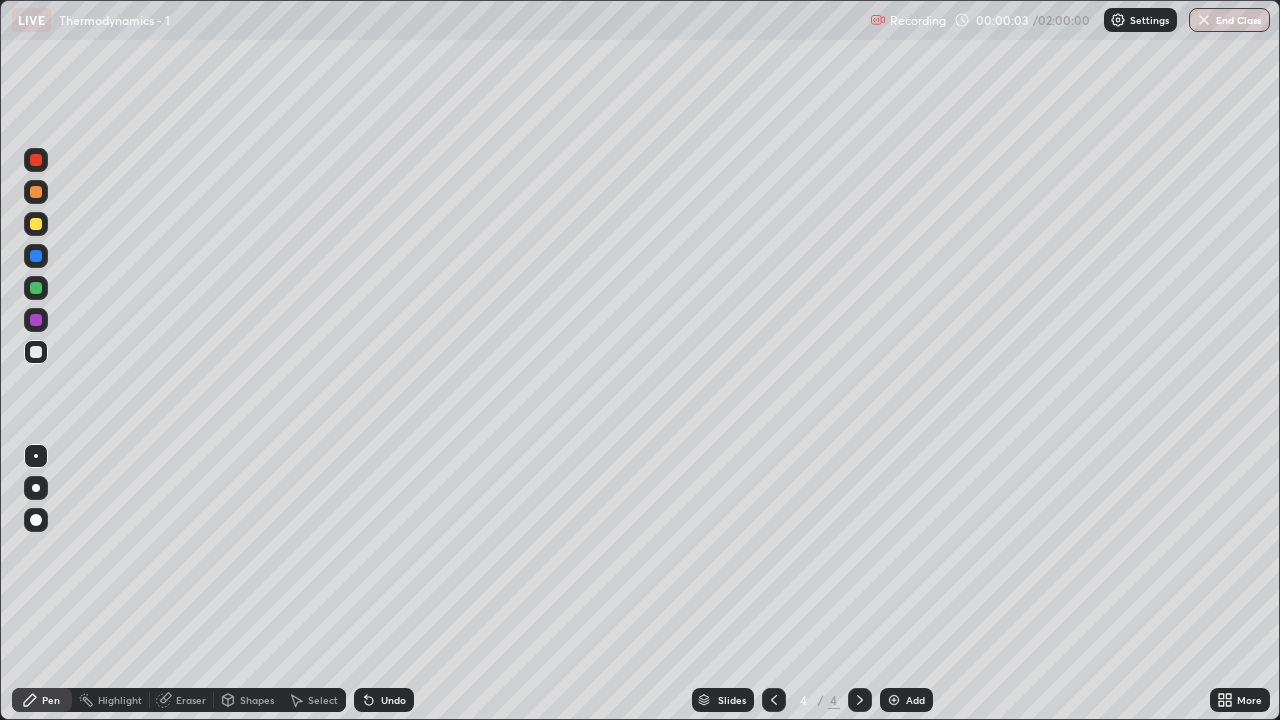click at bounding box center (894, 700) 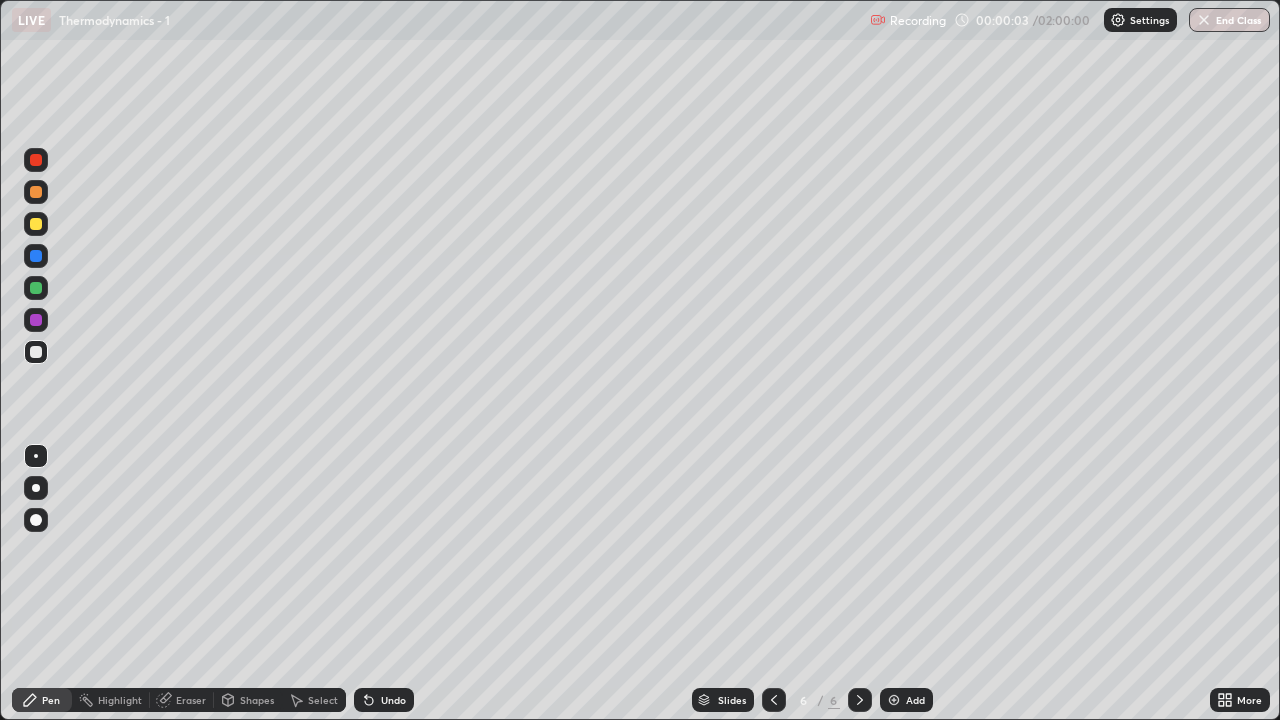 click at bounding box center [894, 700] 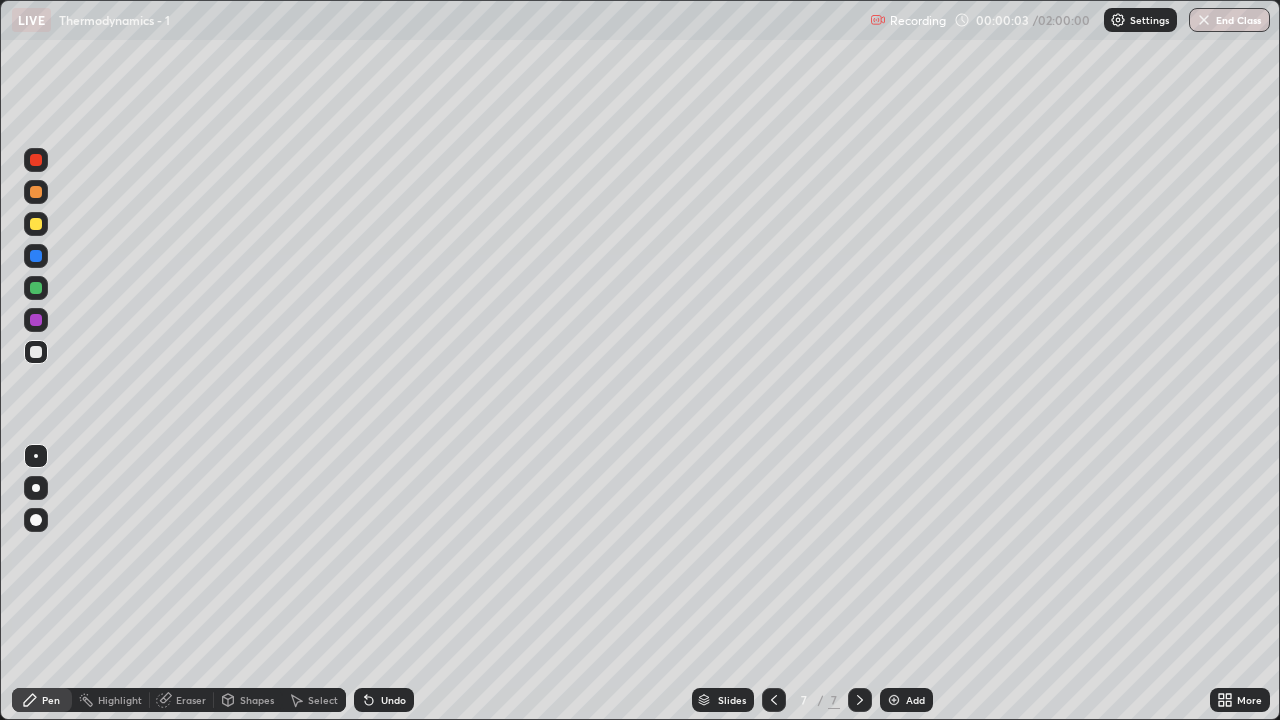 click at bounding box center [894, 700] 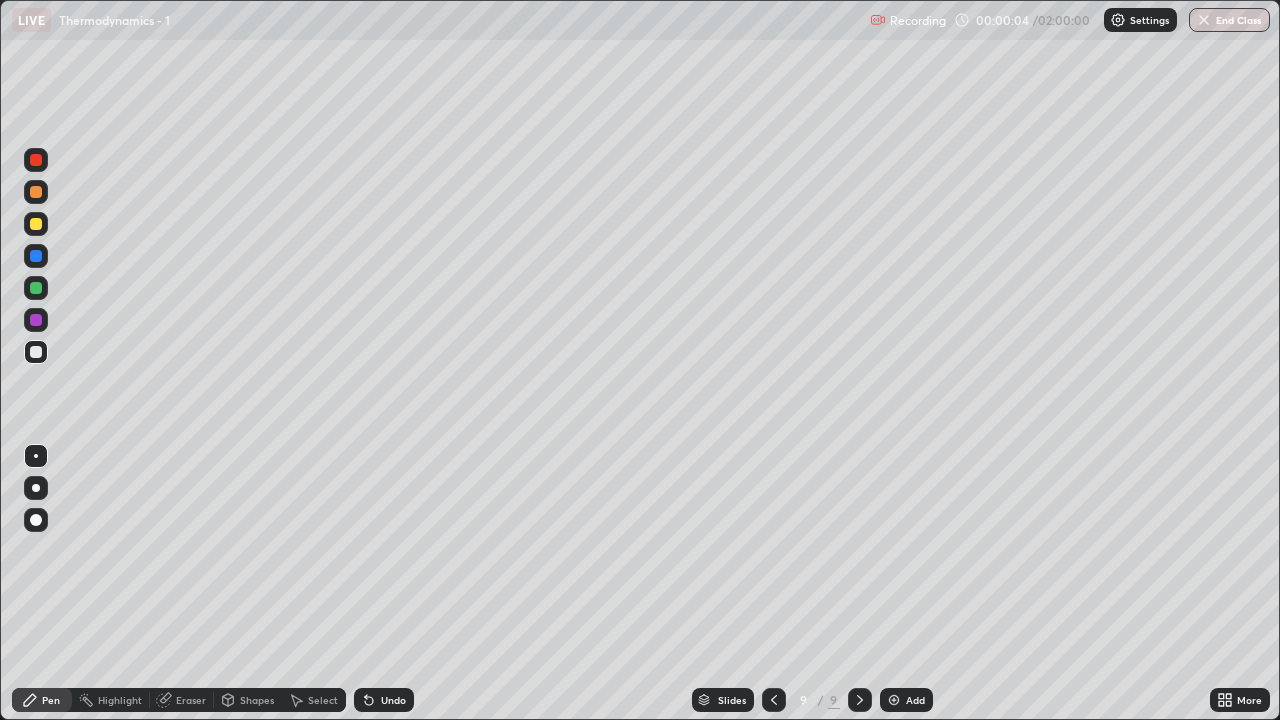 click at bounding box center (894, 700) 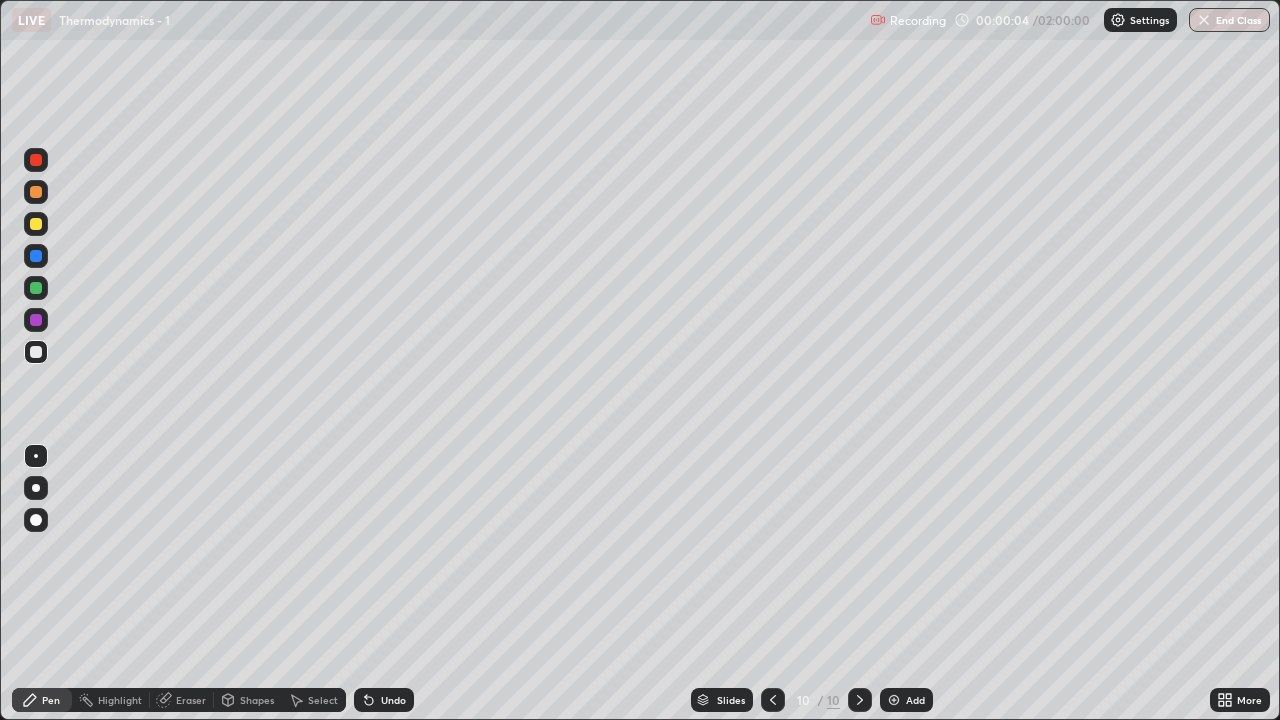 click at bounding box center [894, 700] 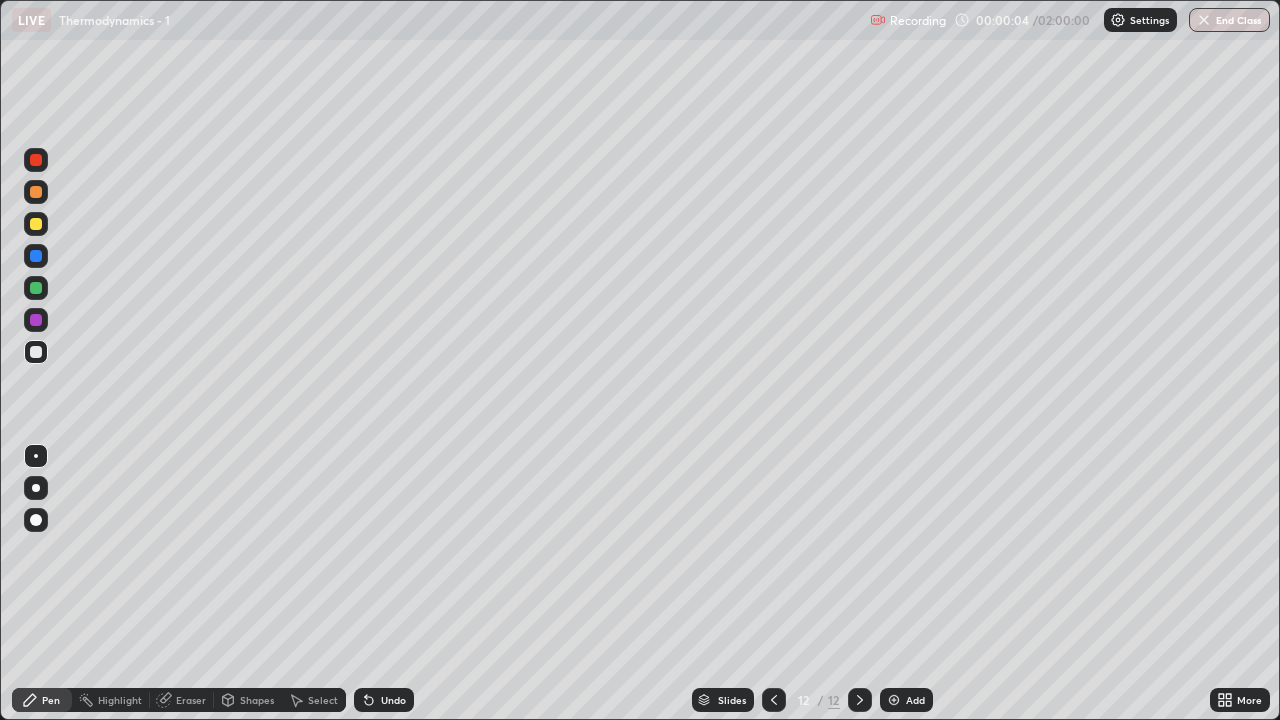click at bounding box center [894, 700] 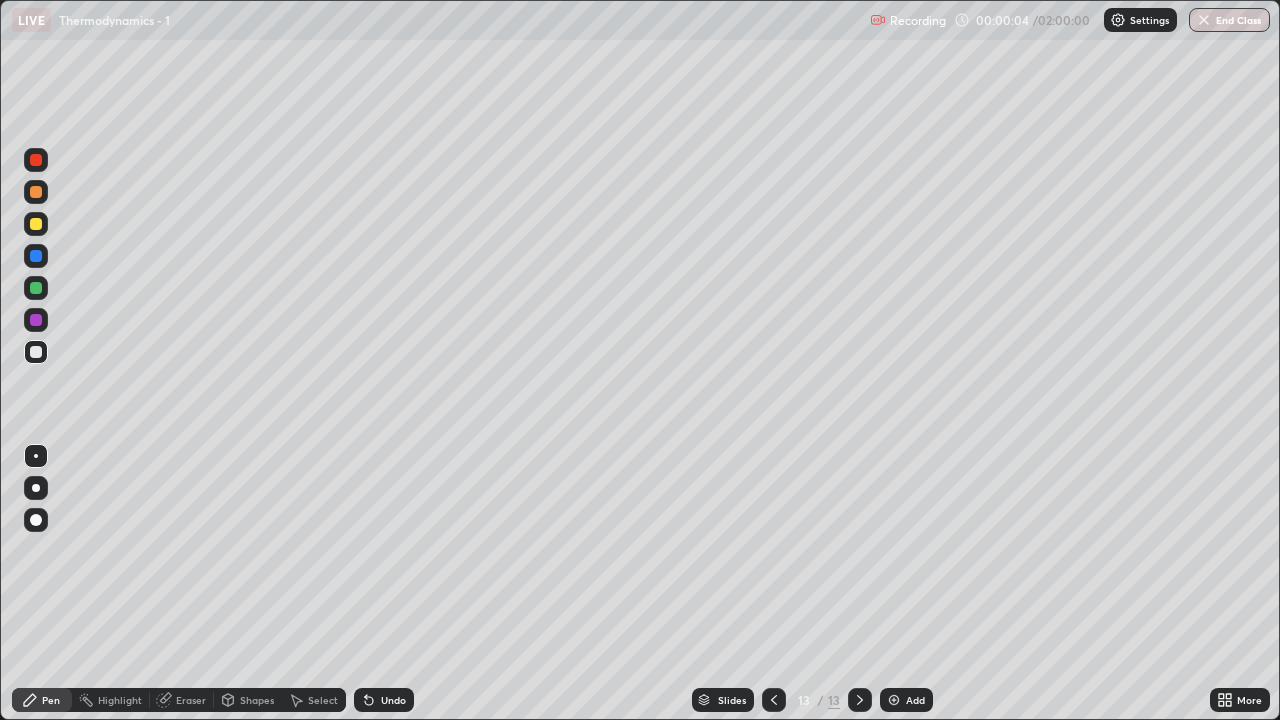 click at bounding box center [894, 700] 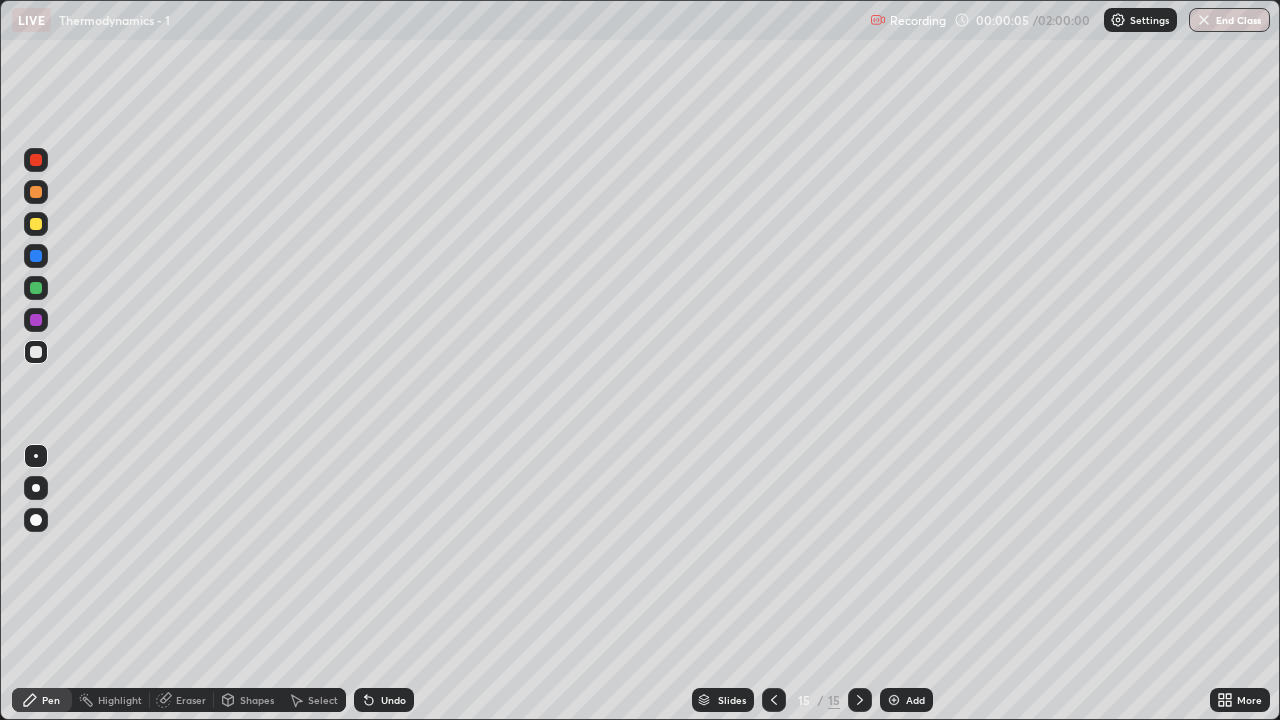click at bounding box center (894, 700) 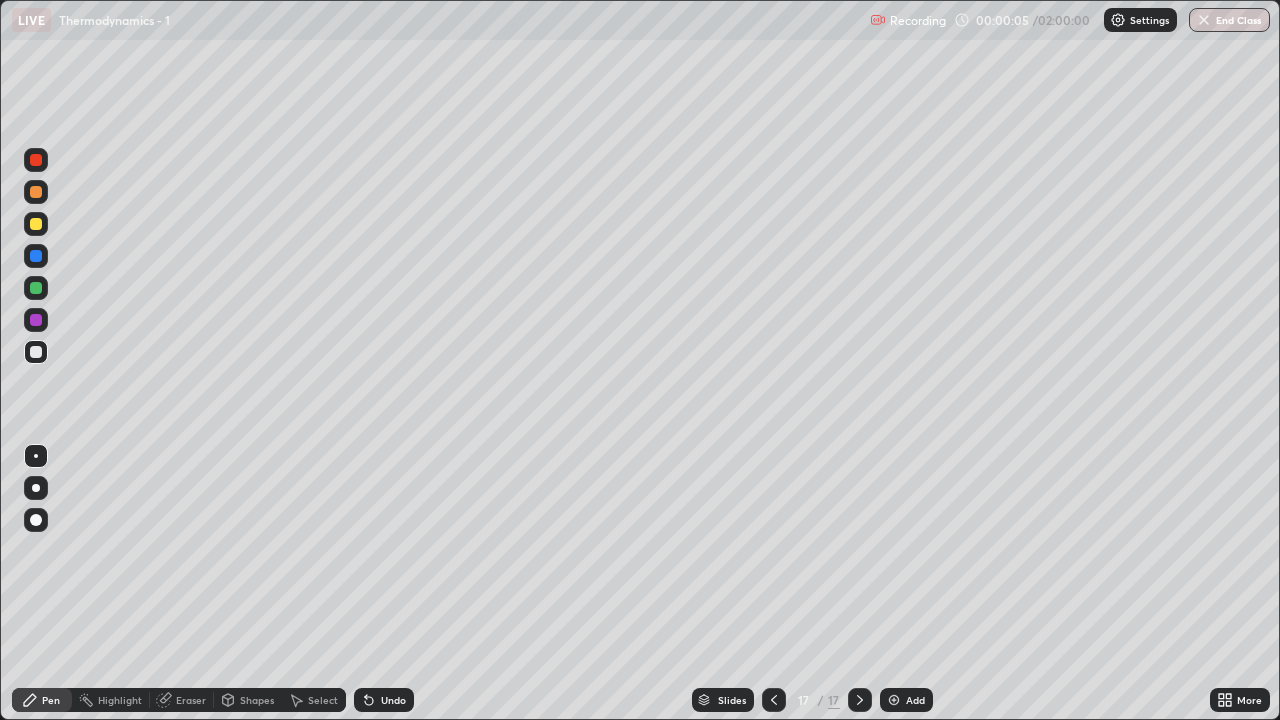 click at bounding box center [894, 700] 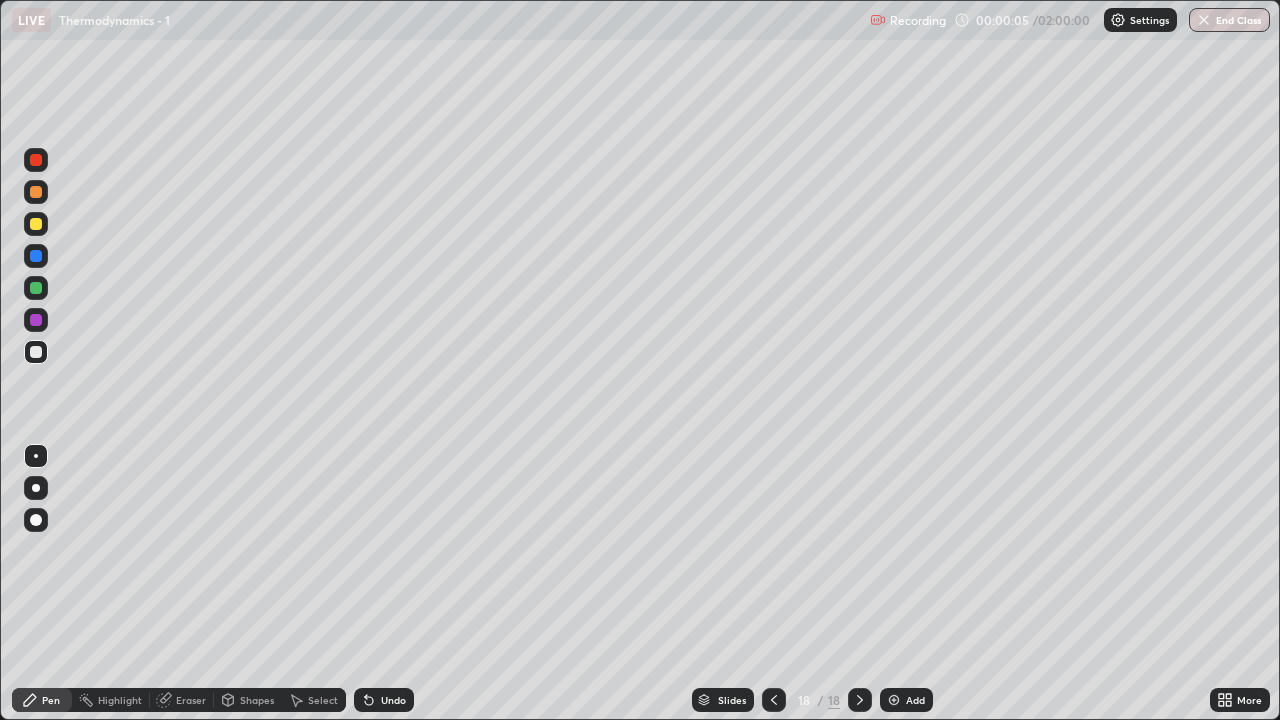 click at bounding box center (894, 700) 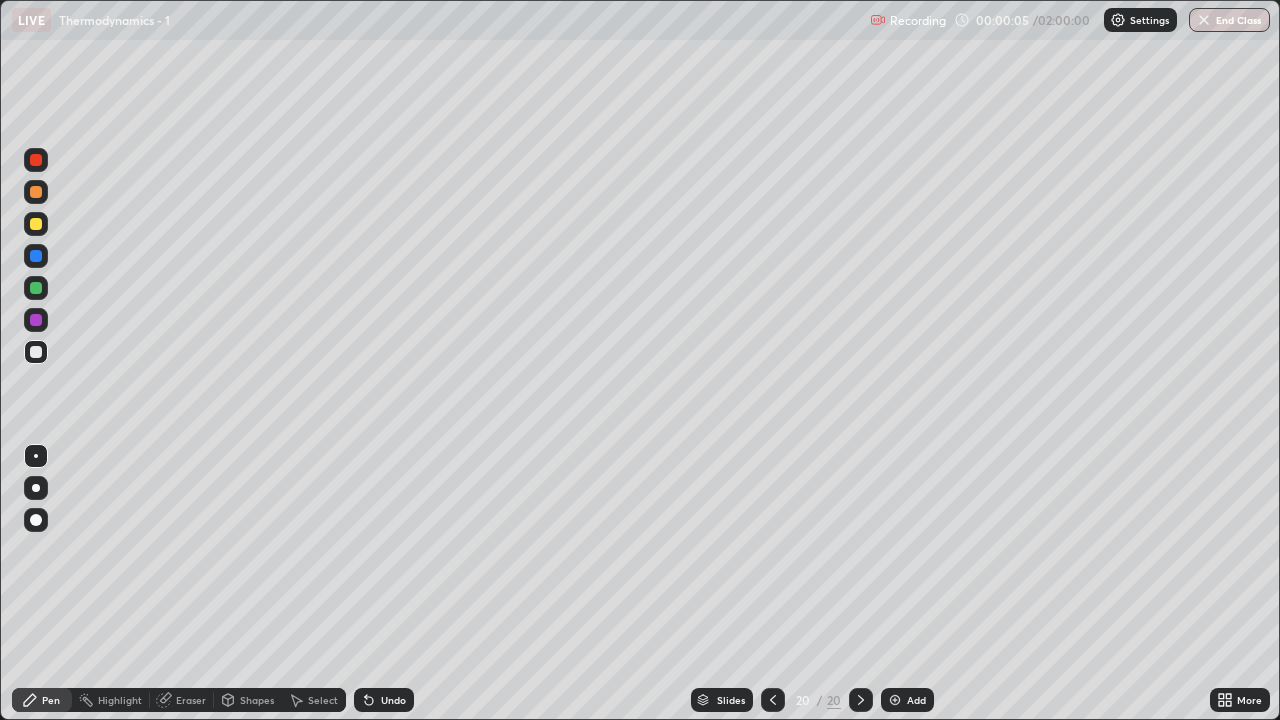 click at bounding box center (895, 700) 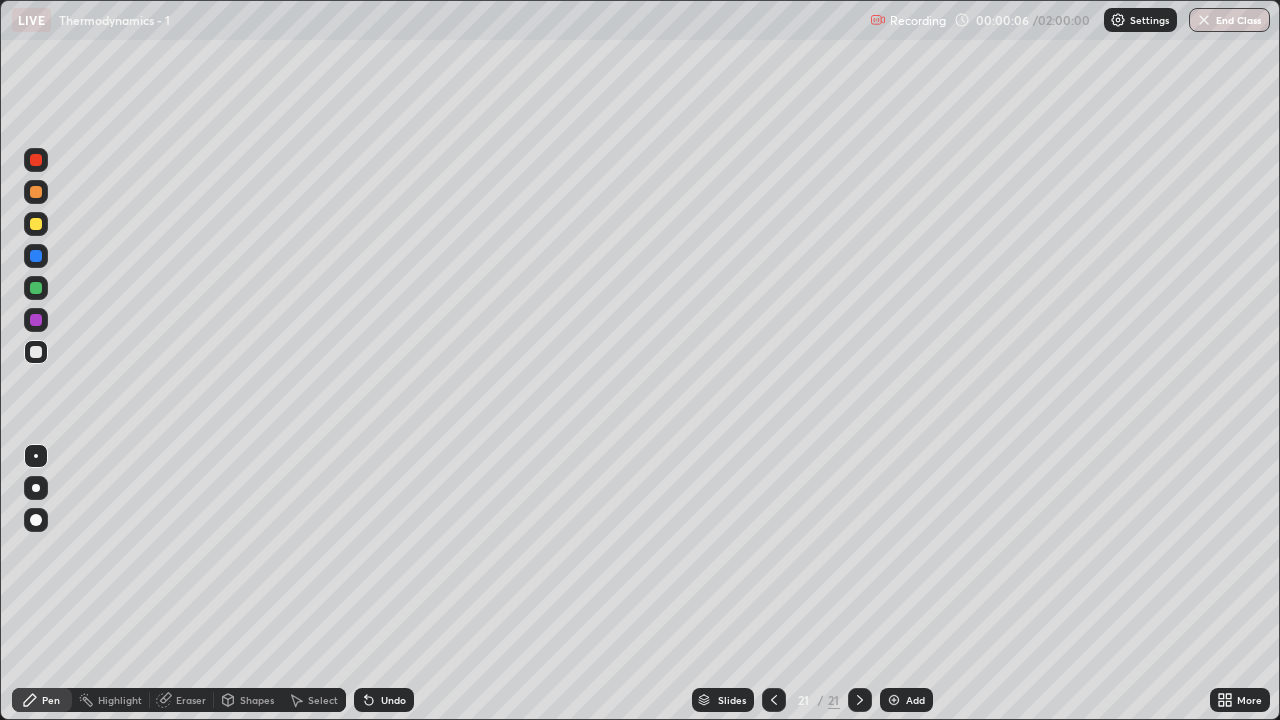 click at bounding box center [894, 700] 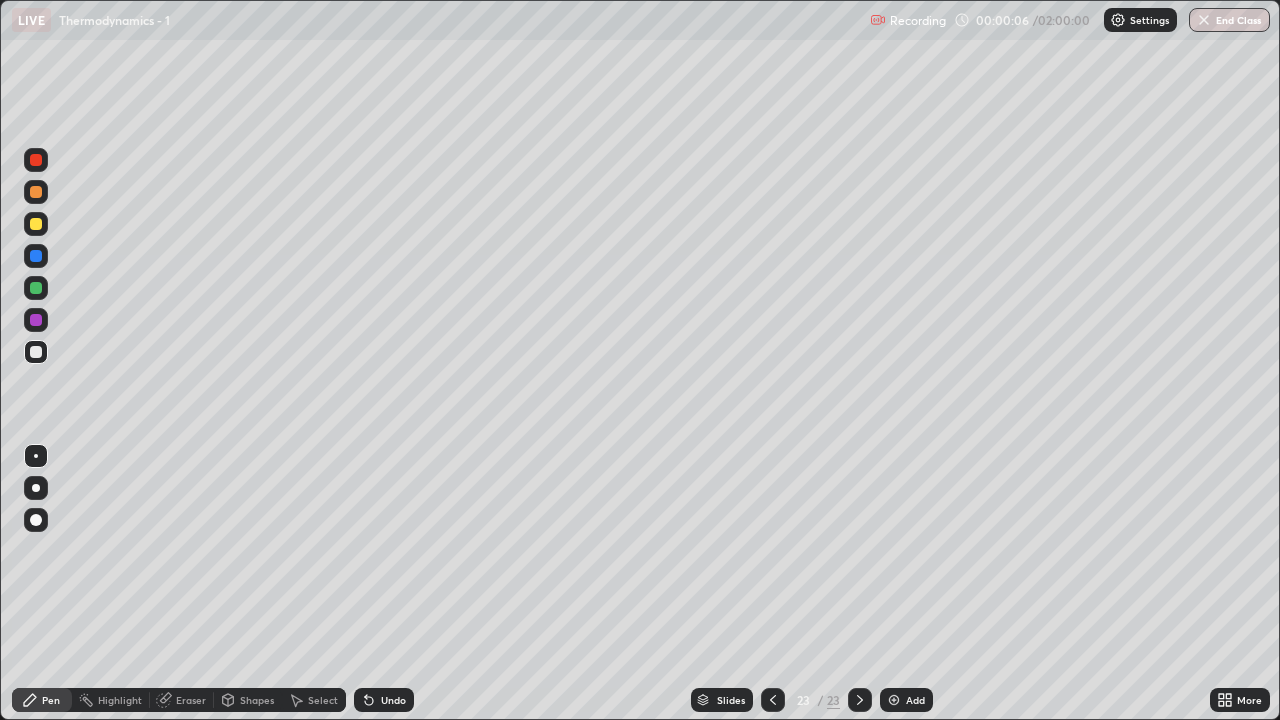 click at bounding box center (894, 700) 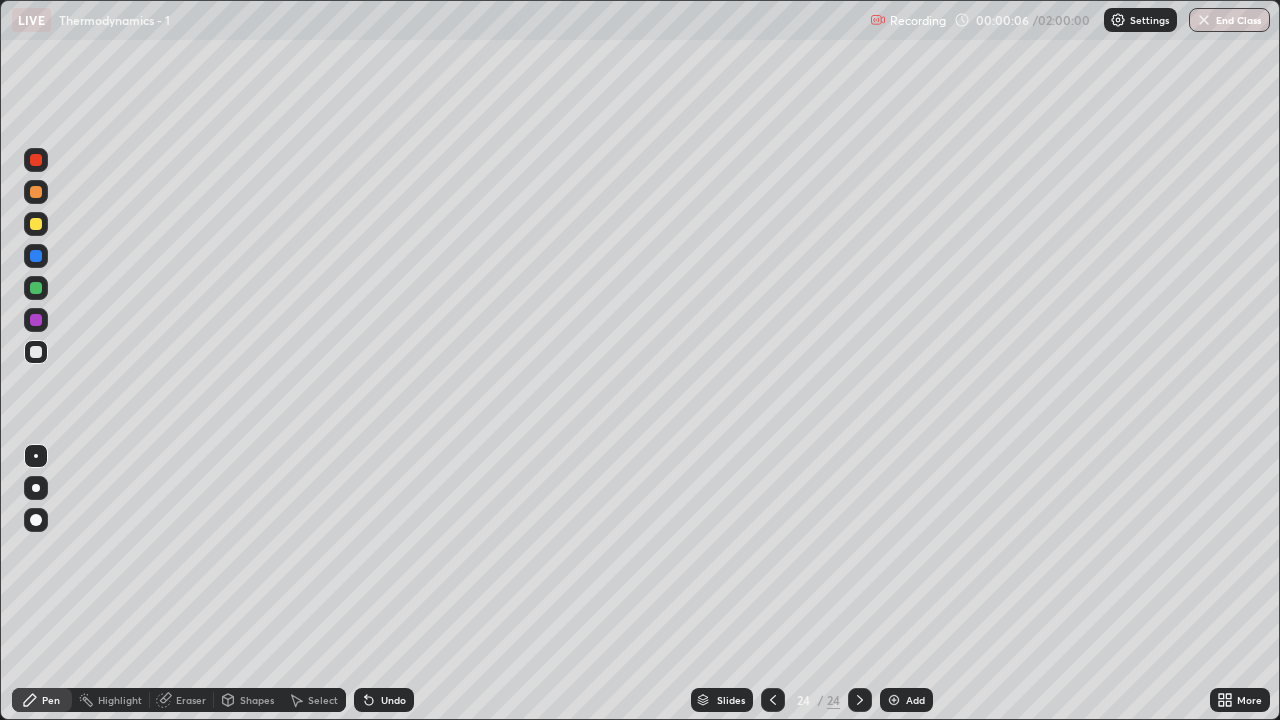 click at bounding box center (894, 700) 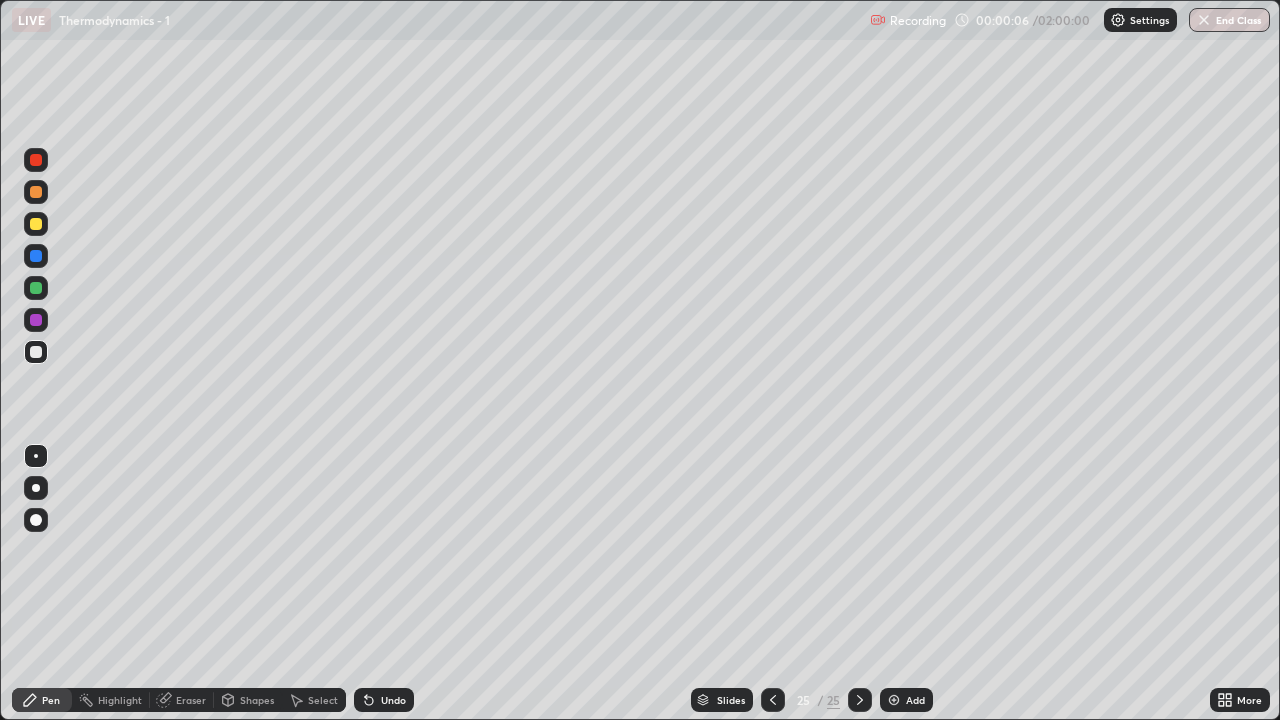 click at bounding box center (894, 700) 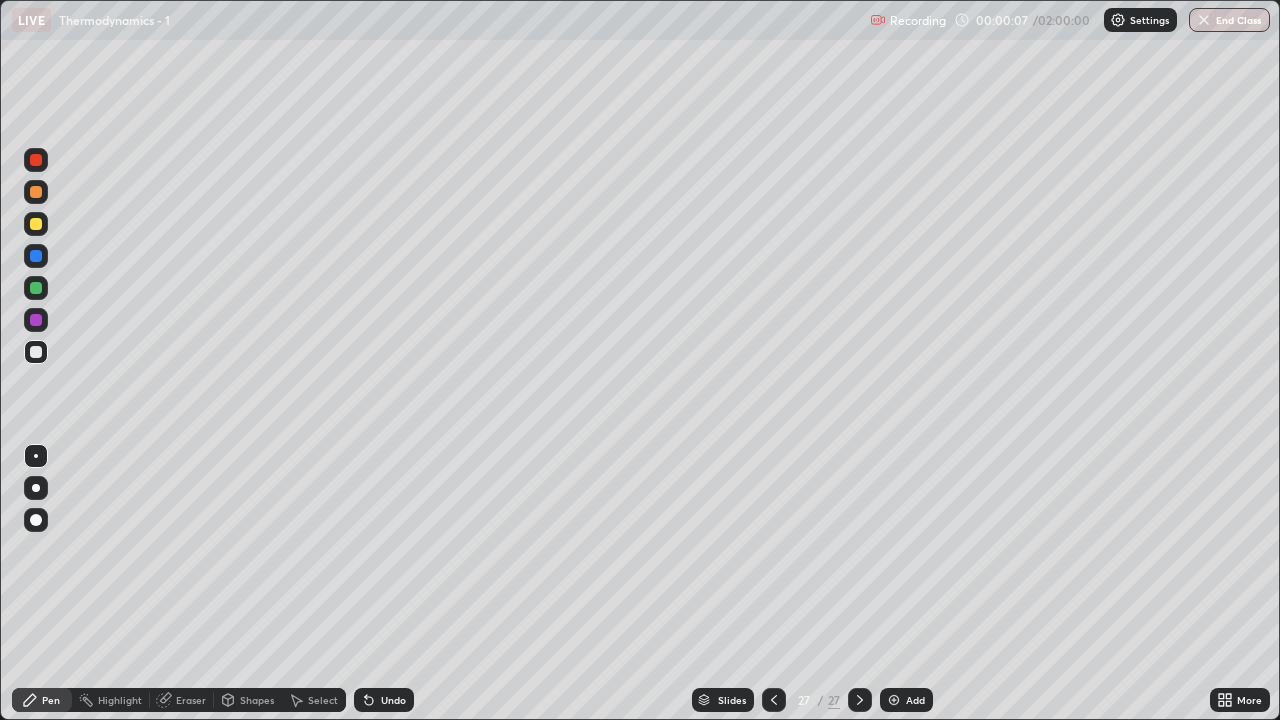 click at bounding box center [894, 700] 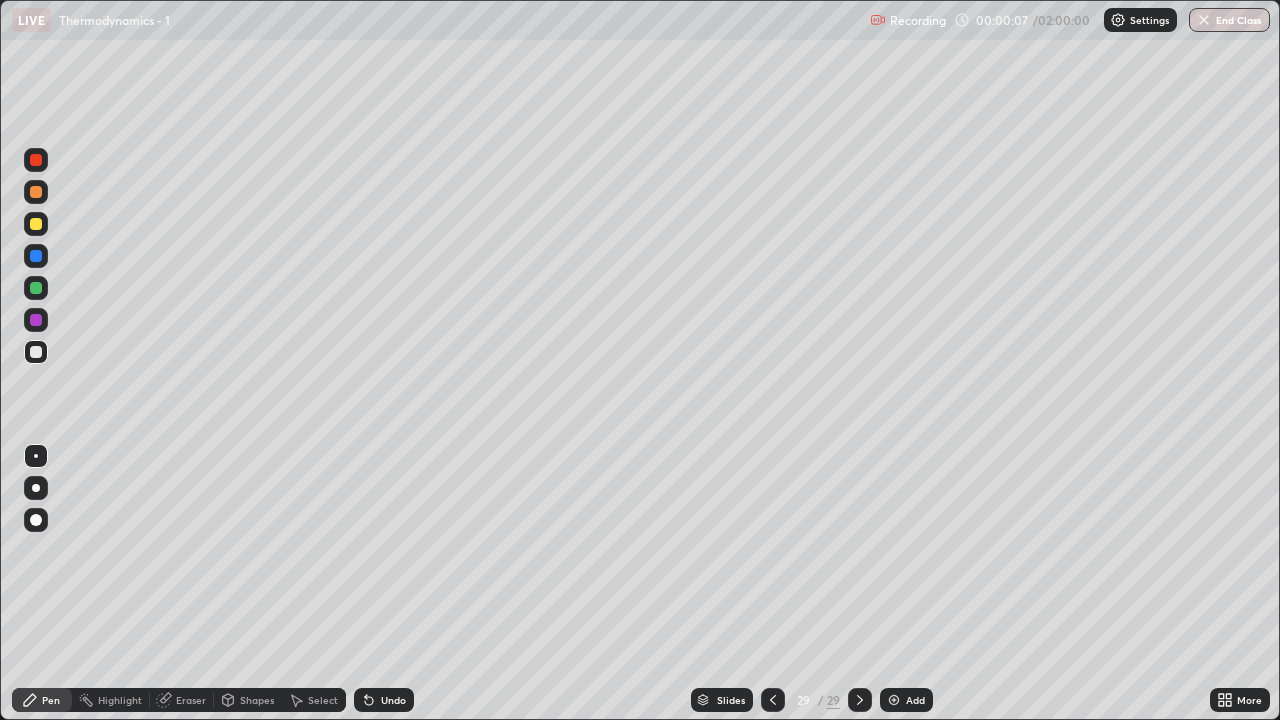 click at bounding box center [894, 700] 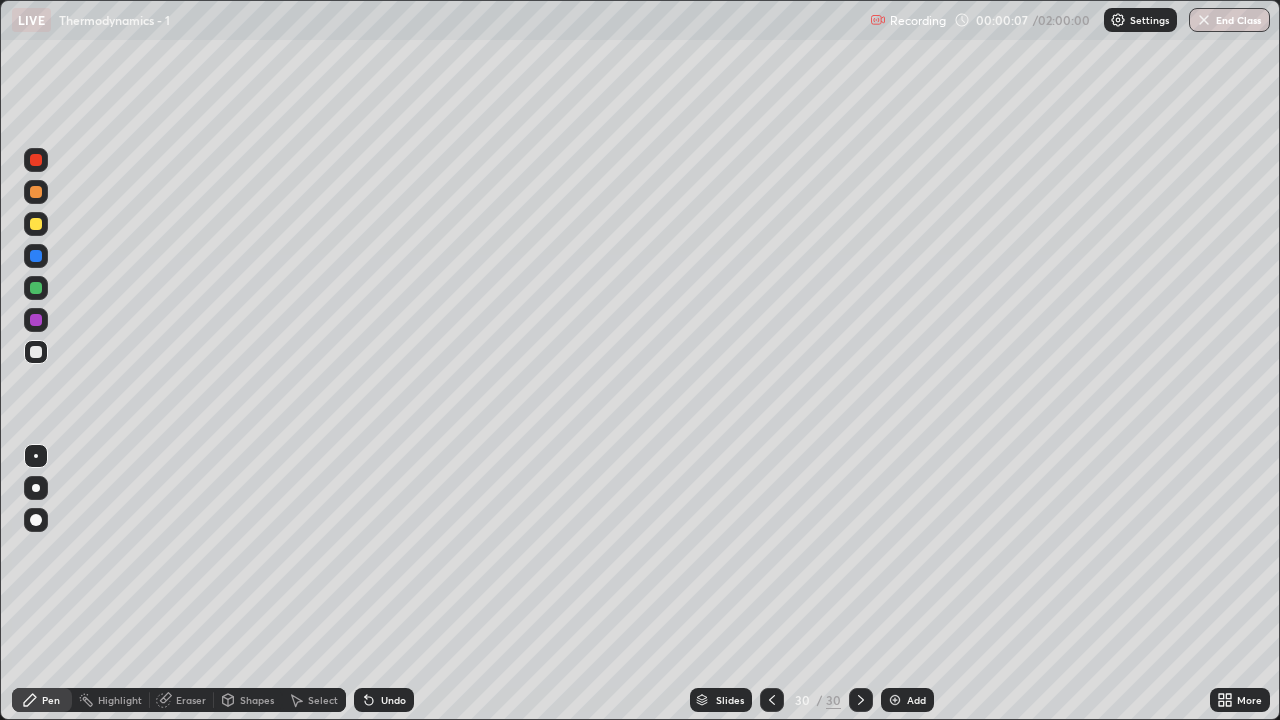 click at bounding box center (895, 700) 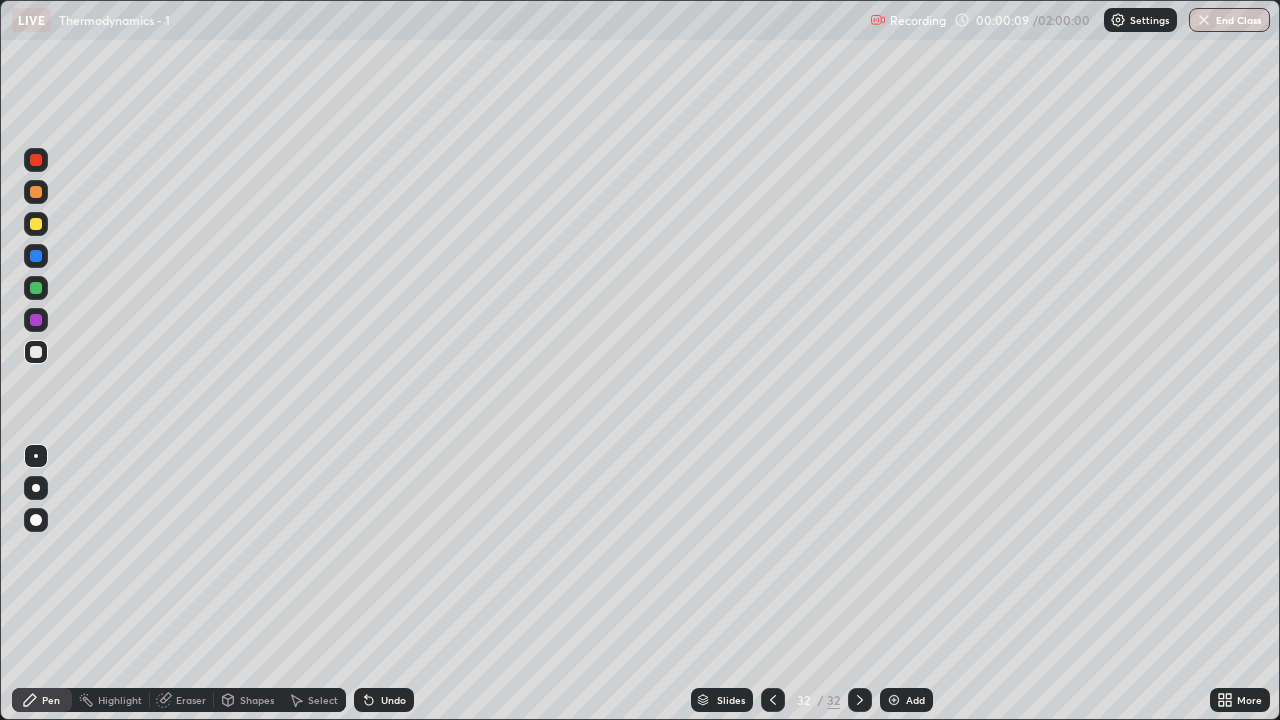 click 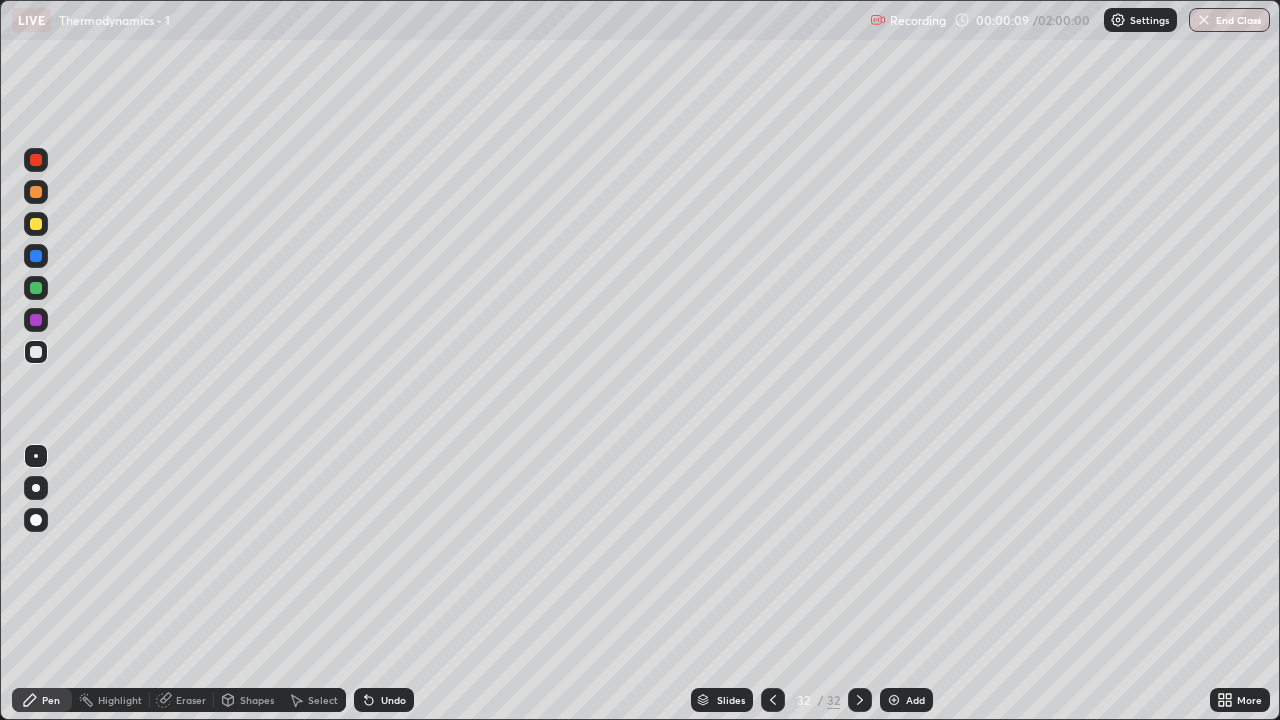 click 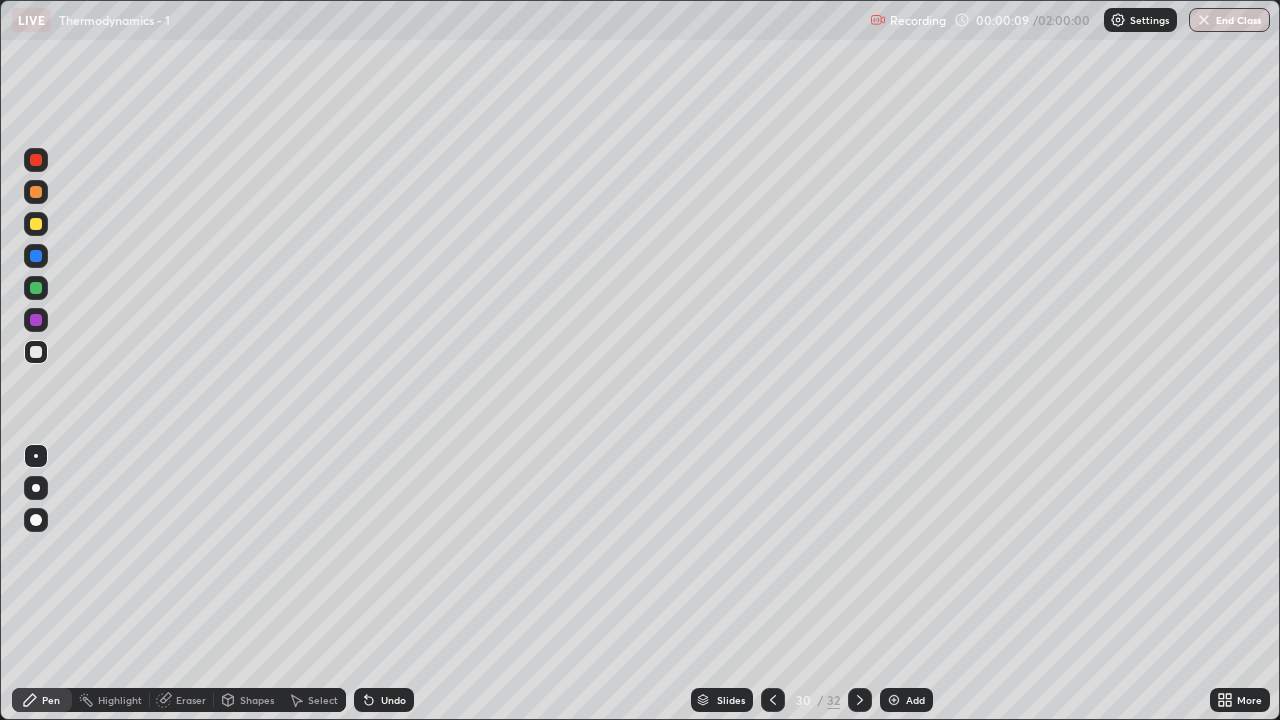 click 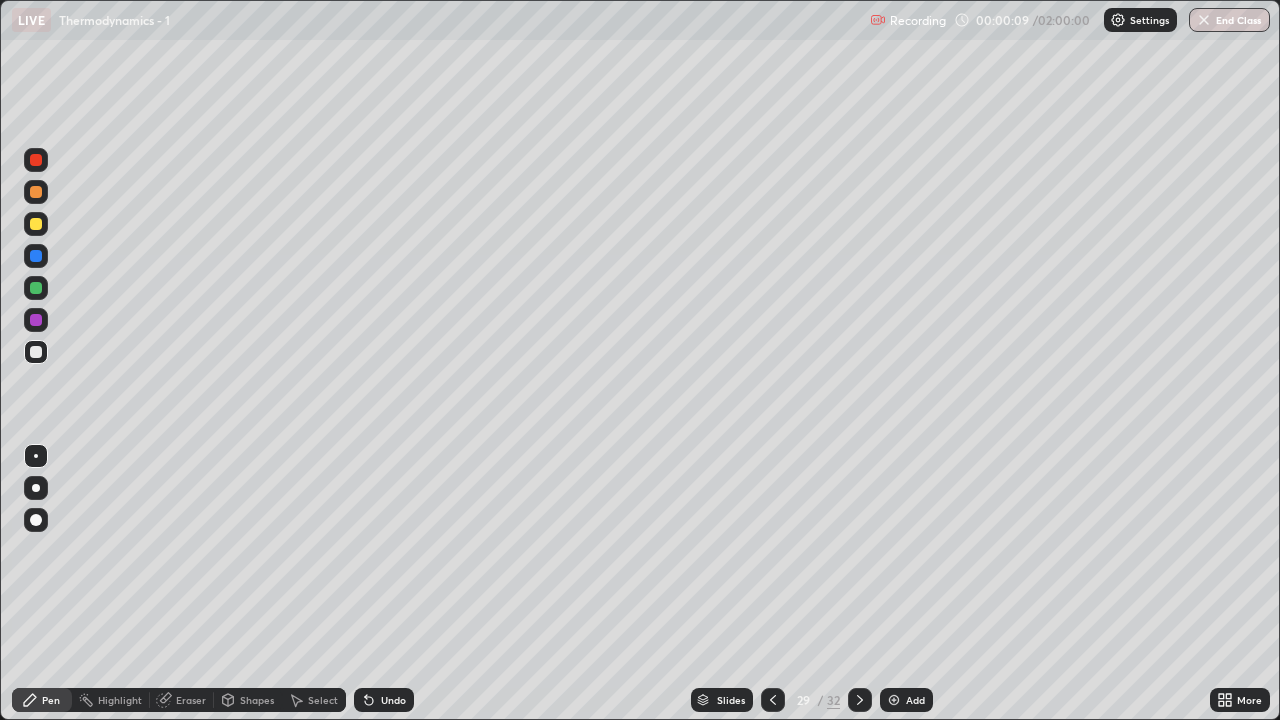 click 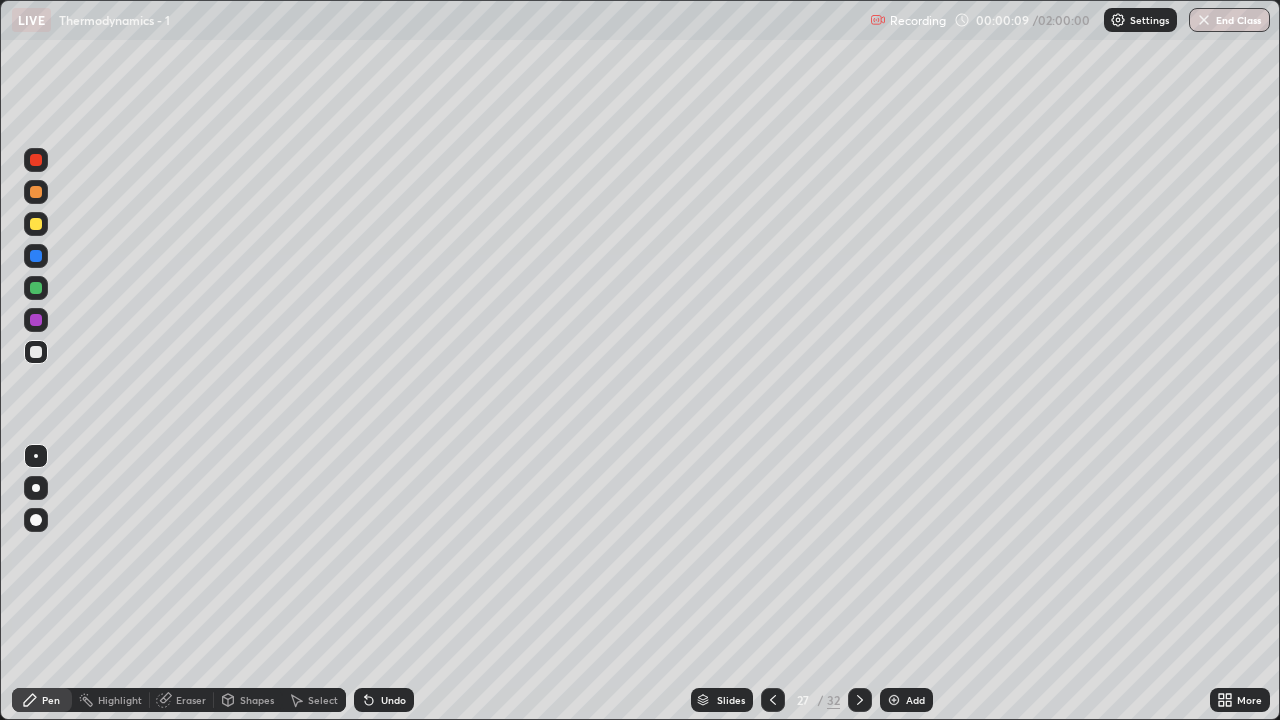 click 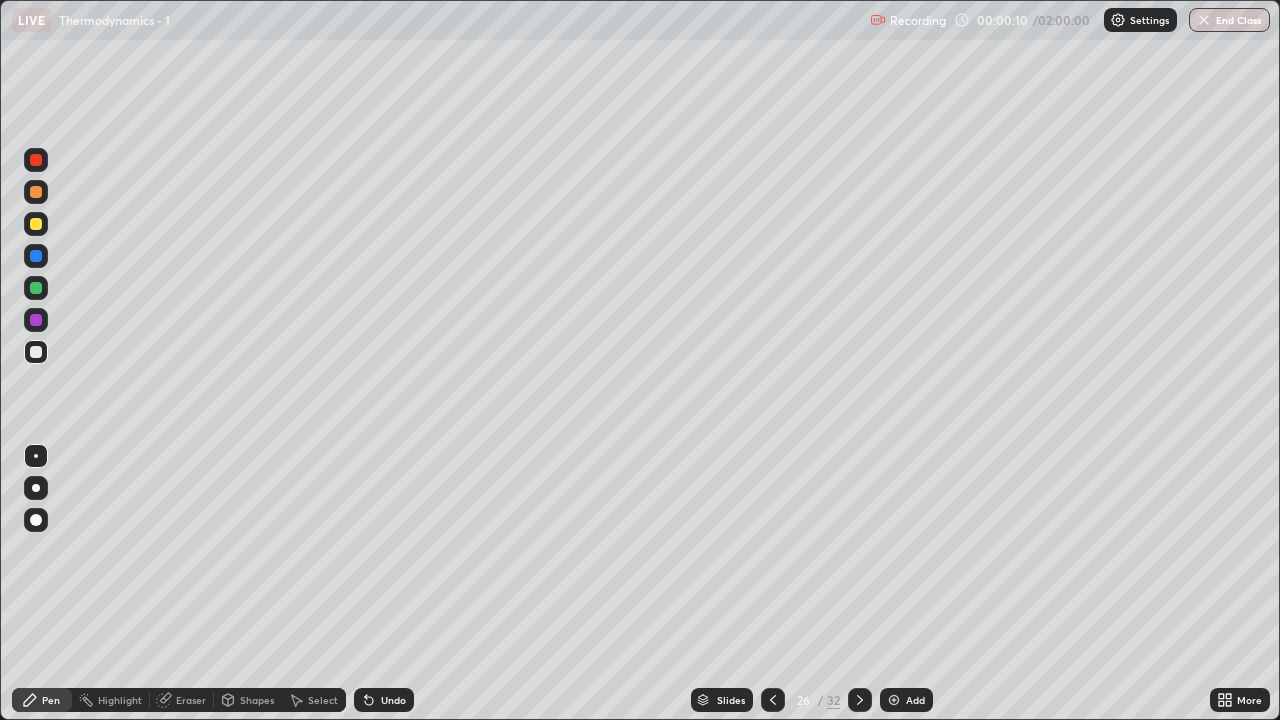 click 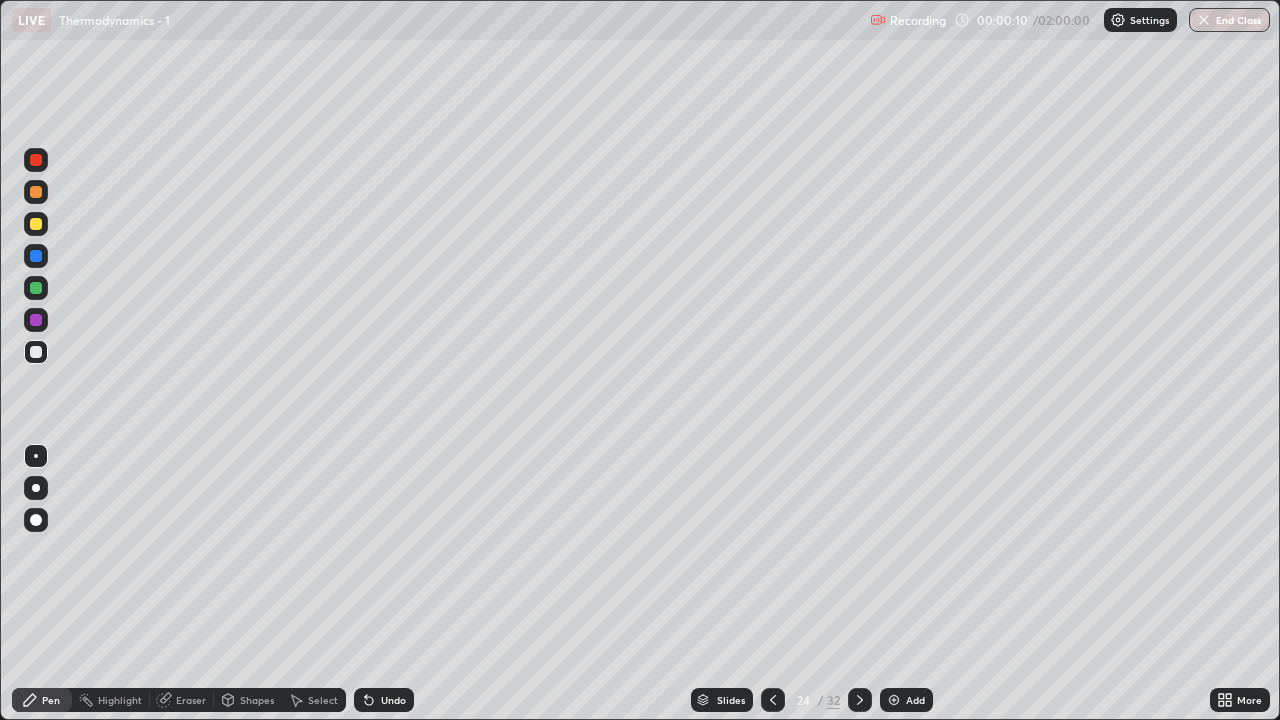 click 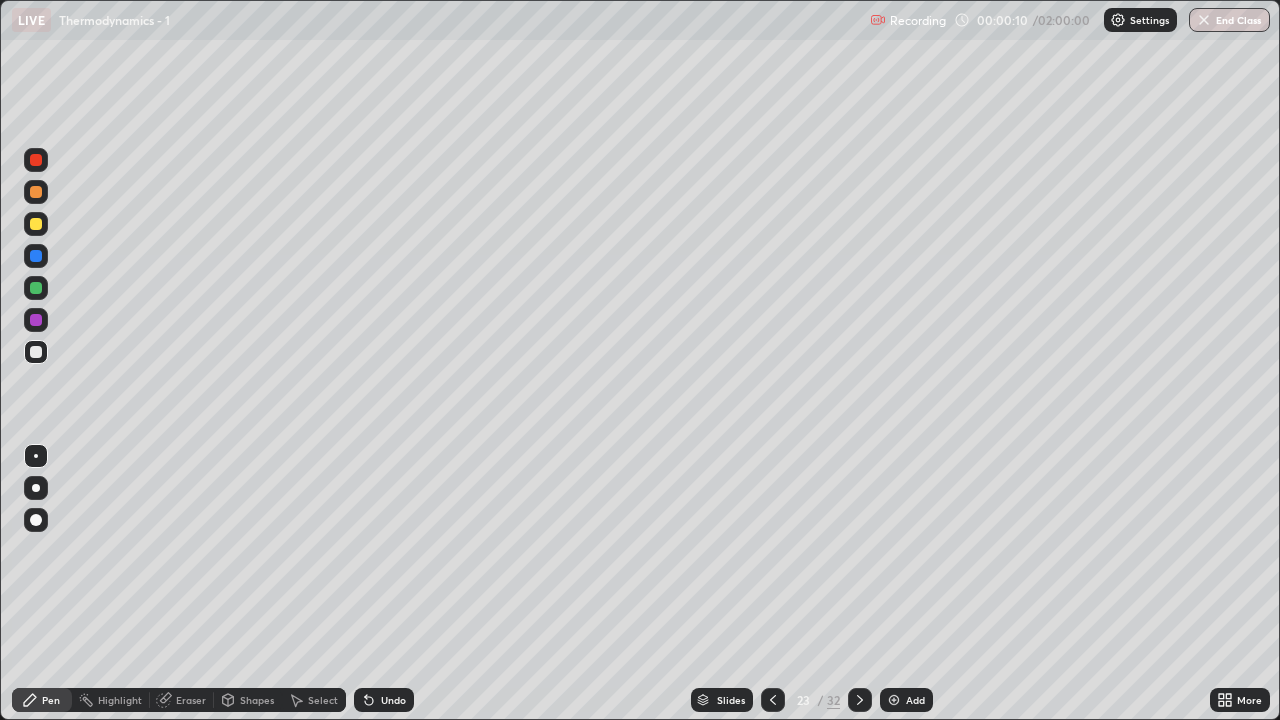 click 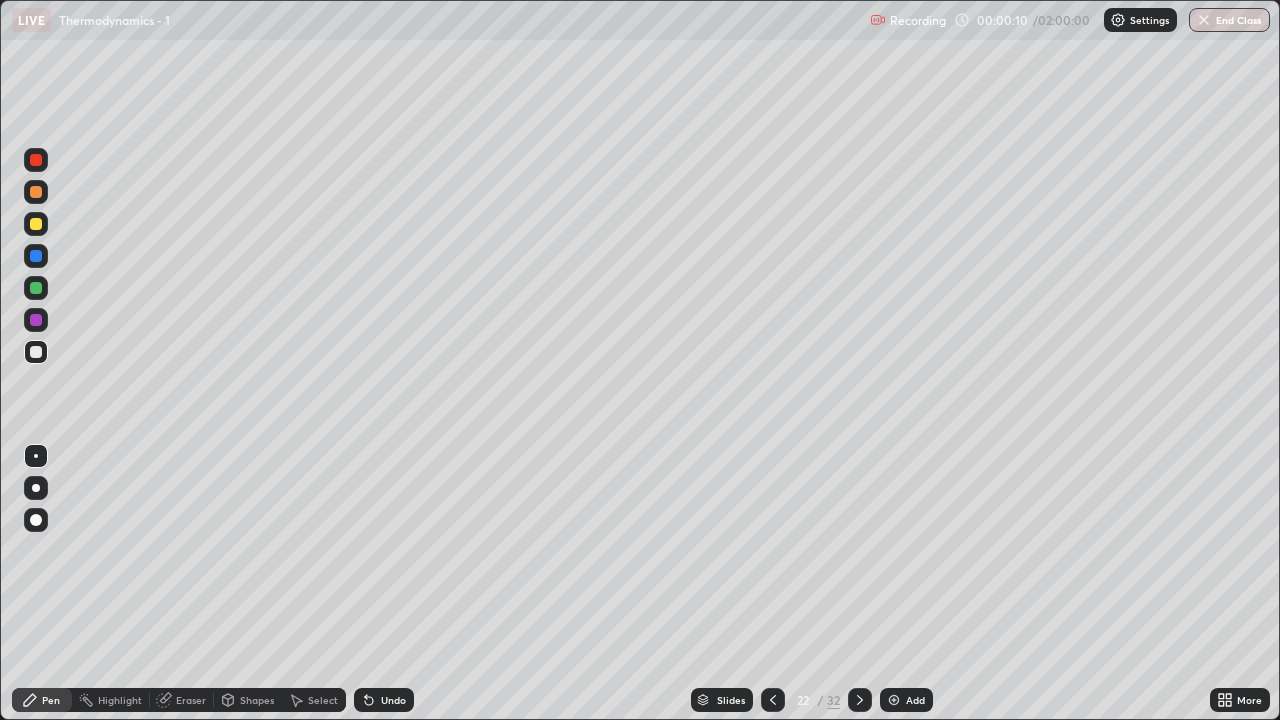 click 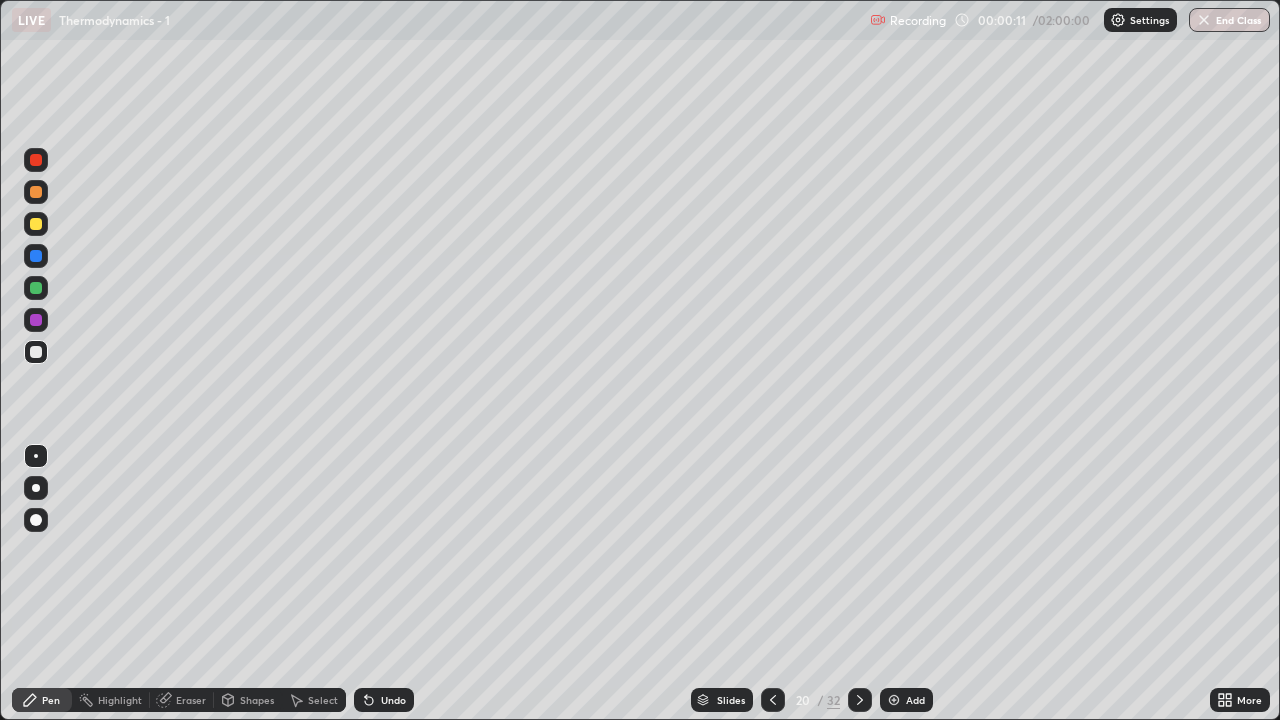click 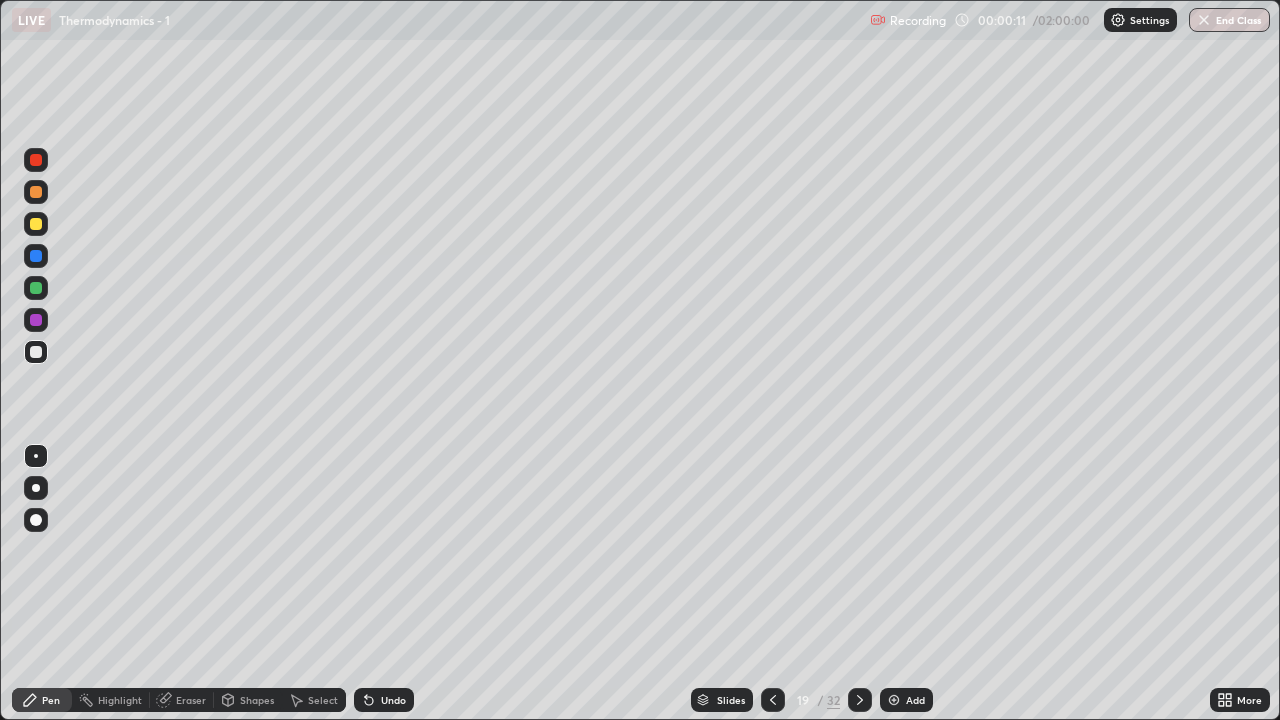 click 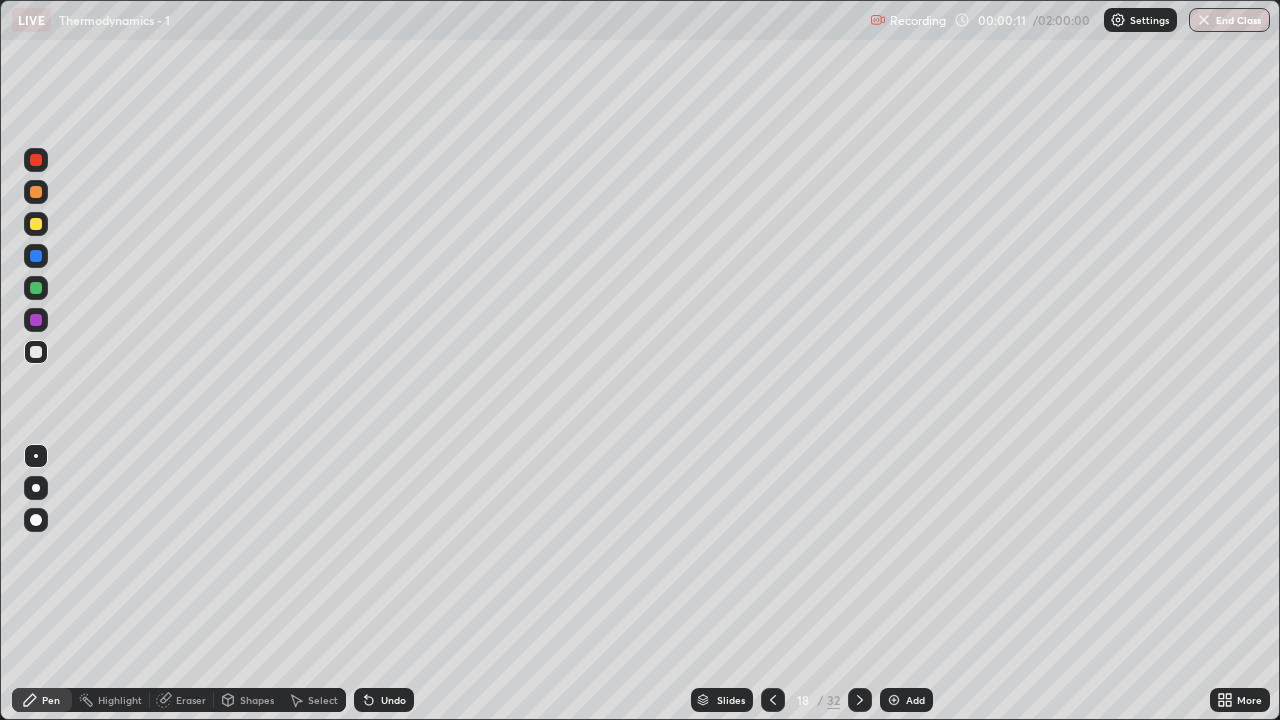 click 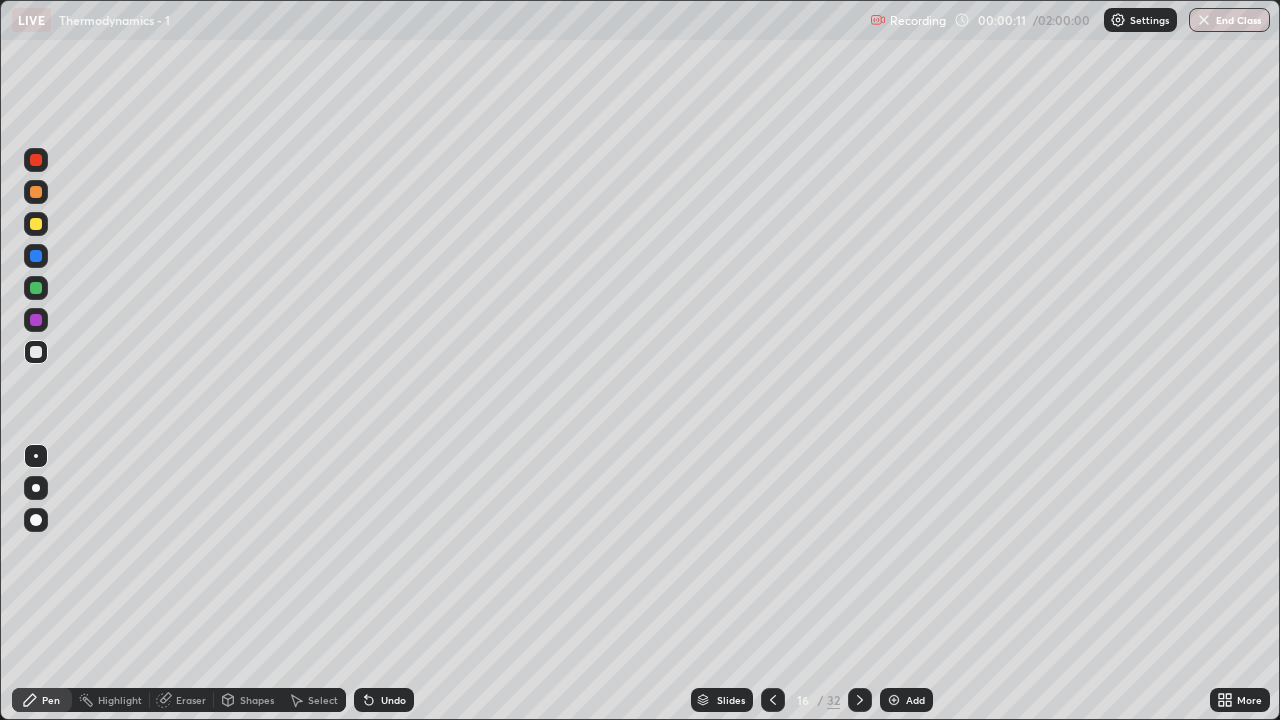 click 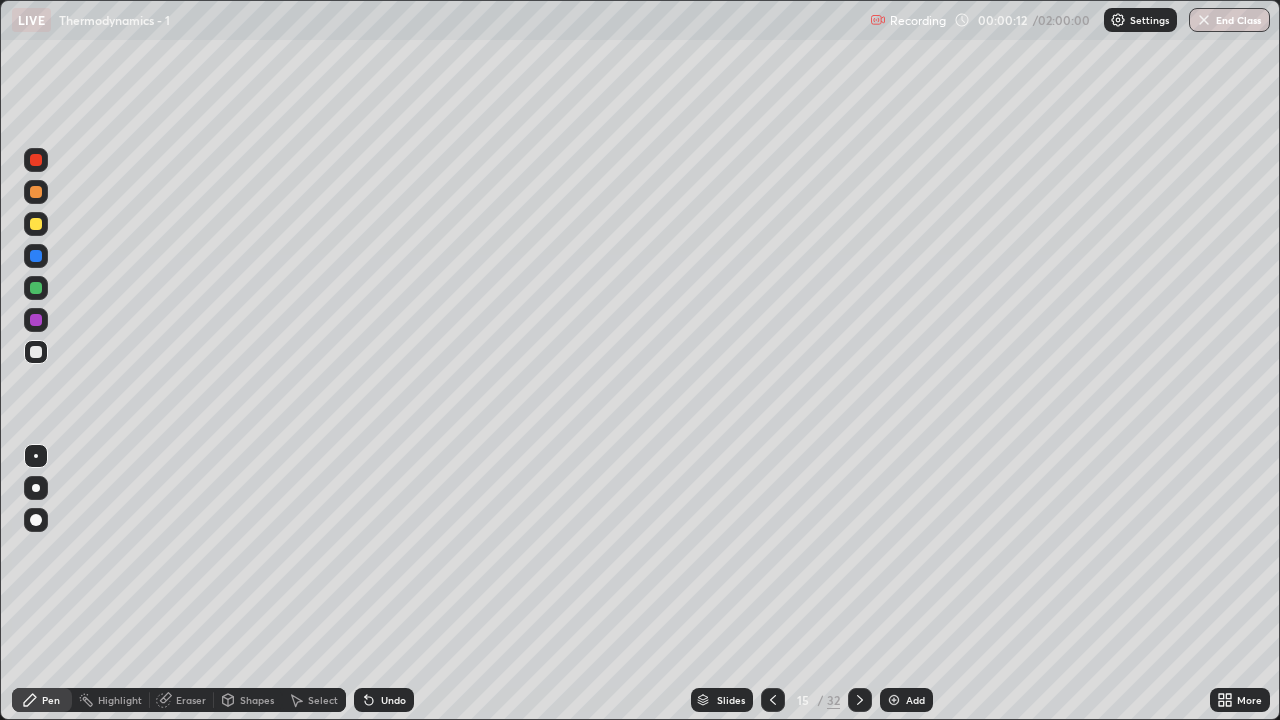 click 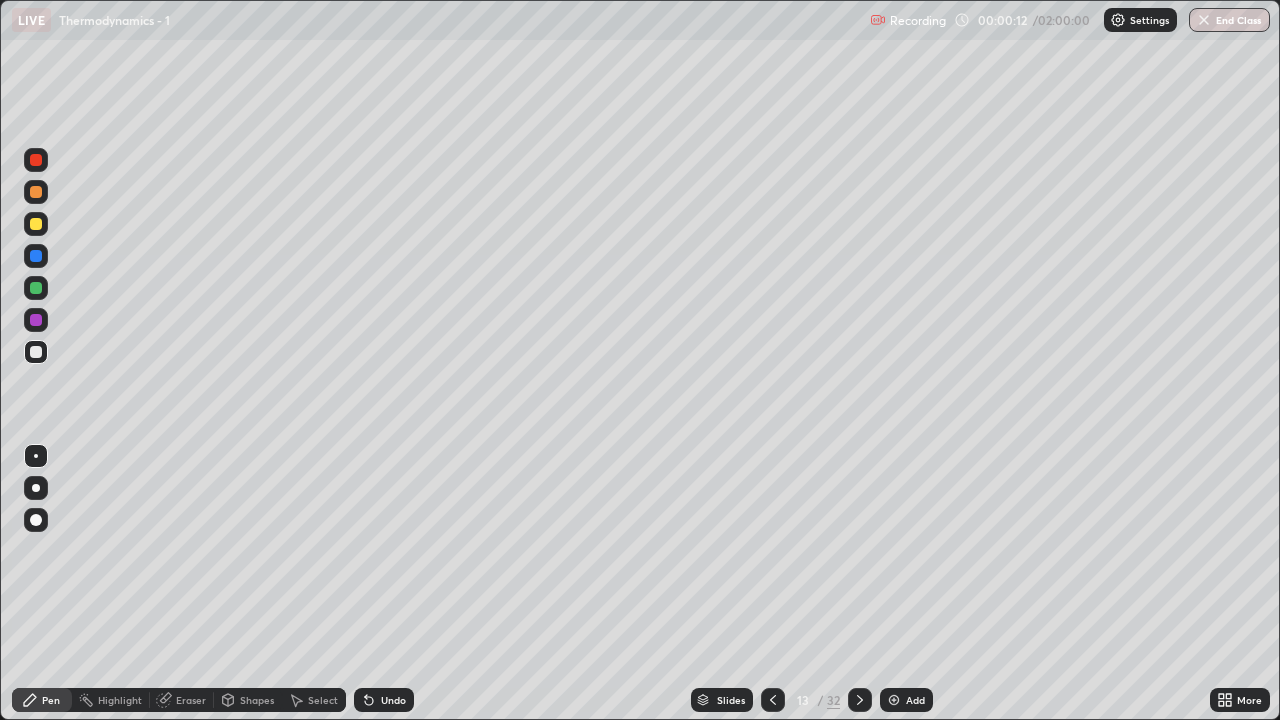 click 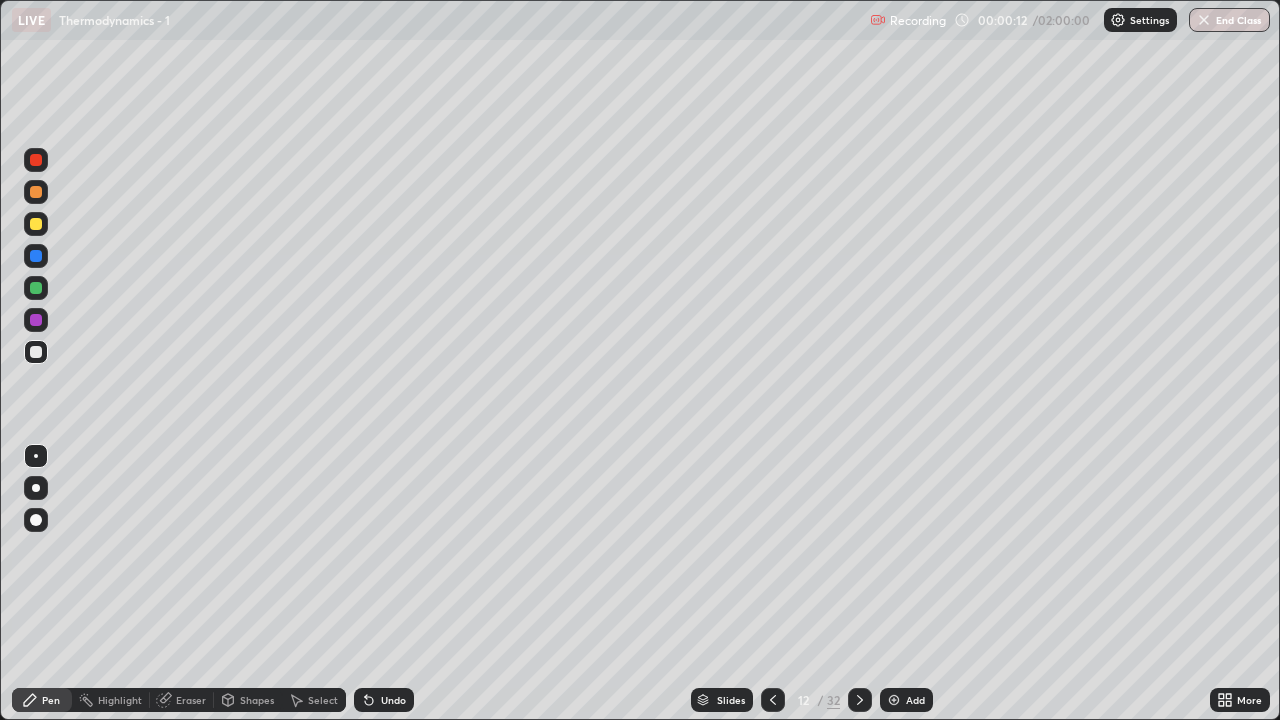 click 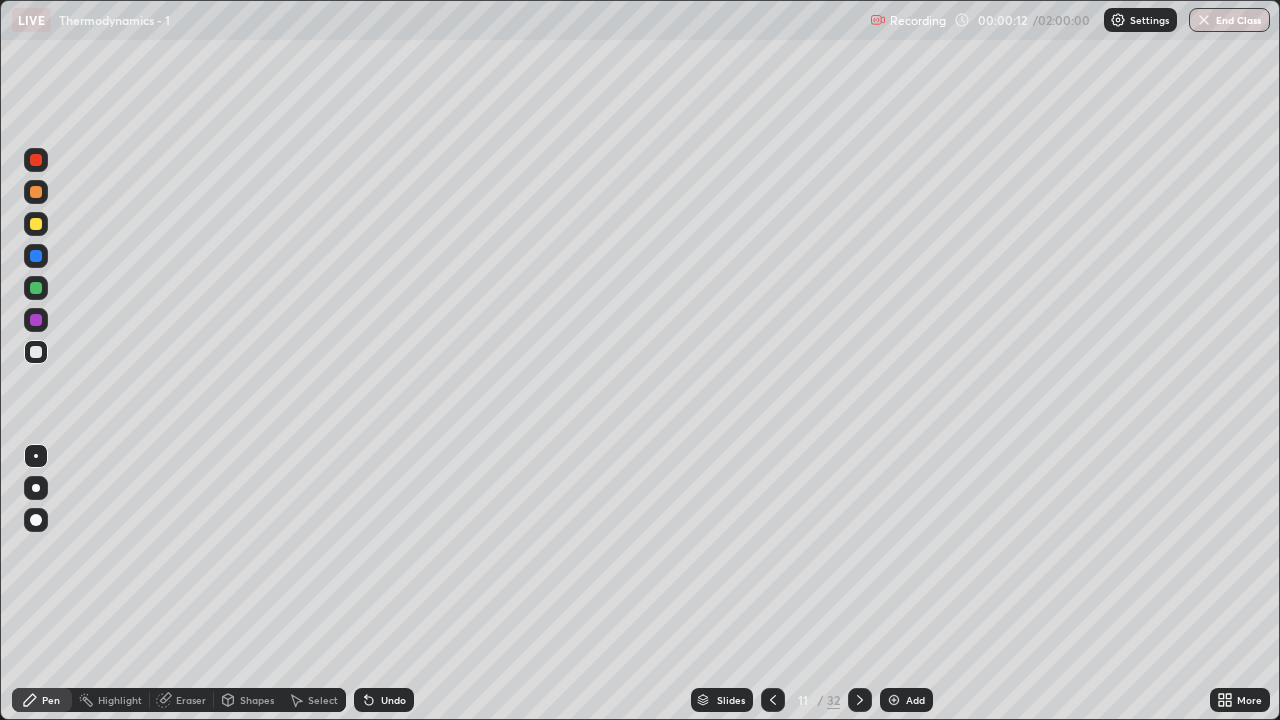 click 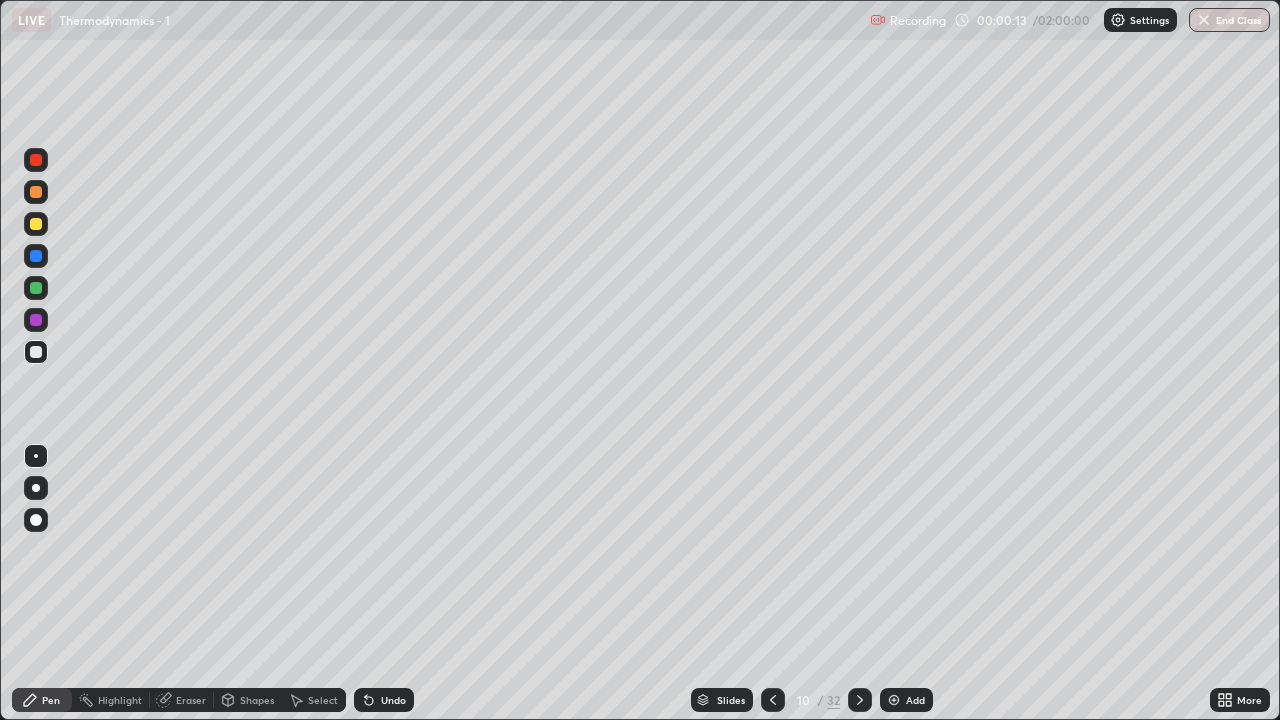 click 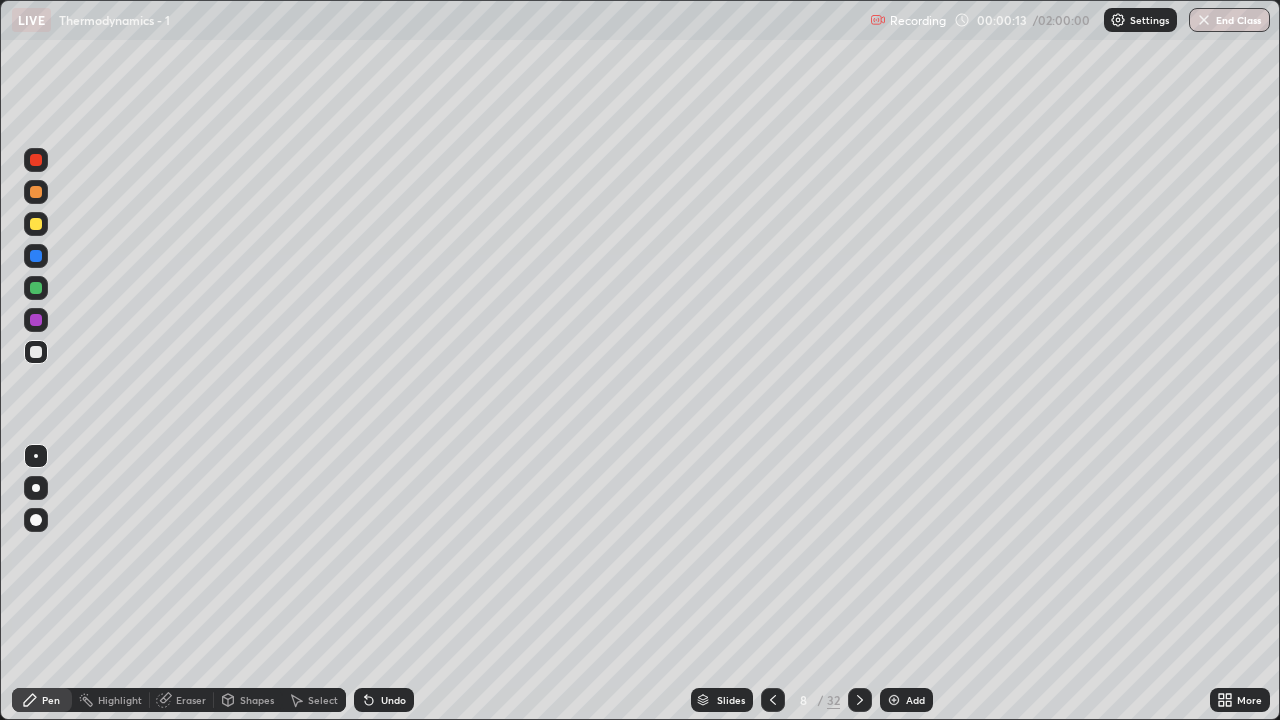 click 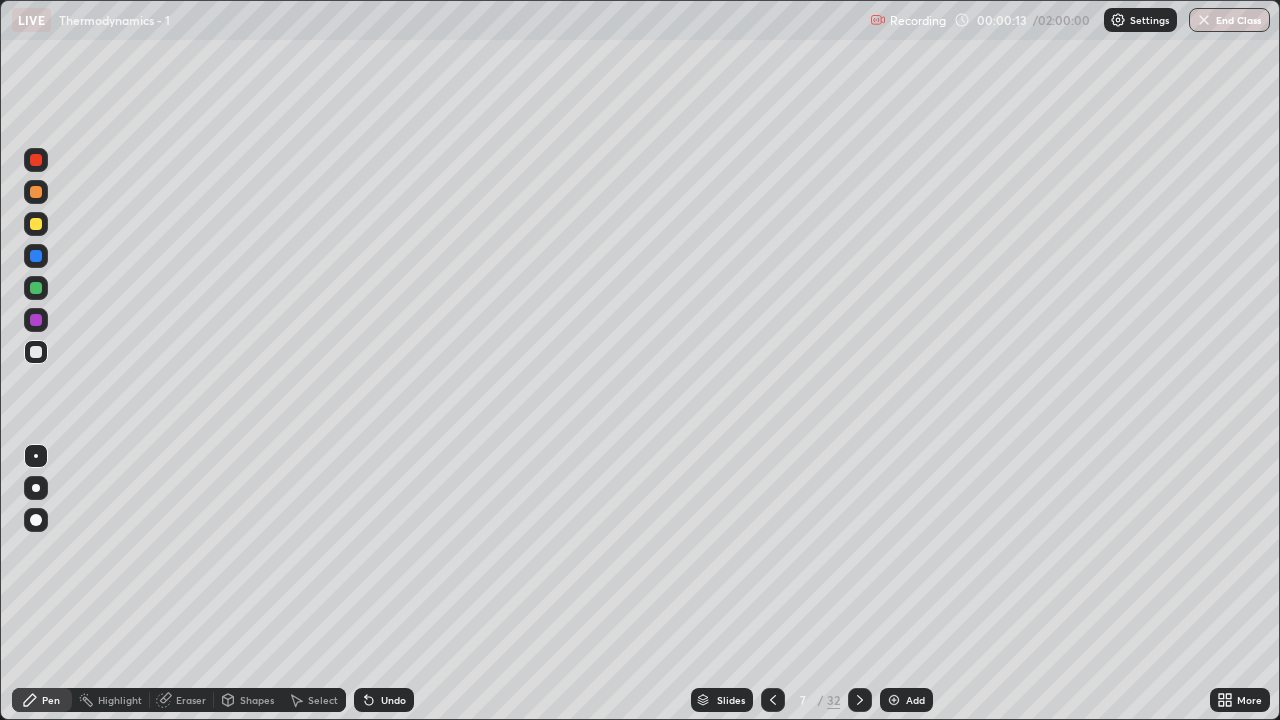 click 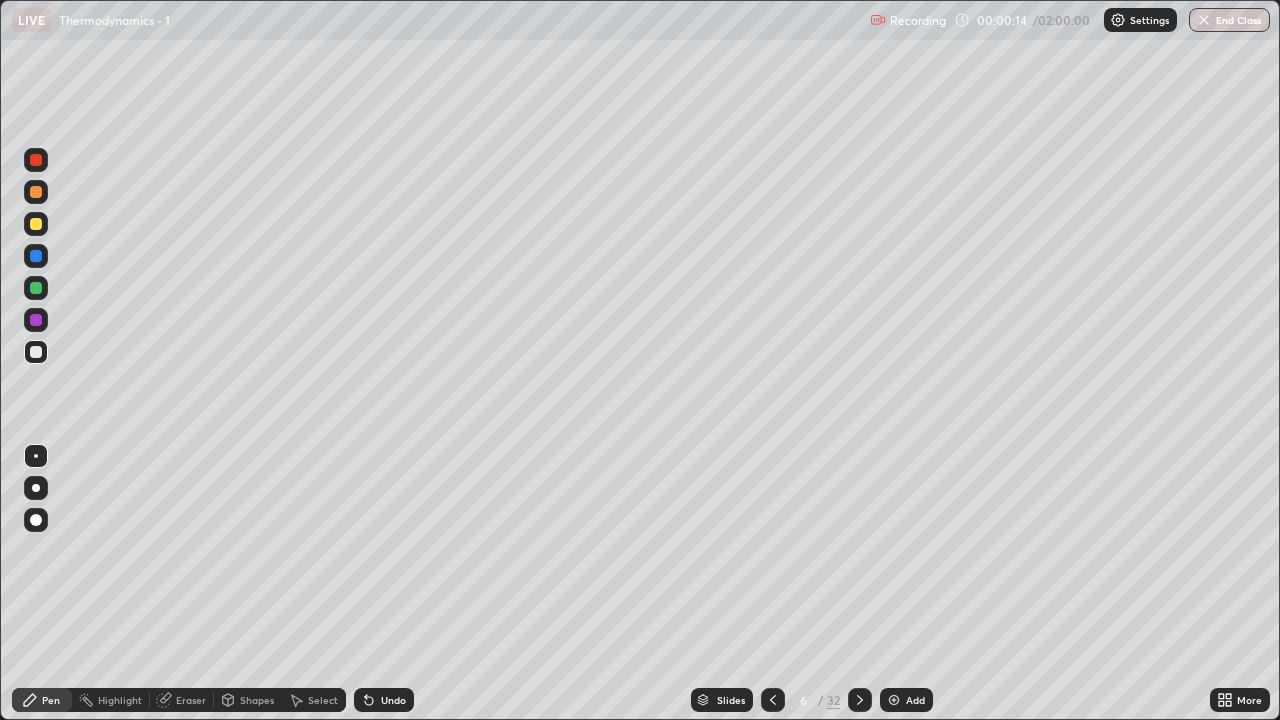 click 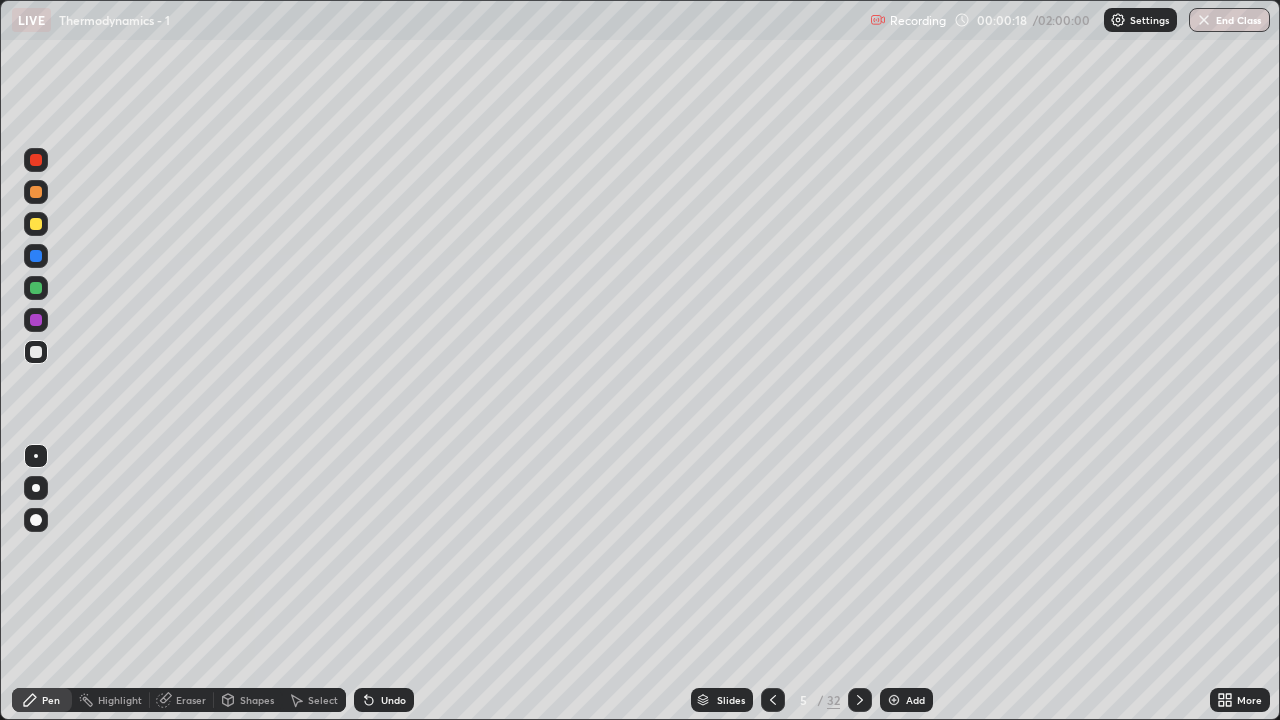 click at bounding box center (36, 488) 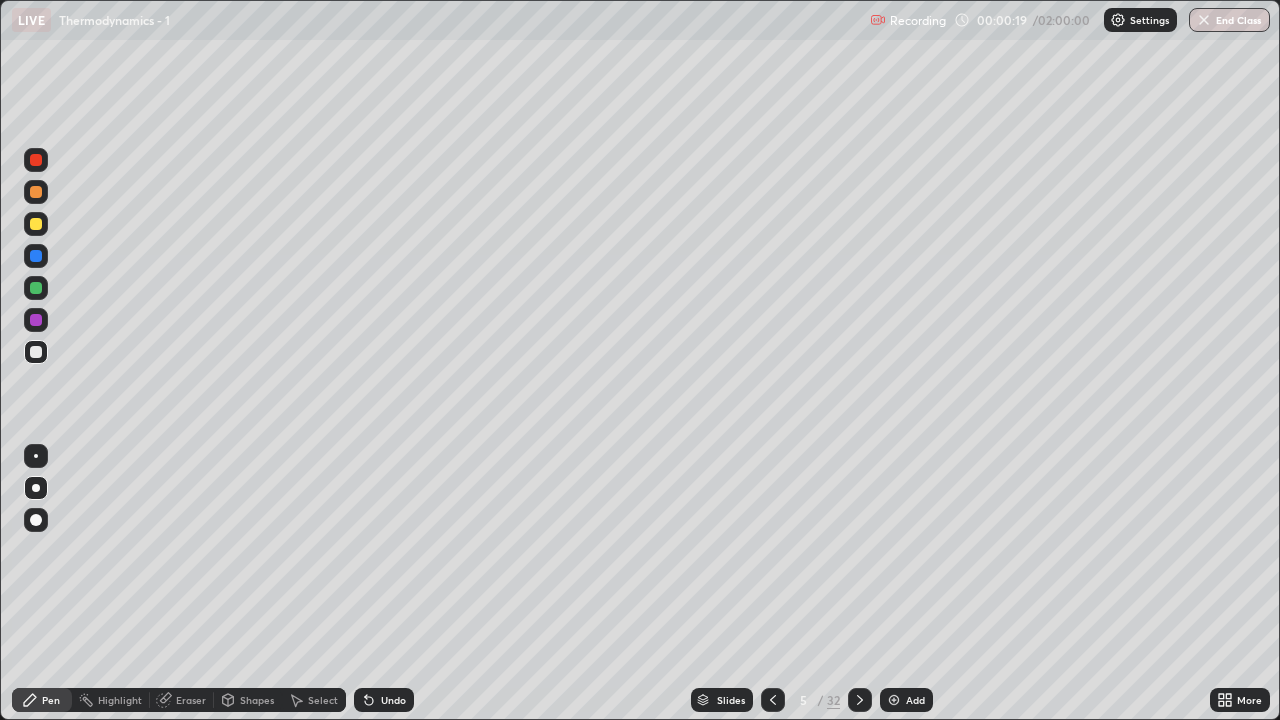 click at bounding box center [36, 352] 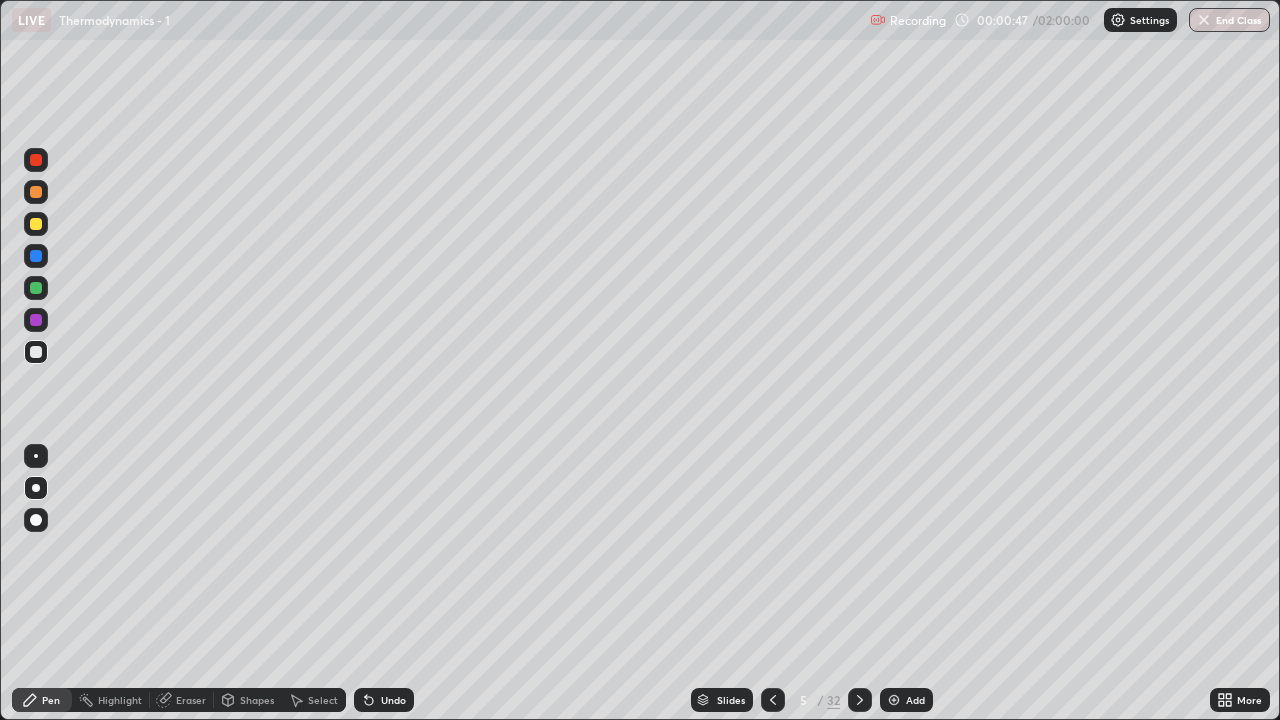 click at bounding box center [36, 488] 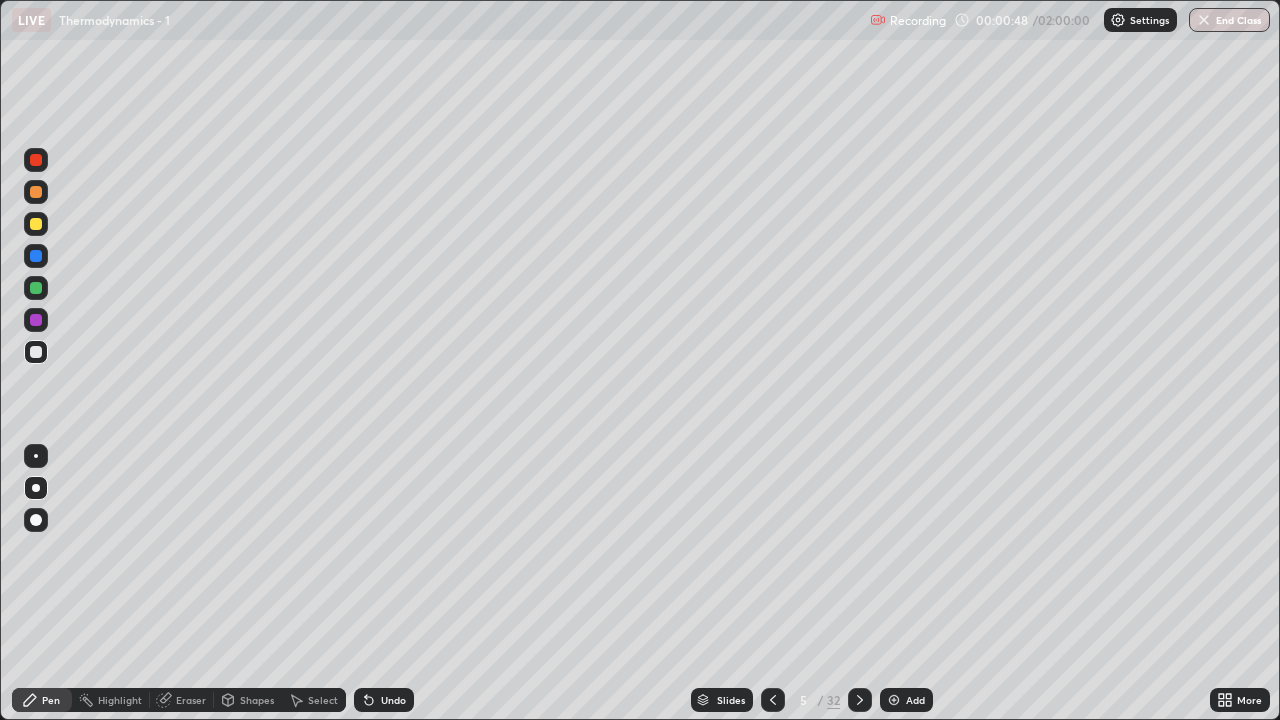 click at bounding box center [36, 352] 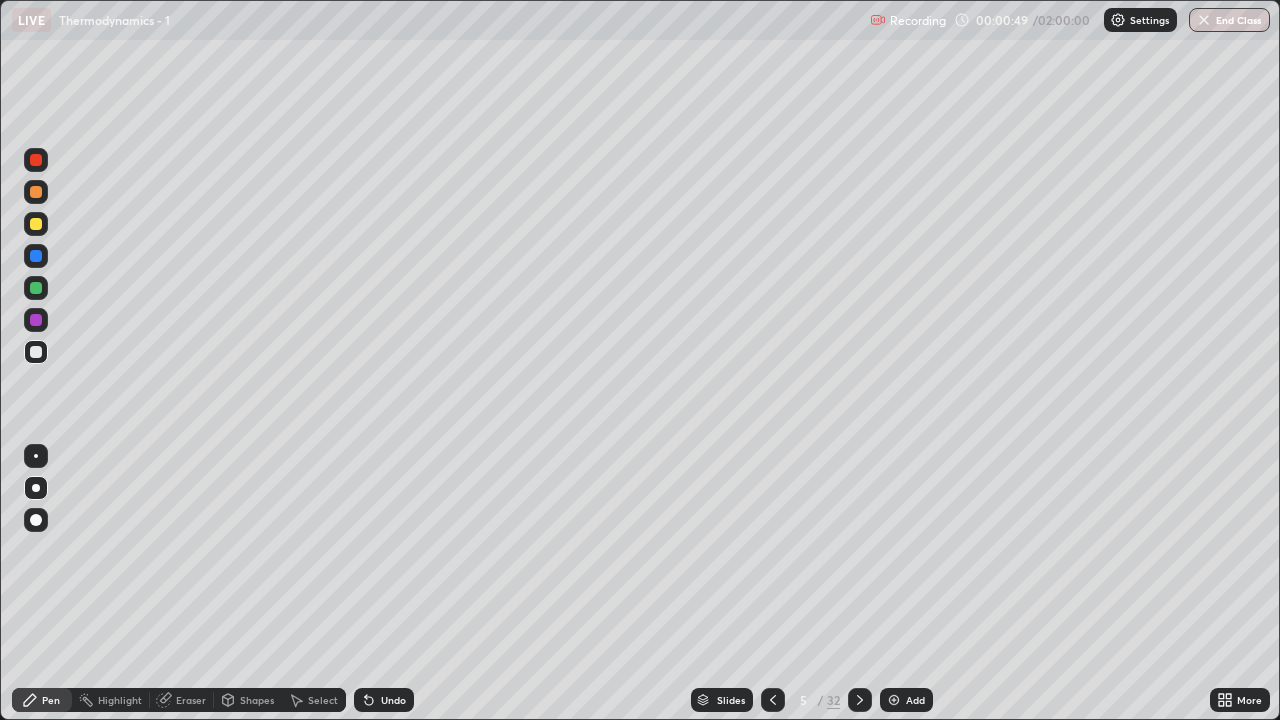 click on "Pen" at bounding box center [51, 700] 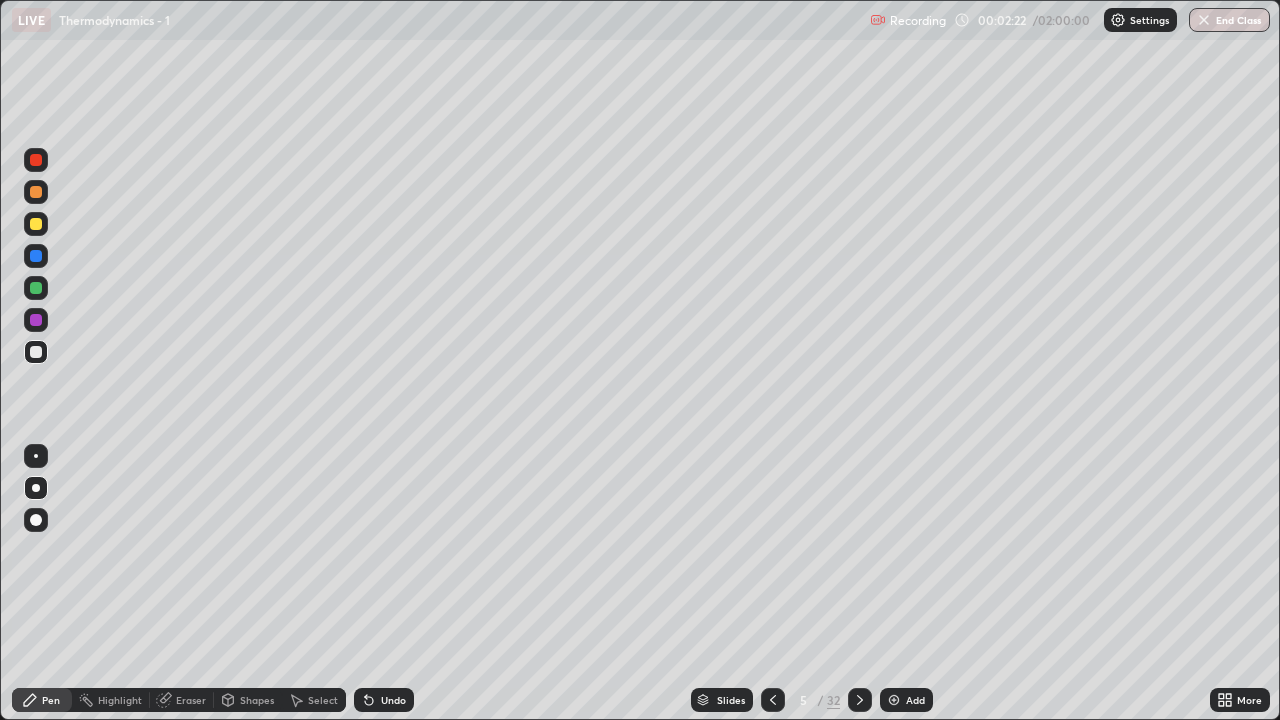 click on "Eraser" at bounding box center (182, 700) 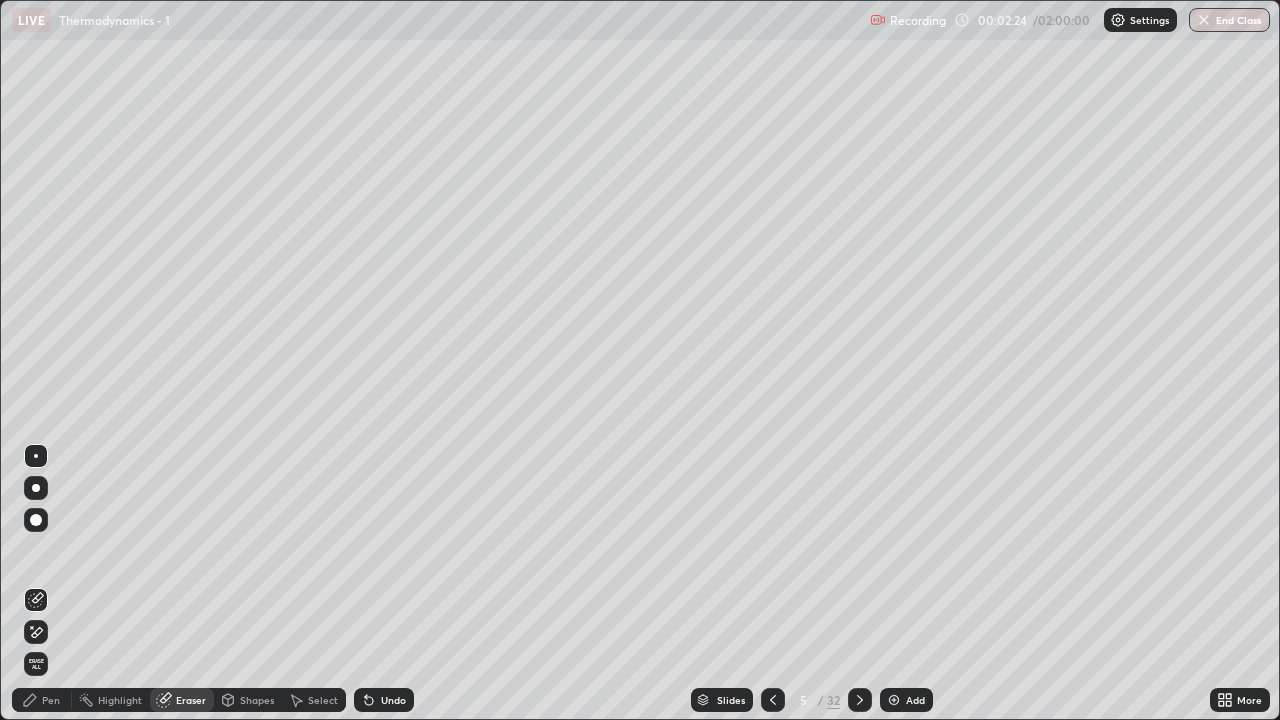 click on "Pen" at bounding box center [51, 700] 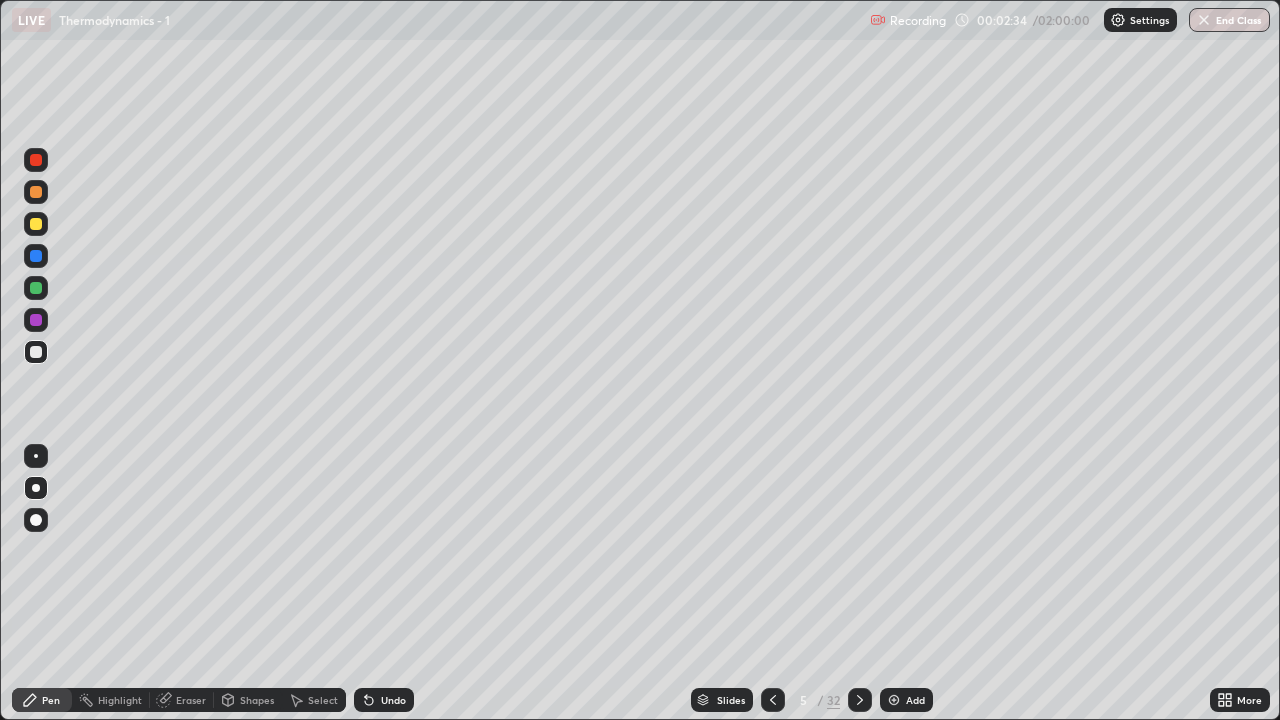 click on "Pen" at bounding box center (51, 700) 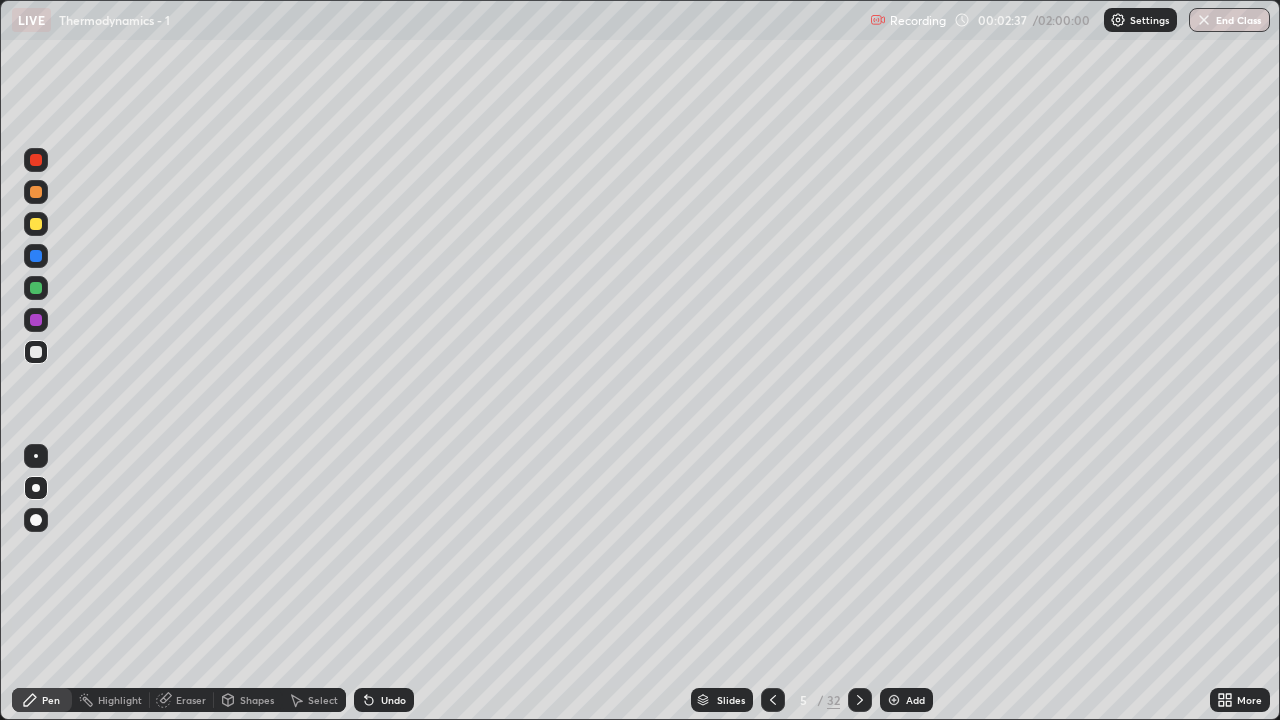 click on "Eraser" at bounding box center (191, 700) 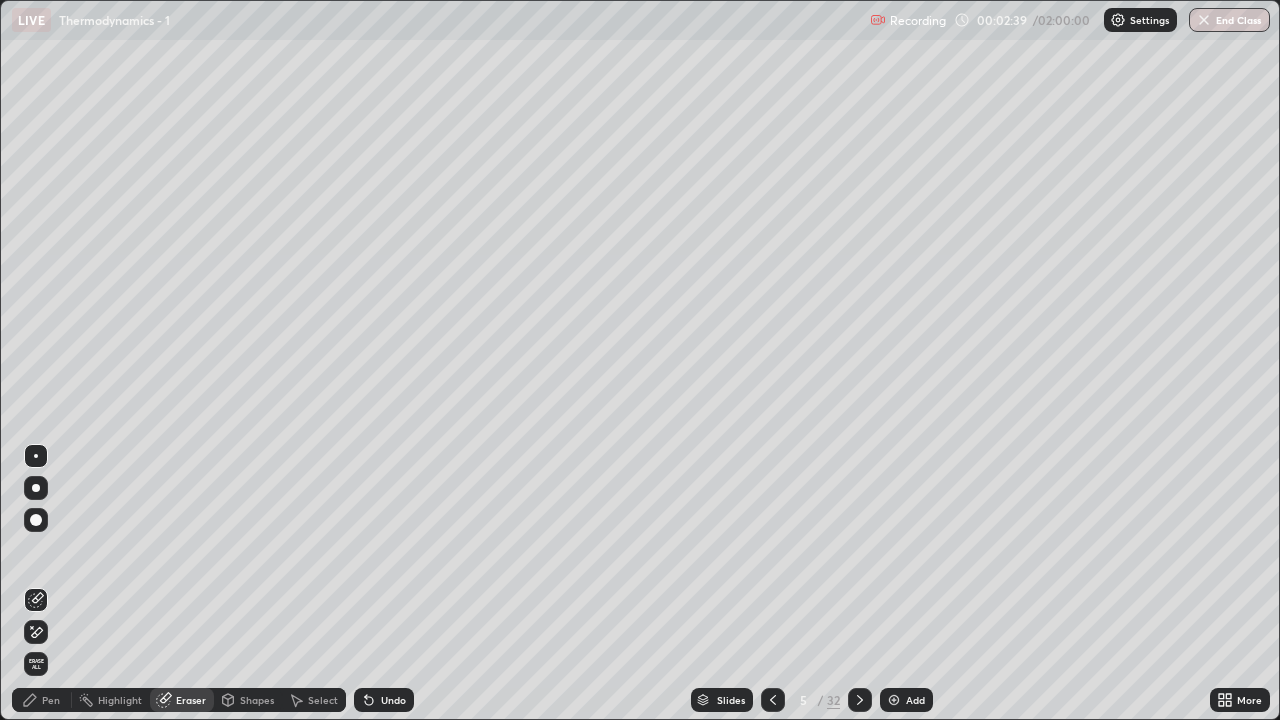 click on "Pen" at bounding box center [51, 700] 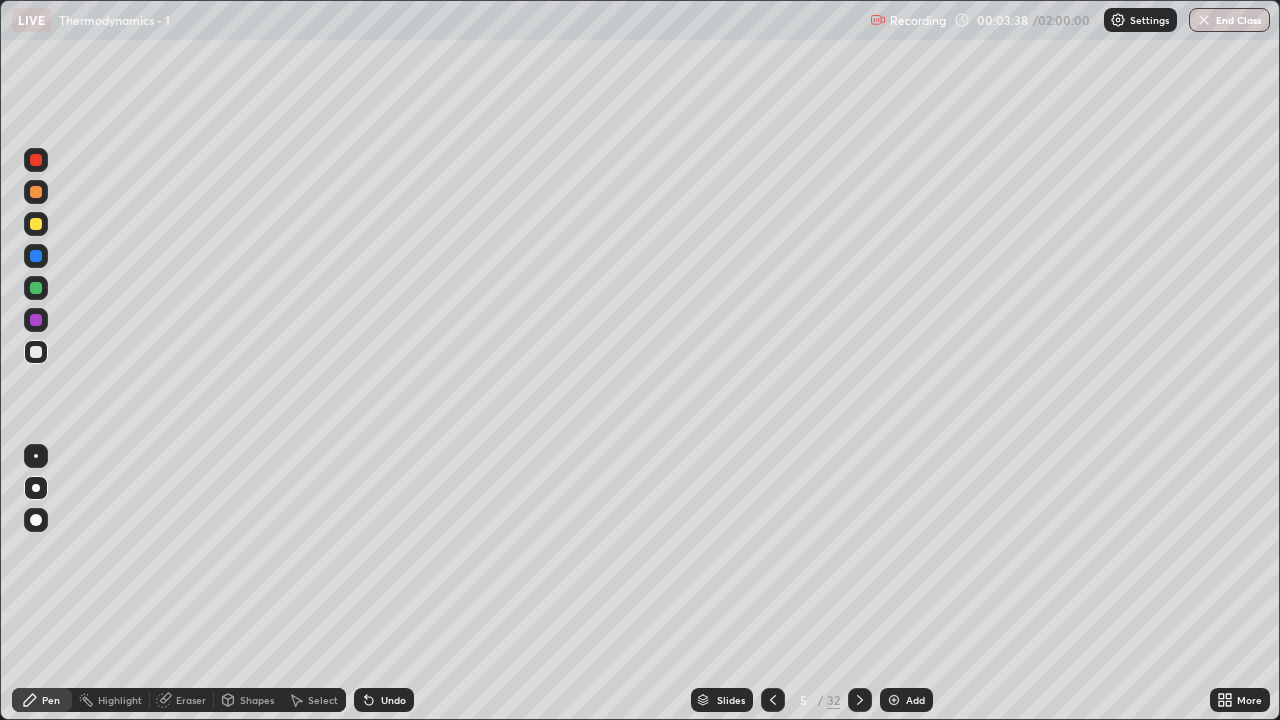 click 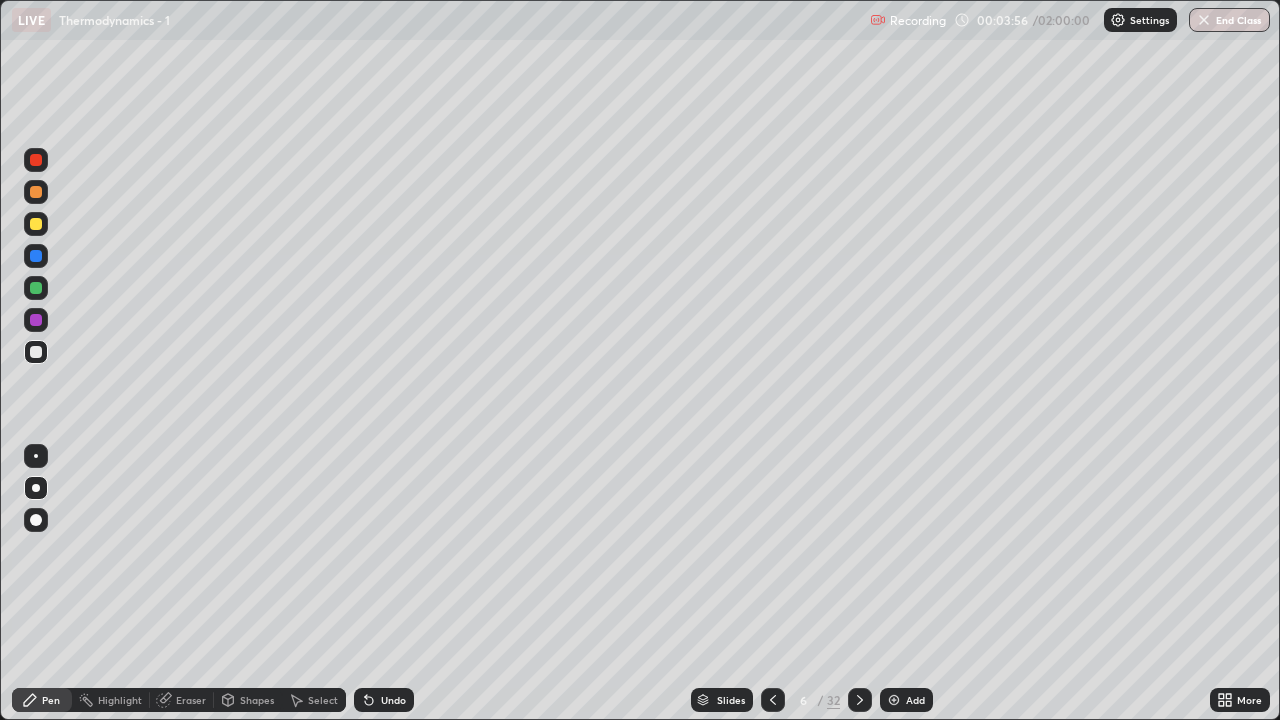 click on "Eraser" at bounding box center (191, 700) 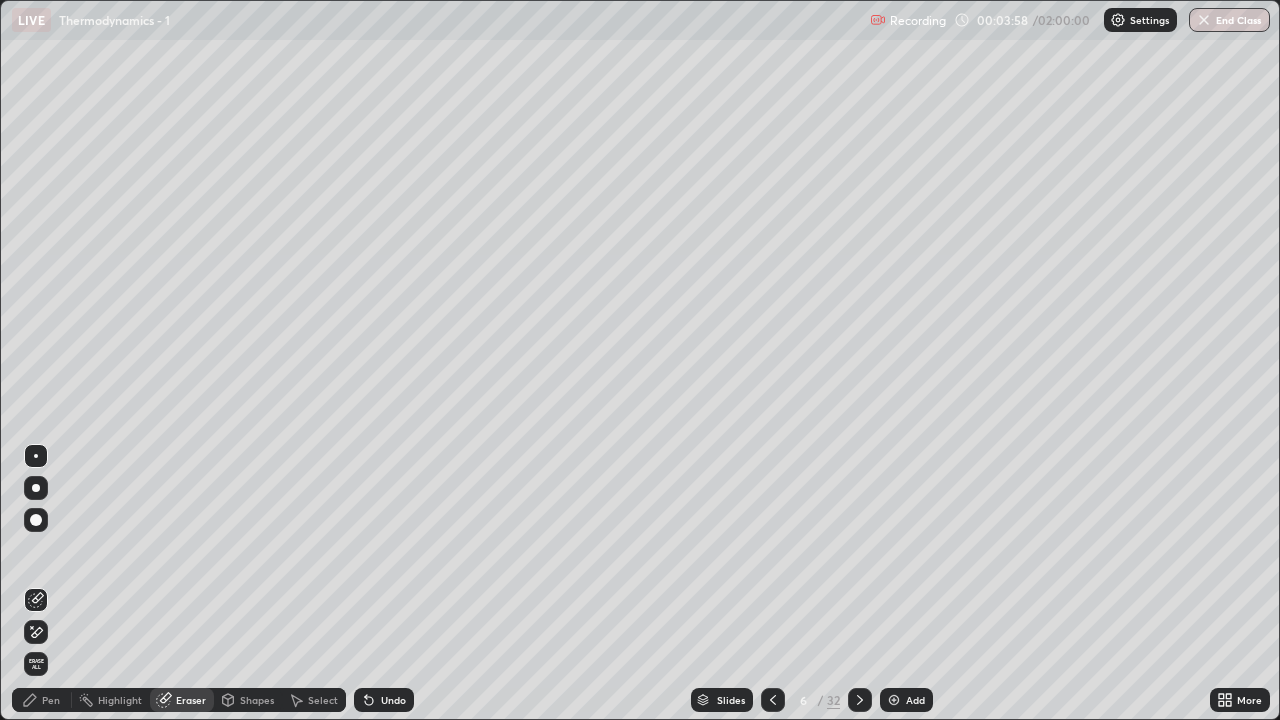 click on "Pen" at bounding box center [51, 700] 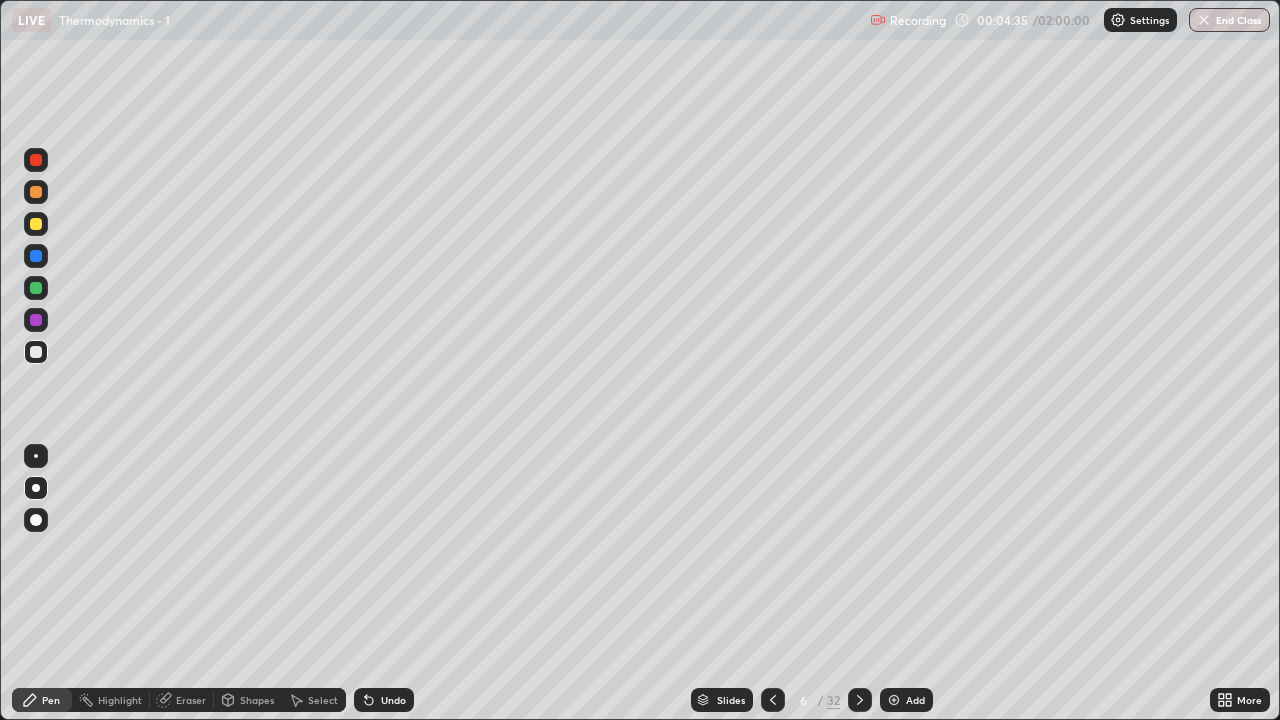 click on "Eraser" at bounding box center [191, 700] 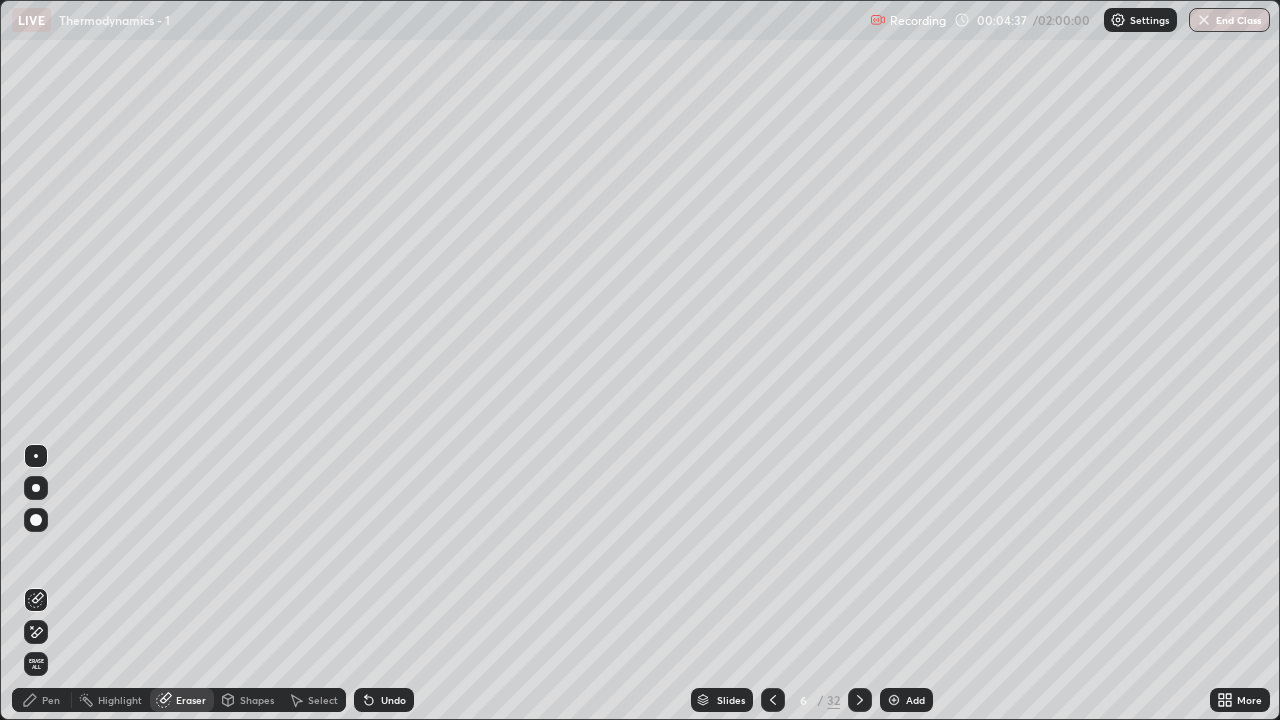 click on "Pen" at bounding box center [51, 700] 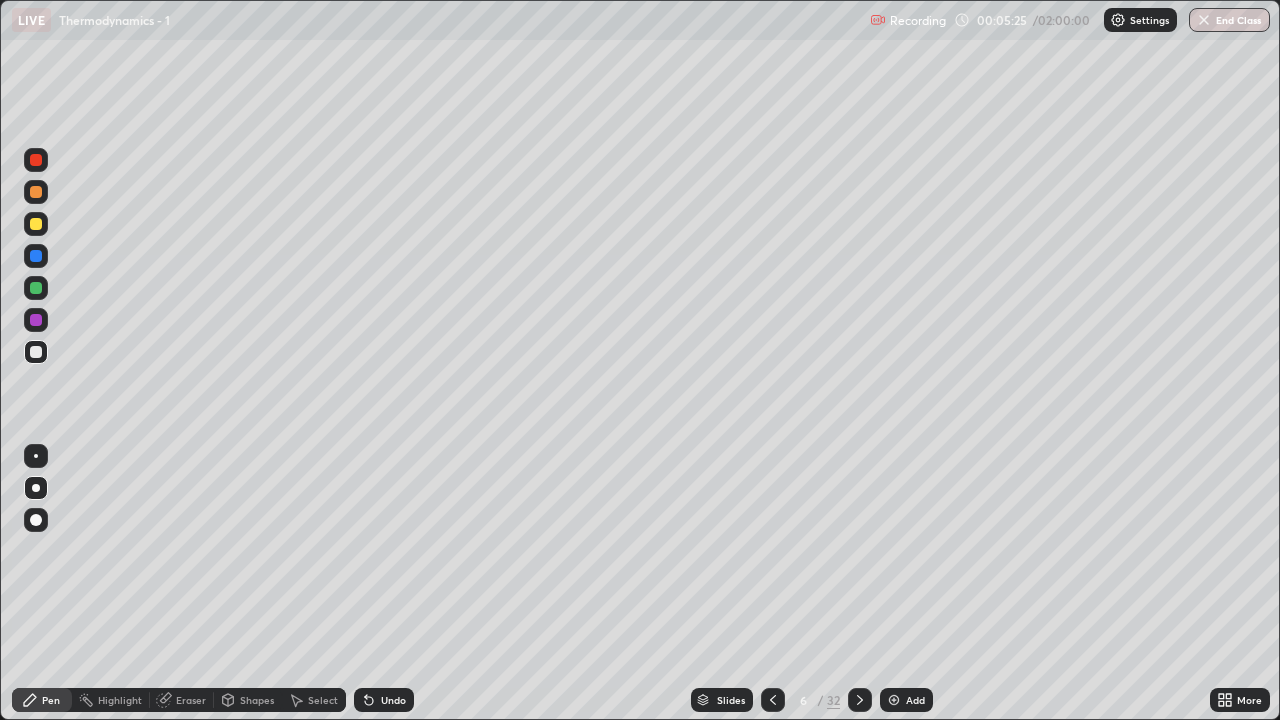 click on "Eraser" at bounding box center (191, 700) 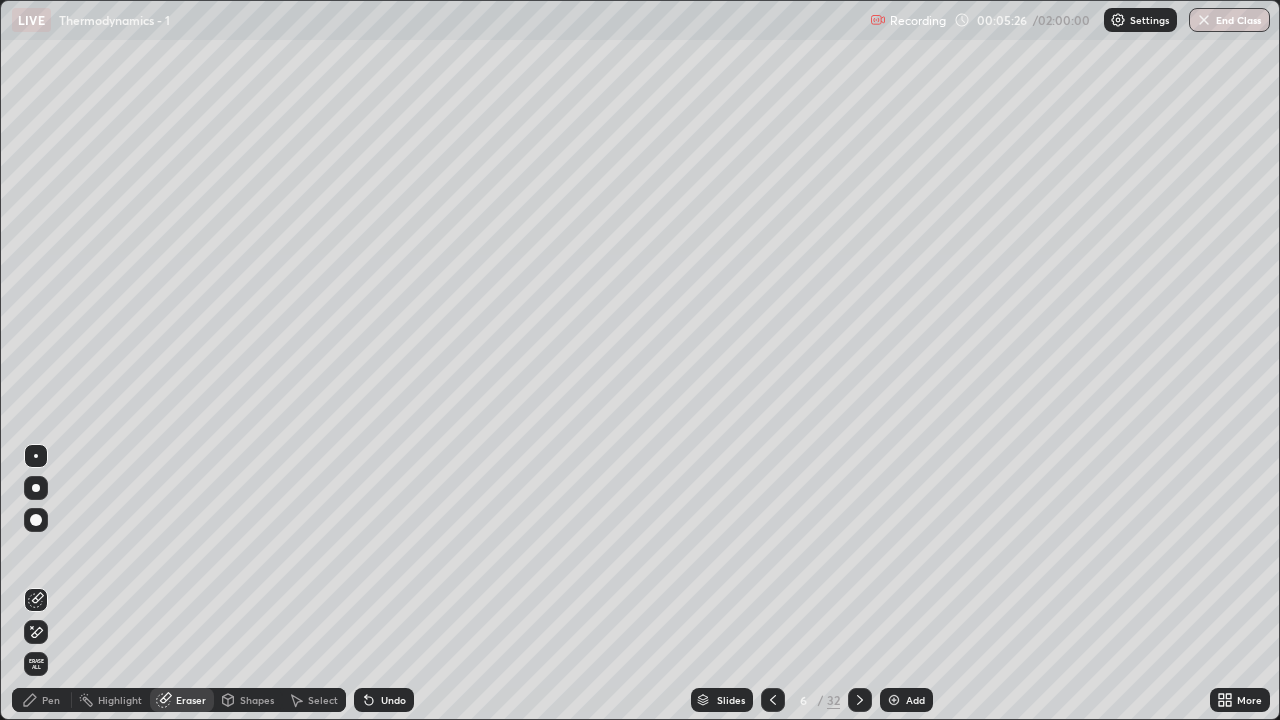 click on "Pen" at bounding box center (42, 700) 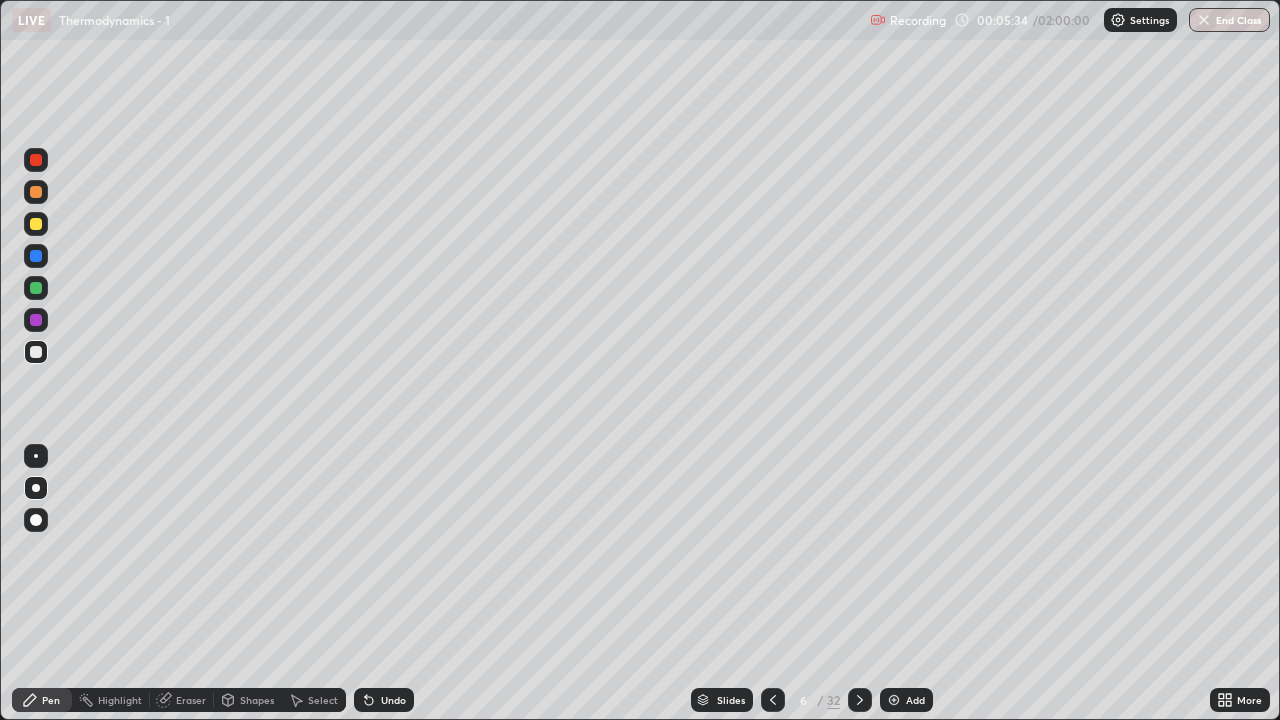 click on "Eraser" at bounding box center [191, 700] 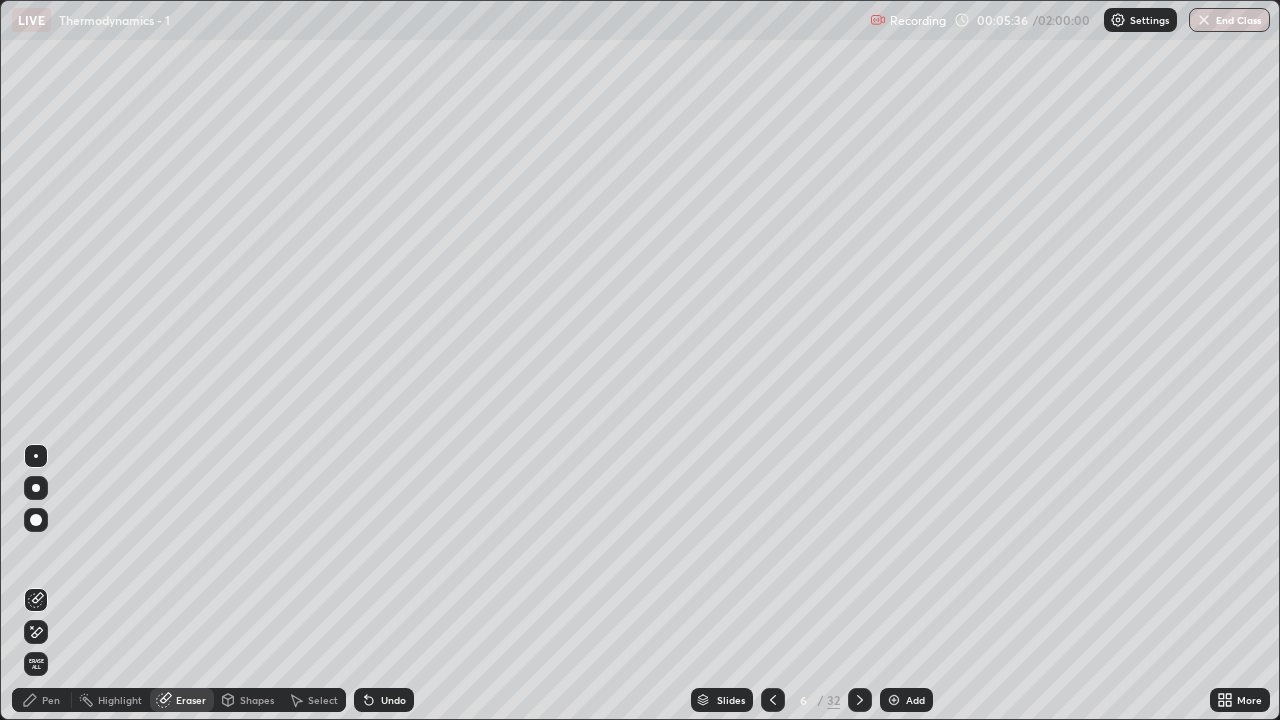 click on "Pen" at bounding box center (51, 700) 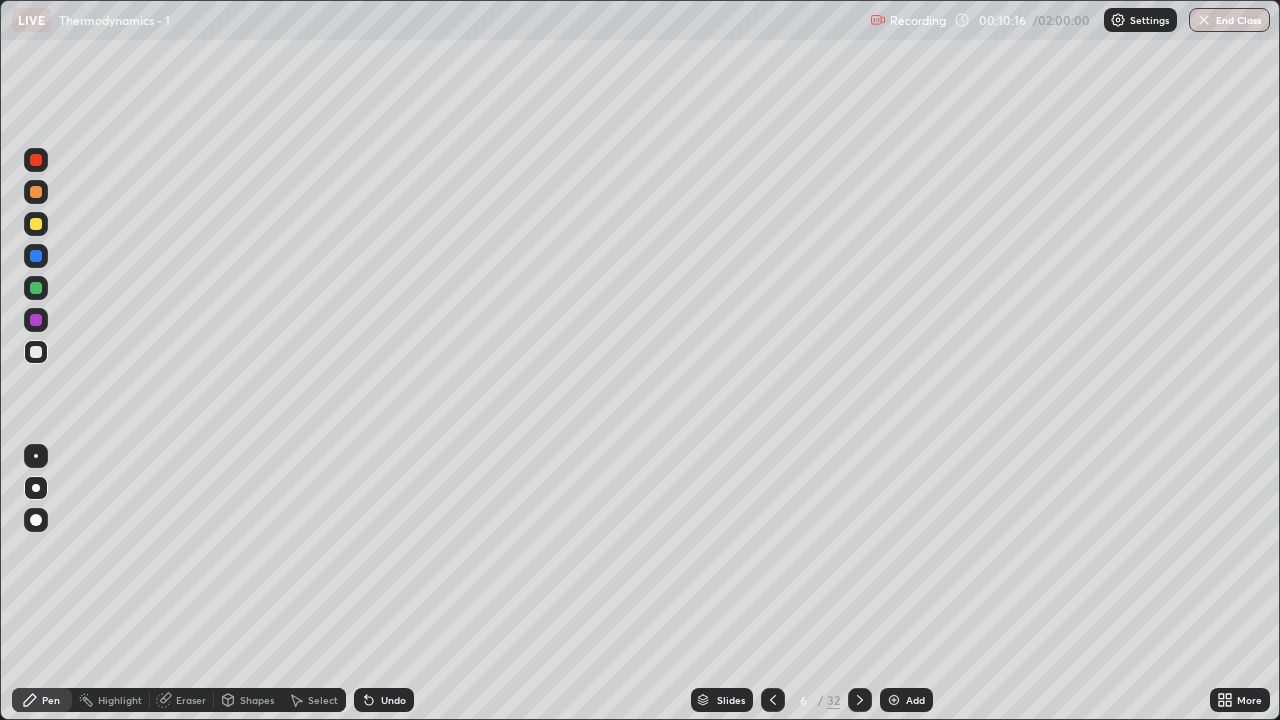 click 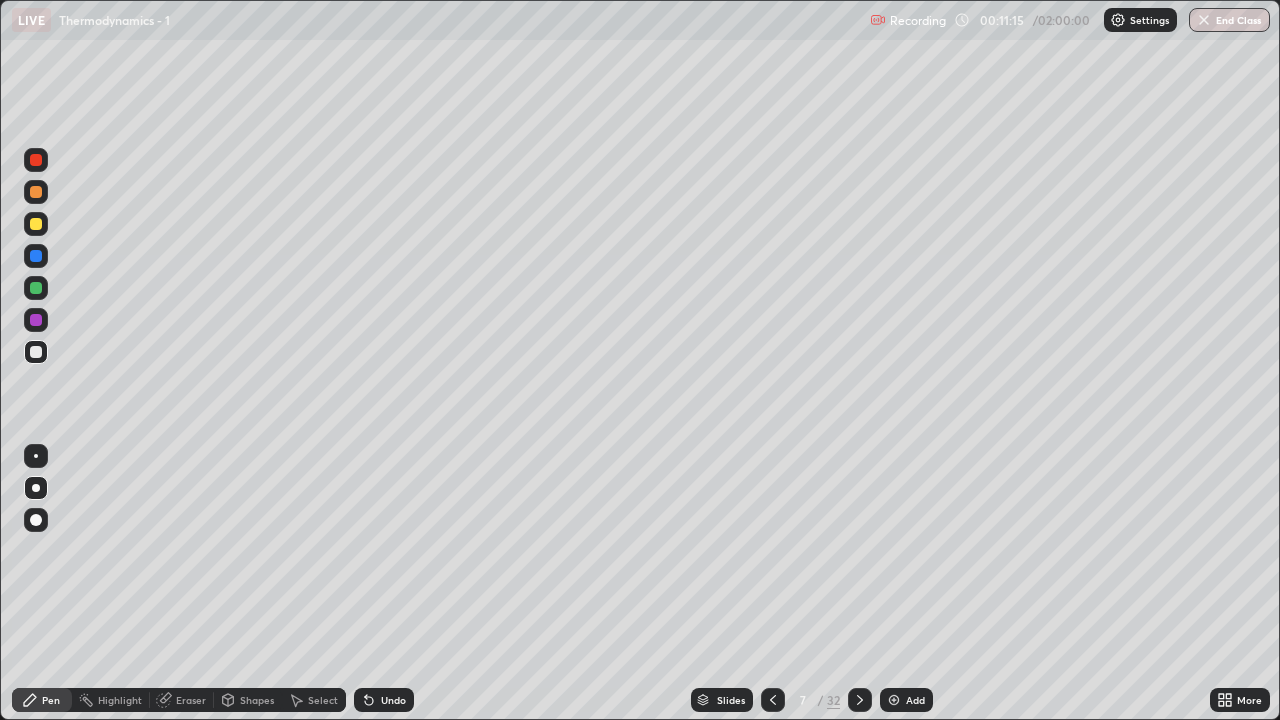 click 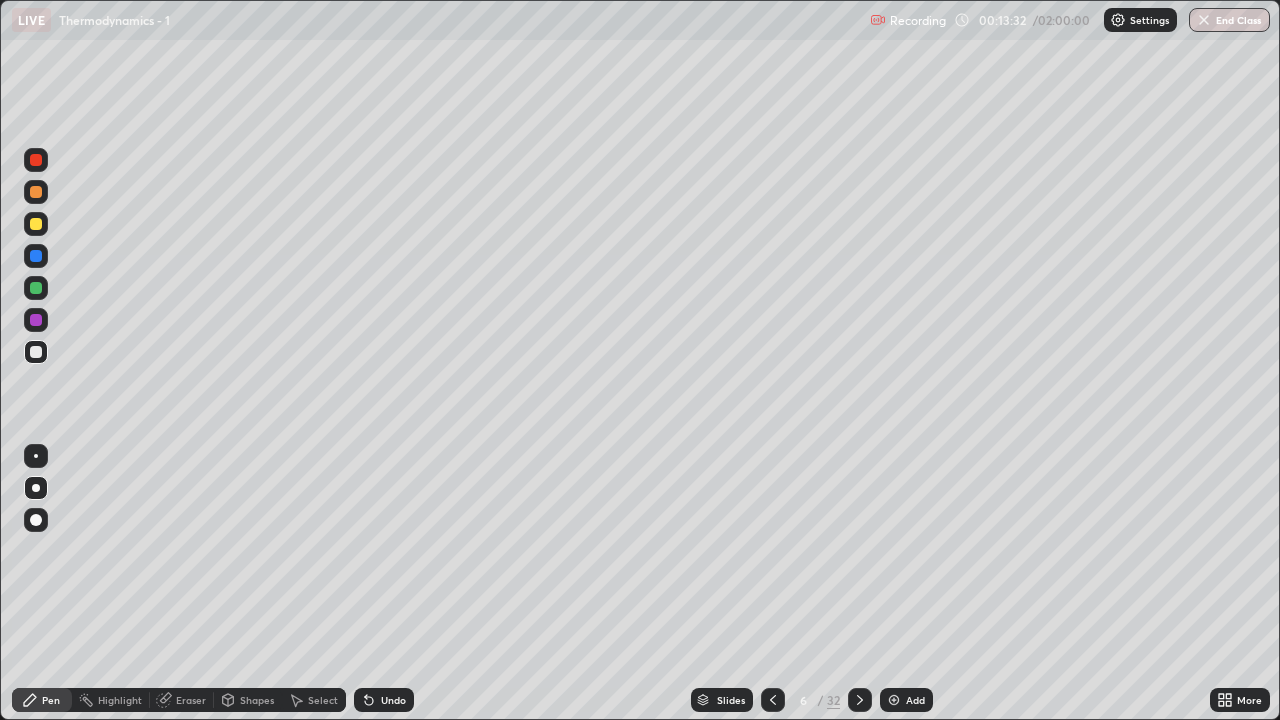 click 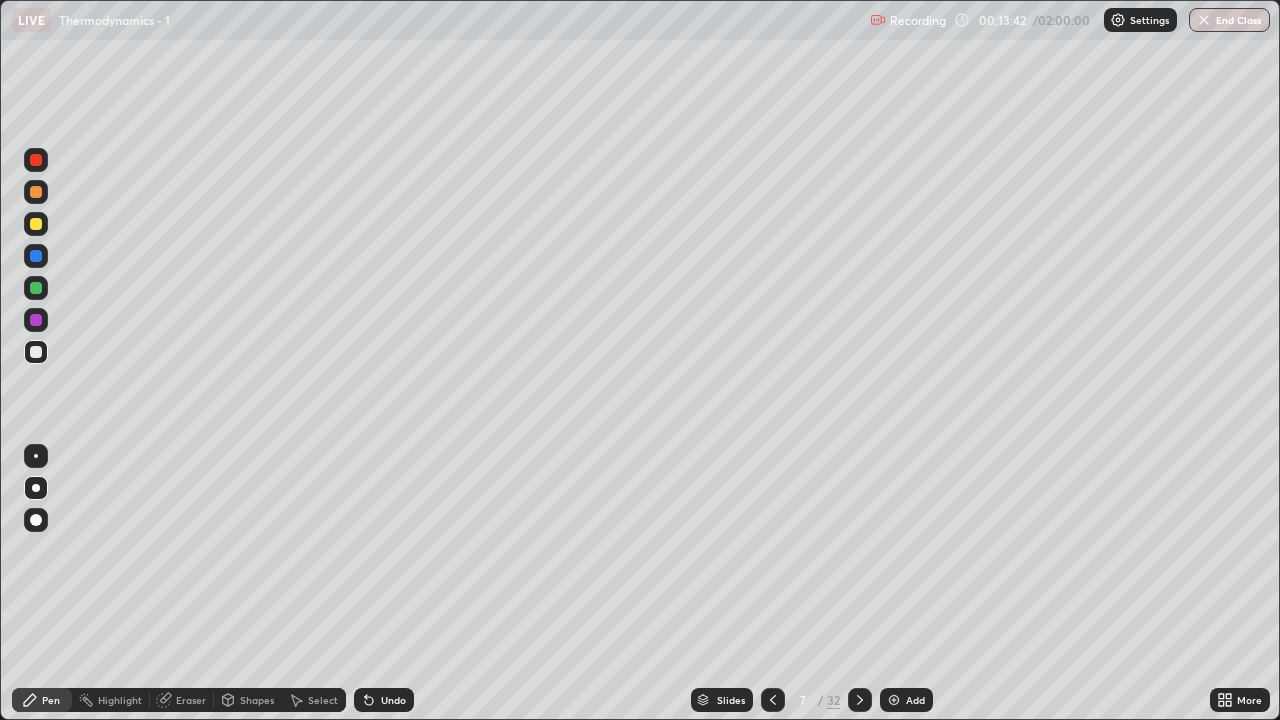 click 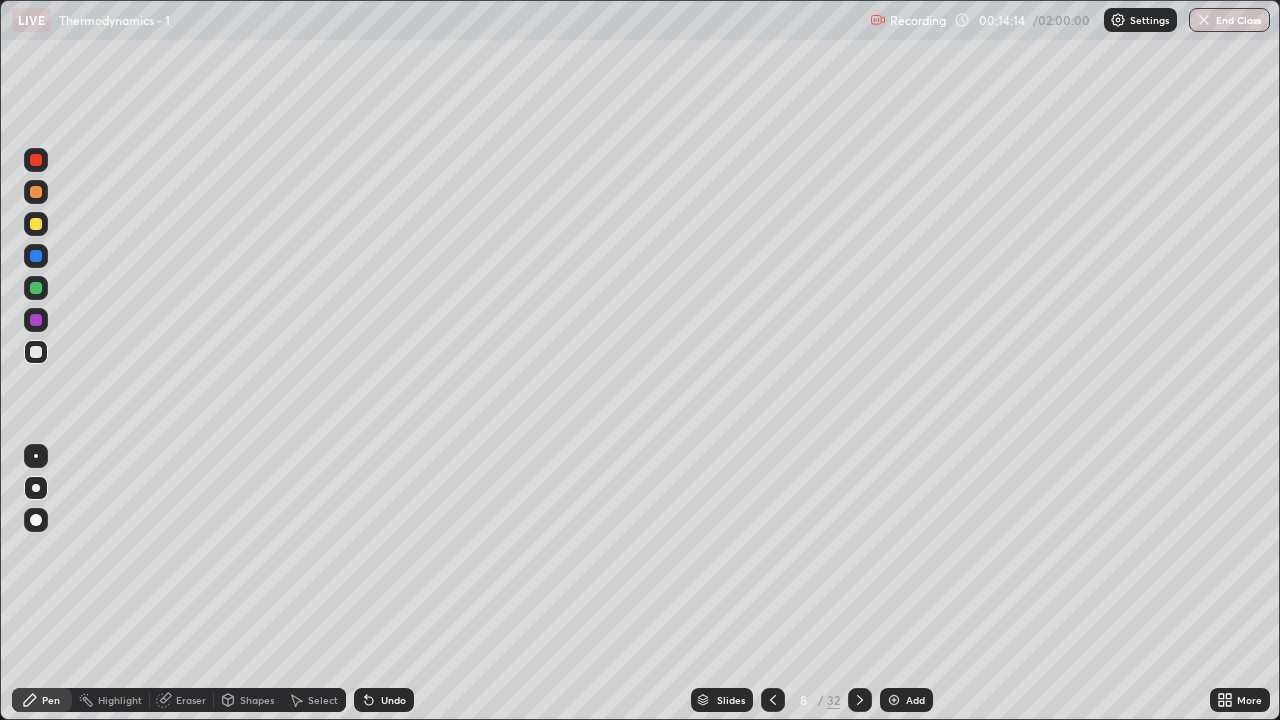 click at bounding box center [36, 224] 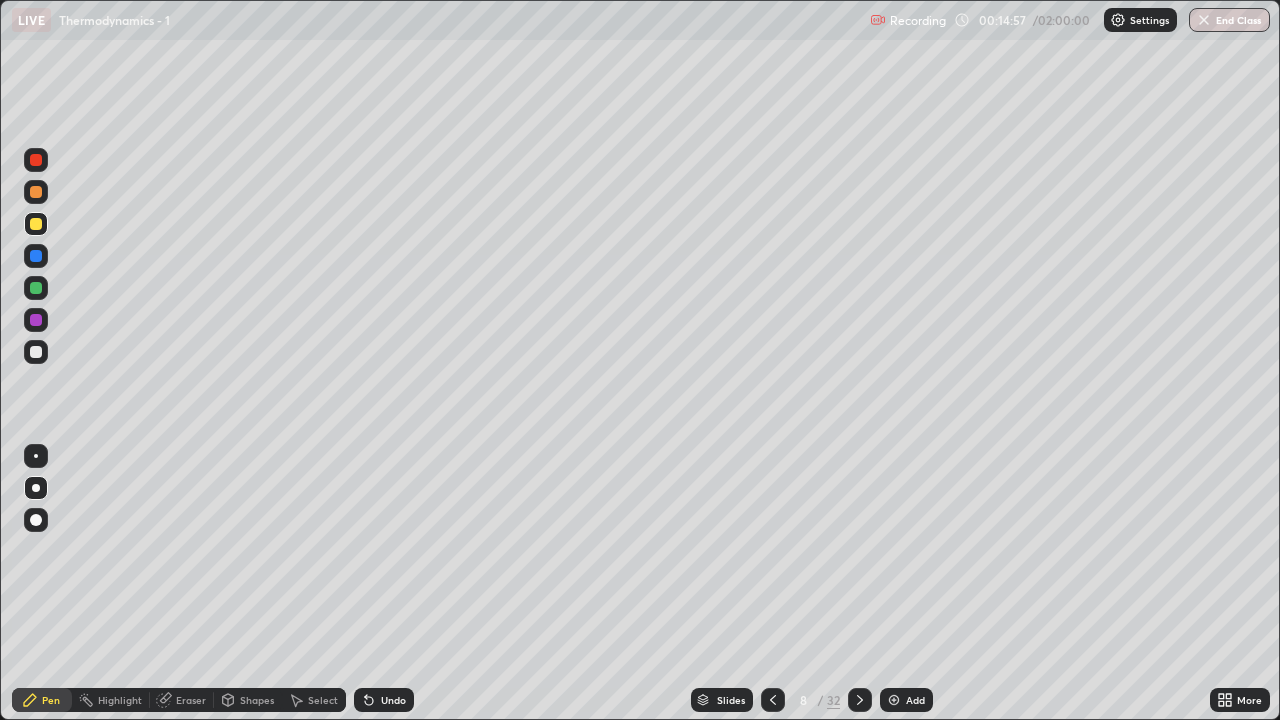 click at bounding box center (36, 352) 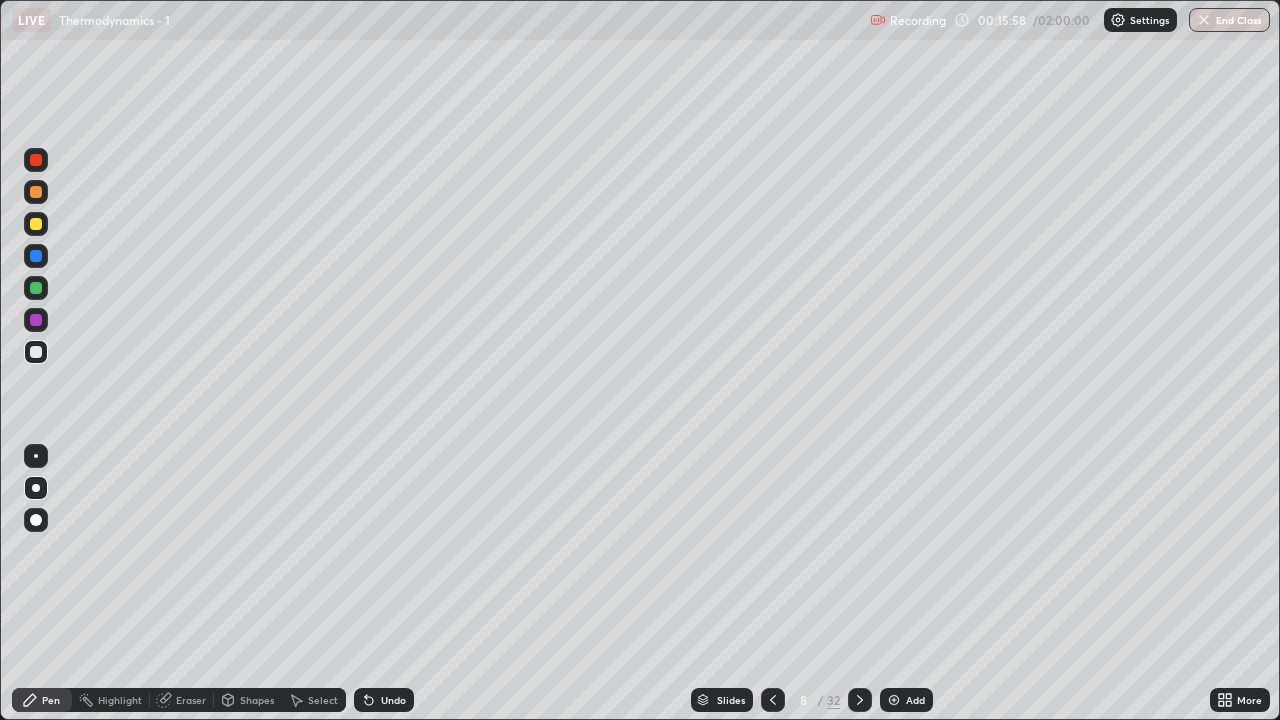 click at bounding box center [36, 224] 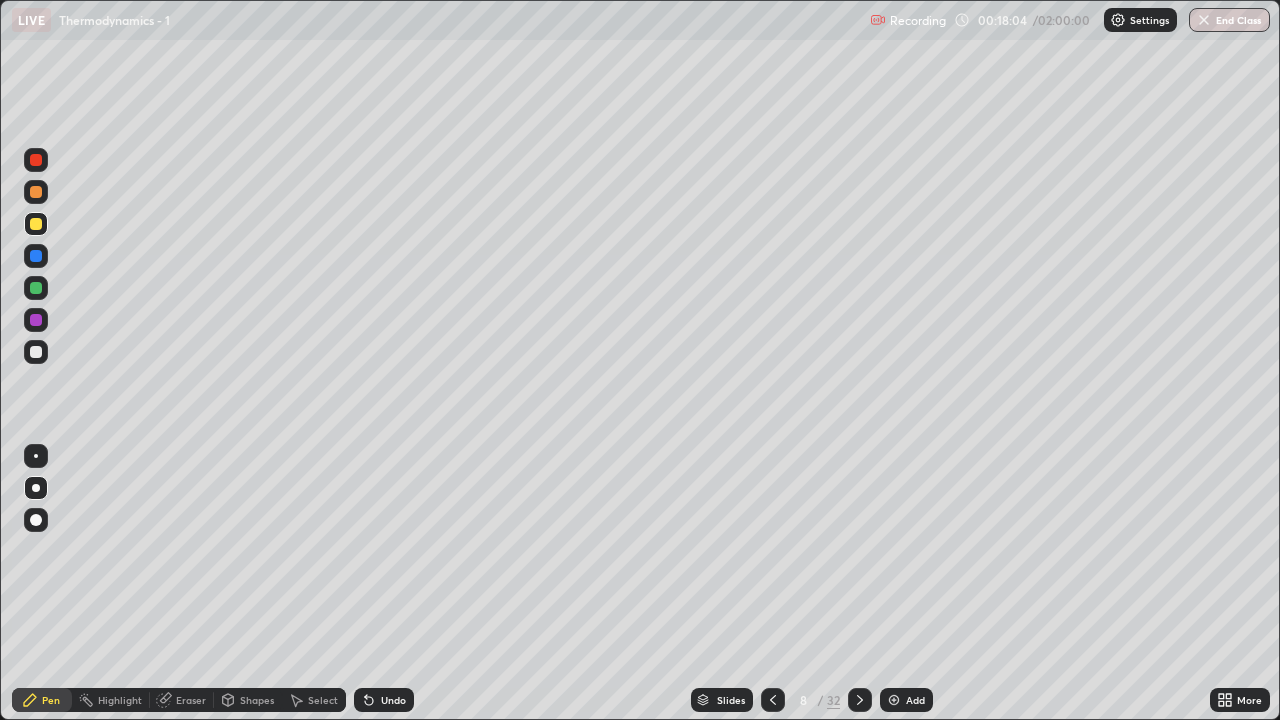 click at bounding box center [36, 352] 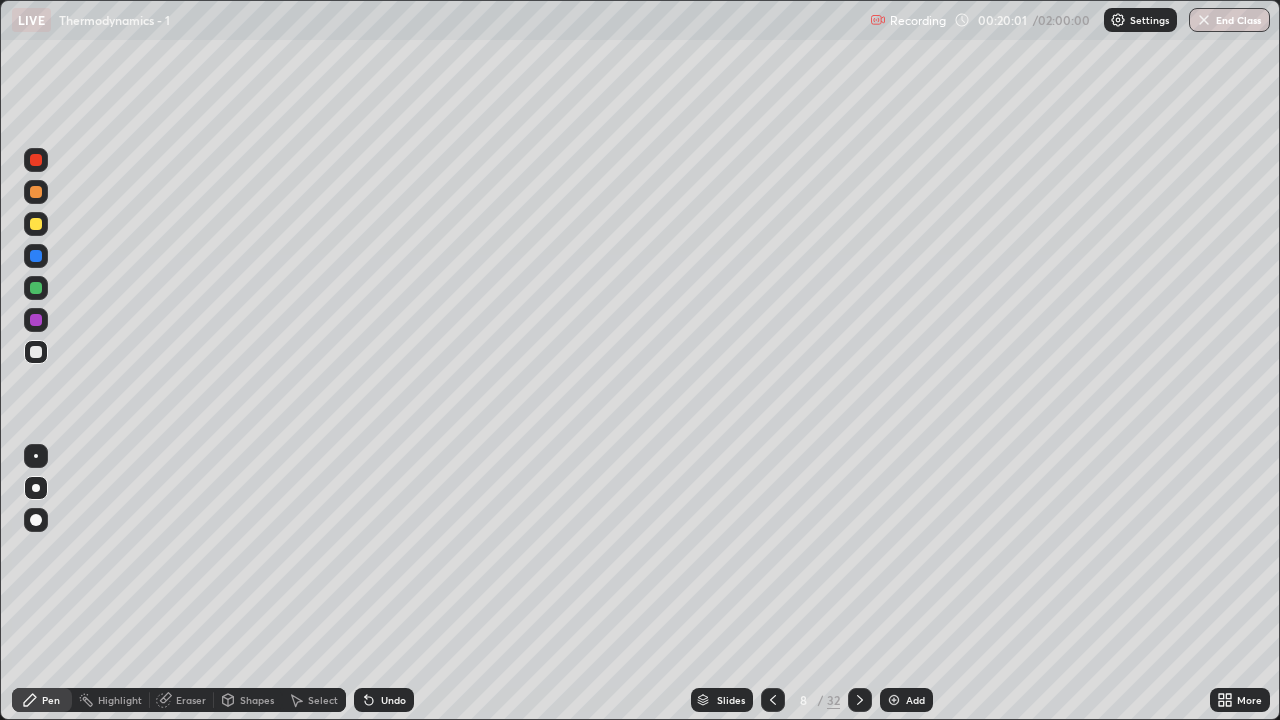 click at bounding box center [36, 560] 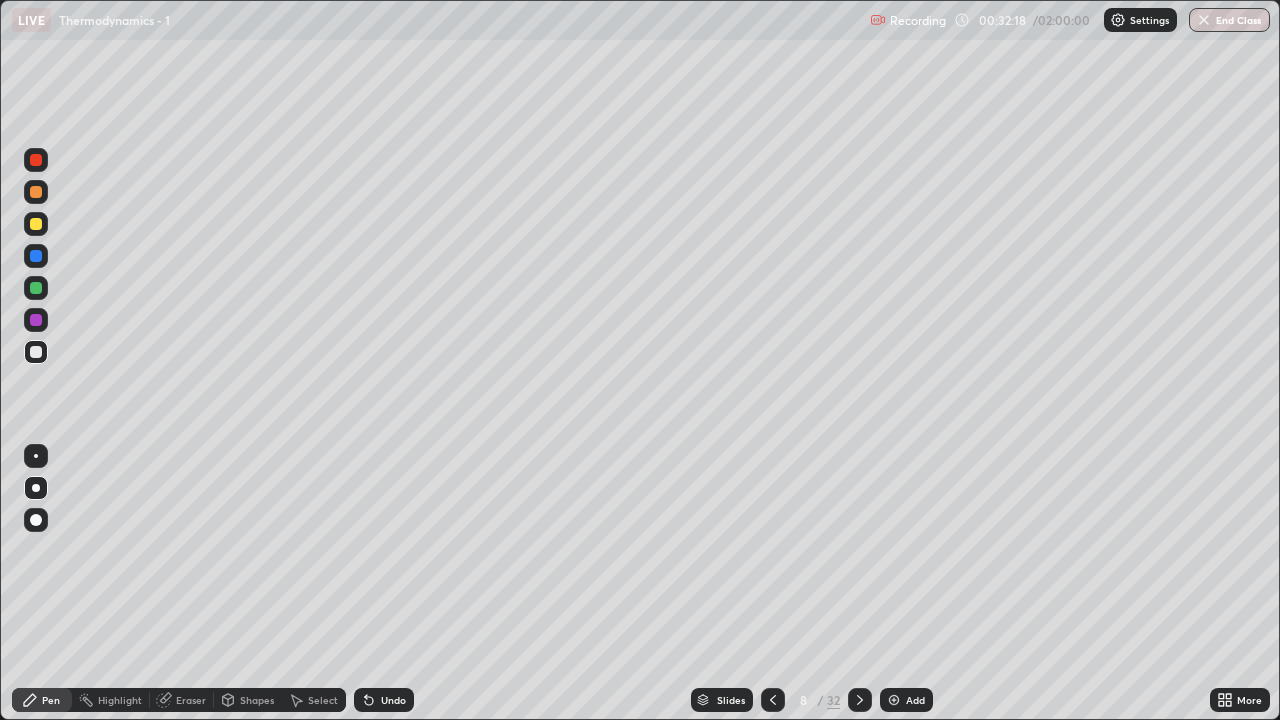 click 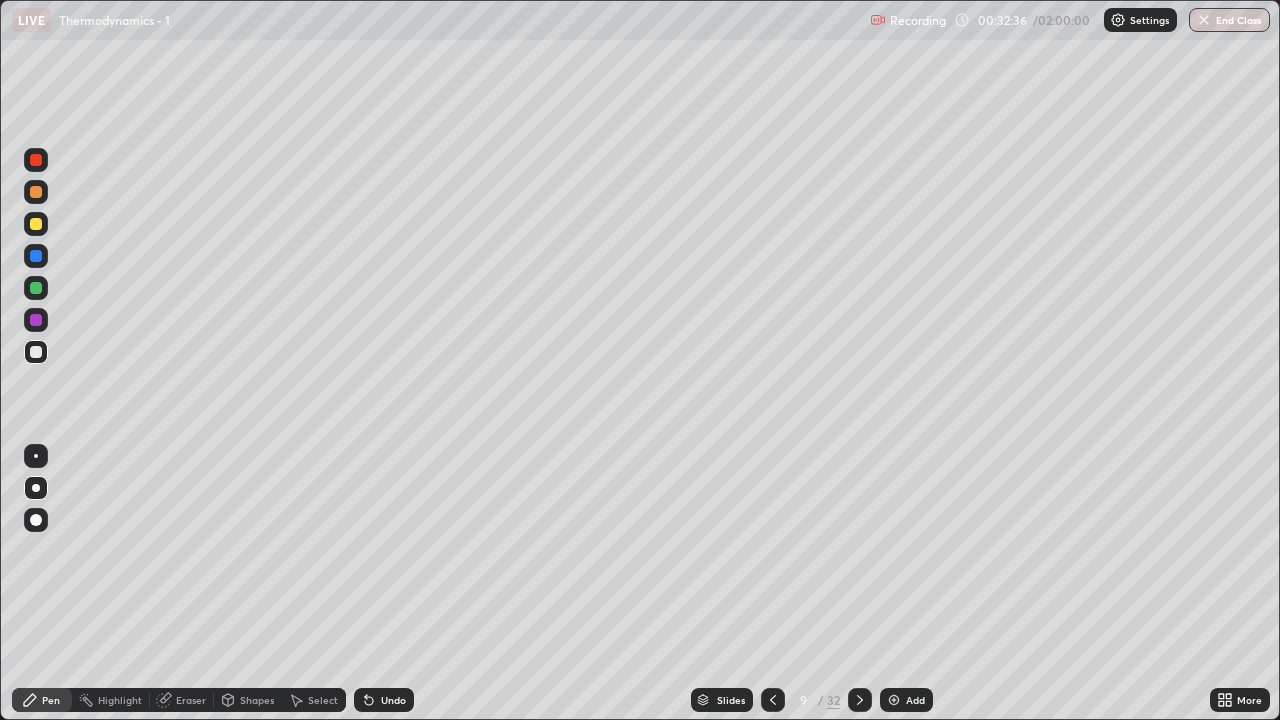 click on "Eraser" at bounding box center (191, 700) 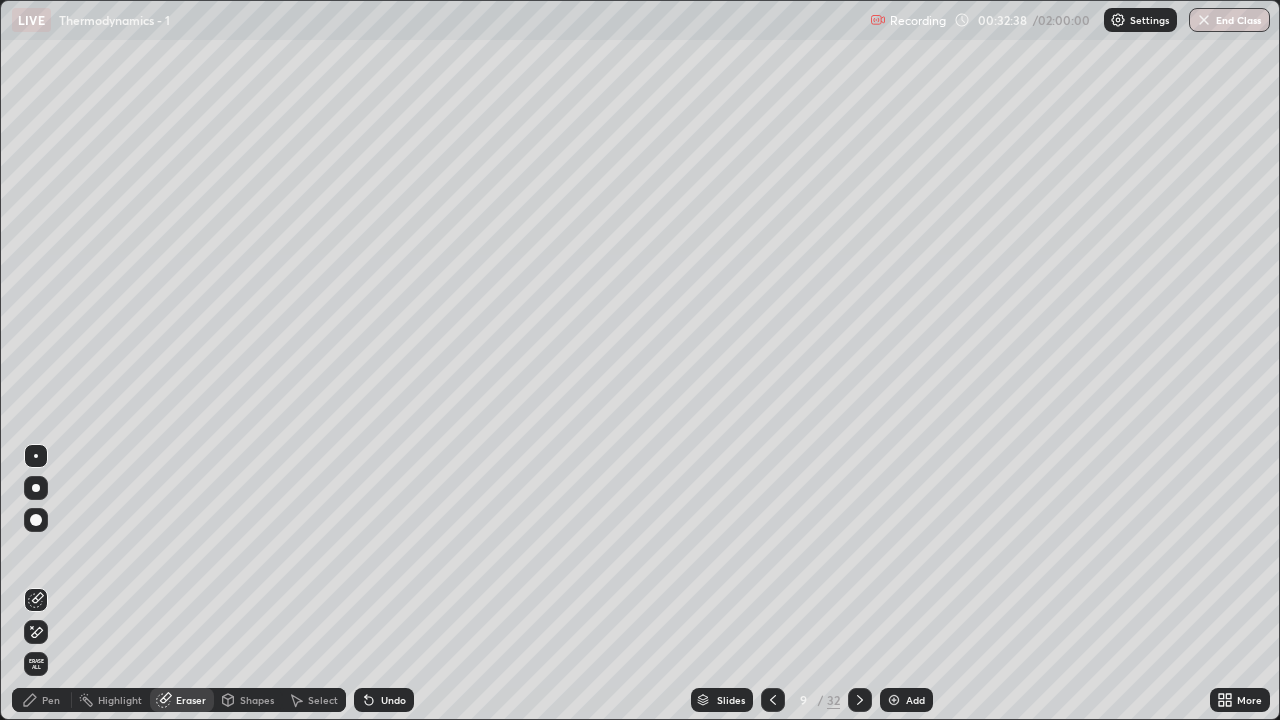 click on "Pen" at bounding box center [51, 700] 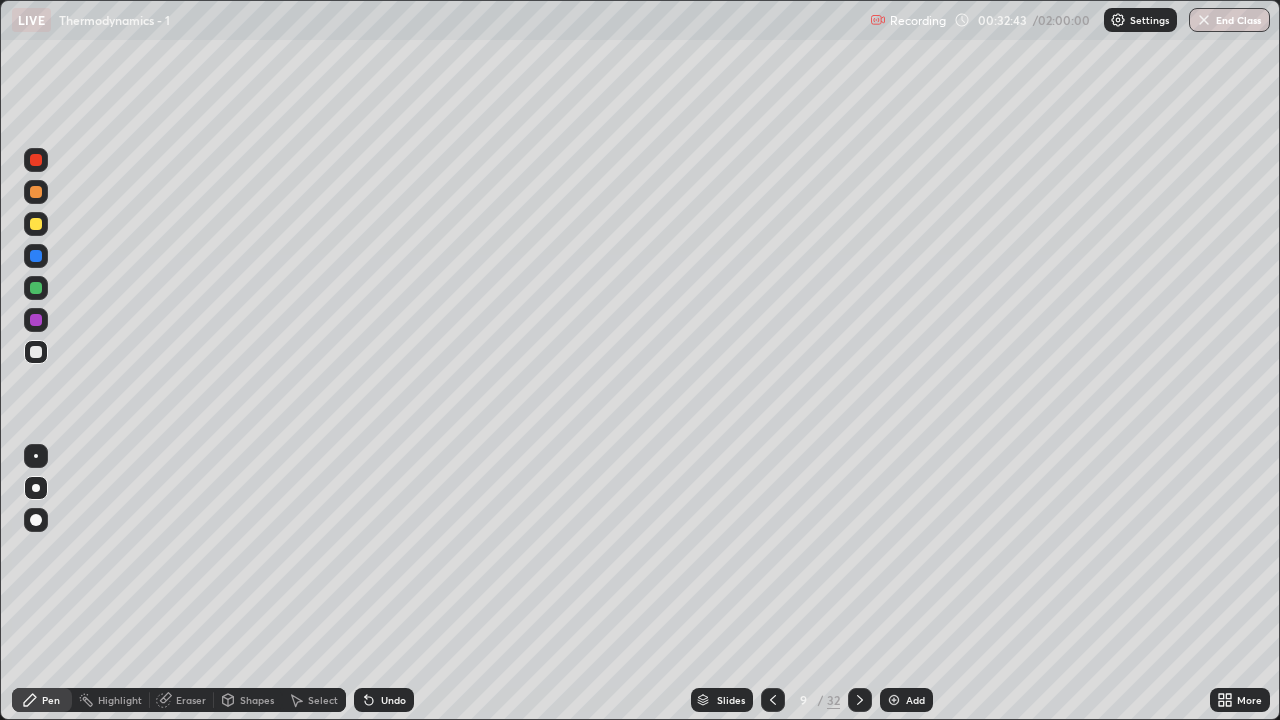click on "Eraser" at bounding box center (191, 700) 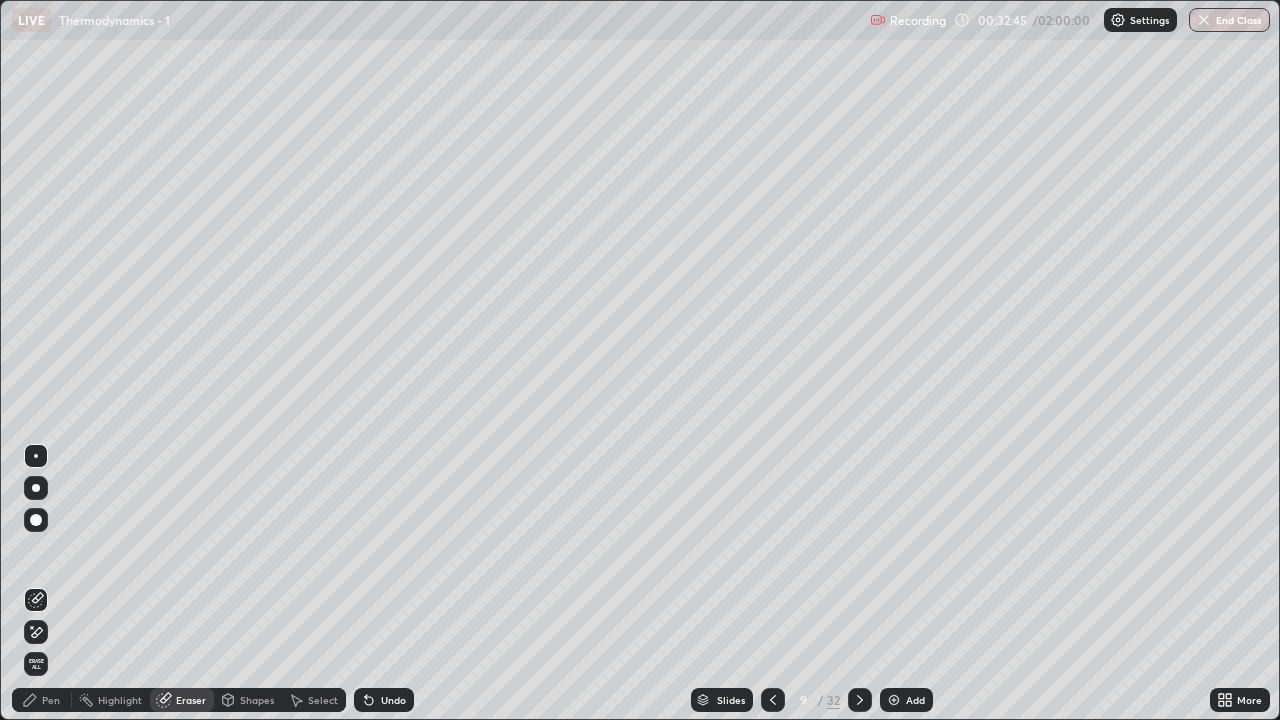 click on "Pen" at bounding box center (51, 700) 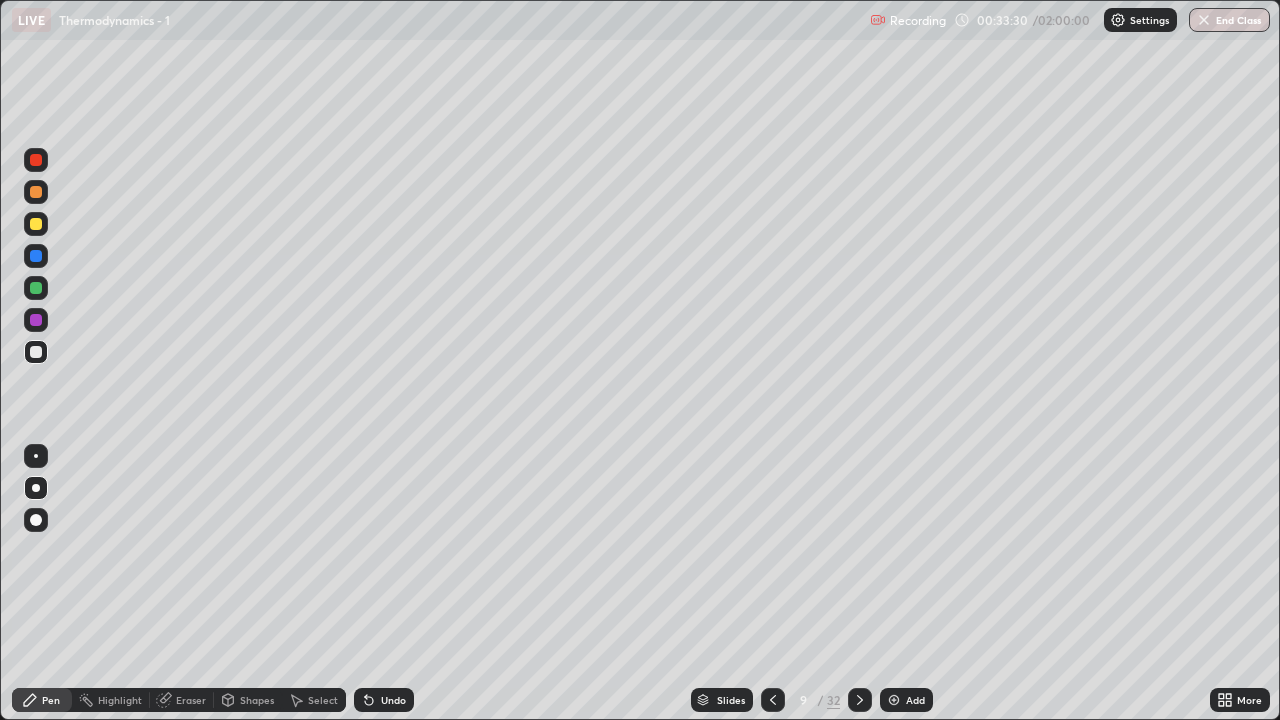 click 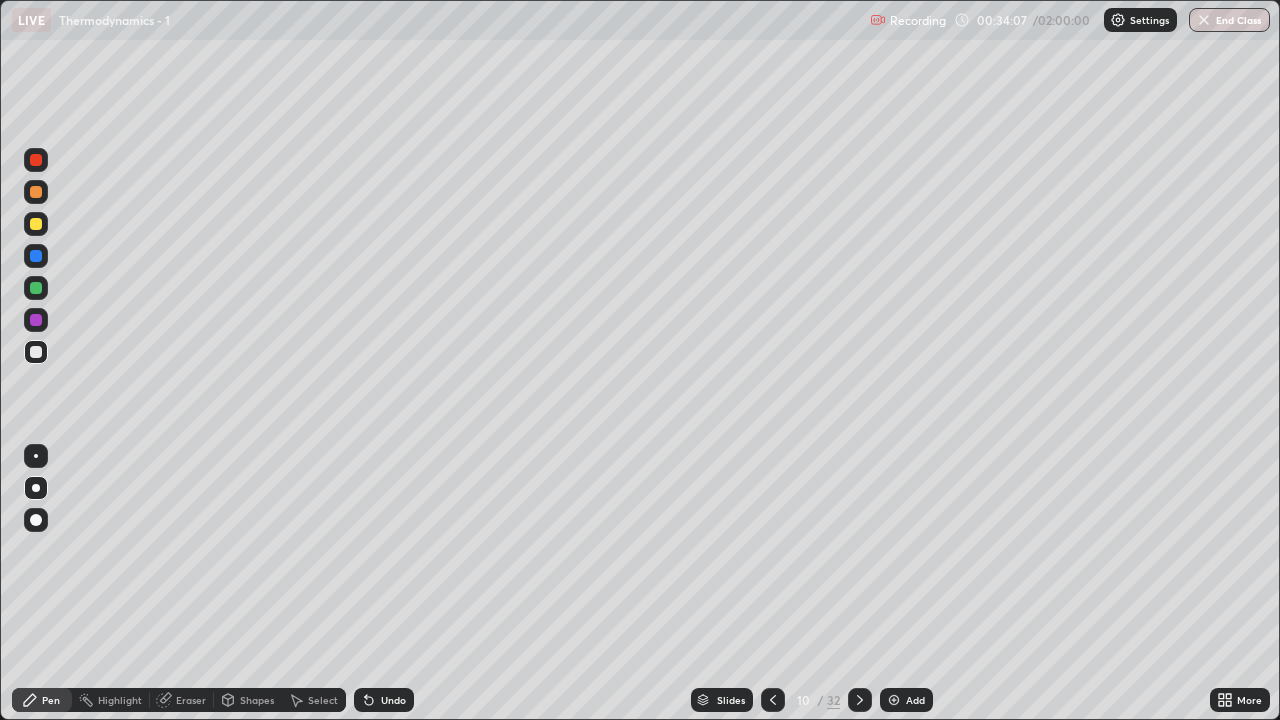 click at bounding box center [36, 488] 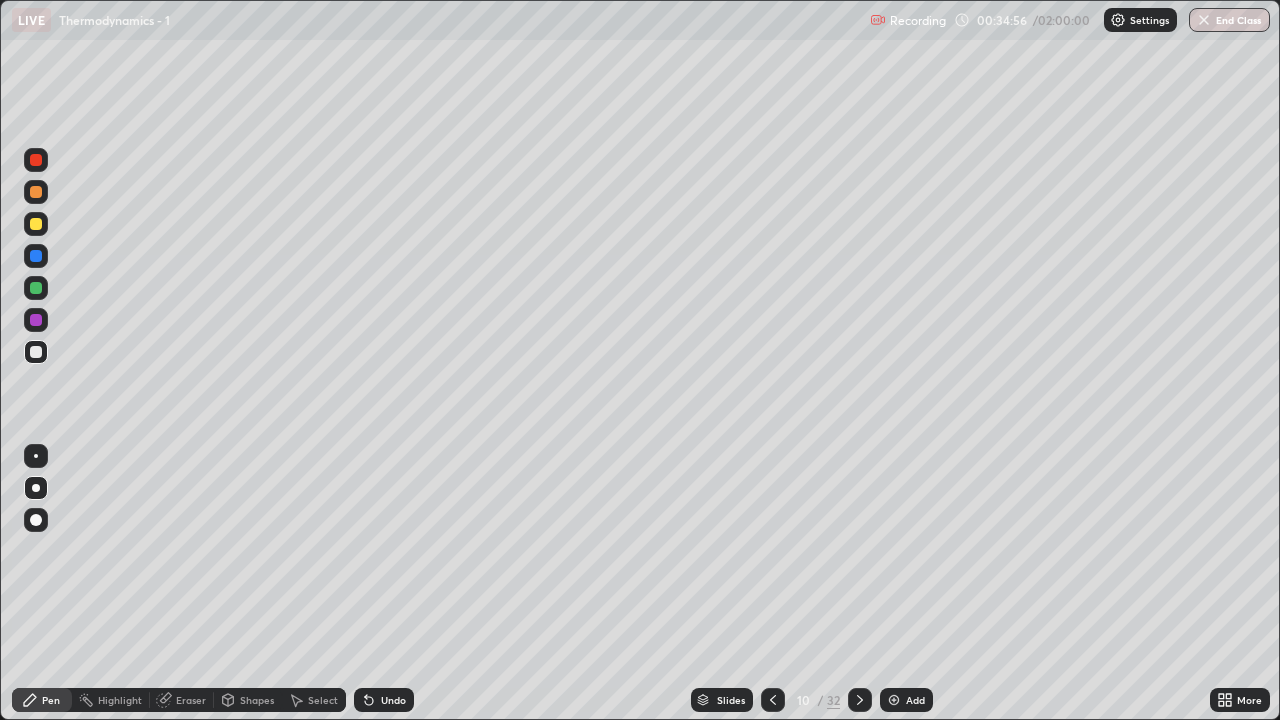 click on "Eraser" at bounding box center [191, 700] 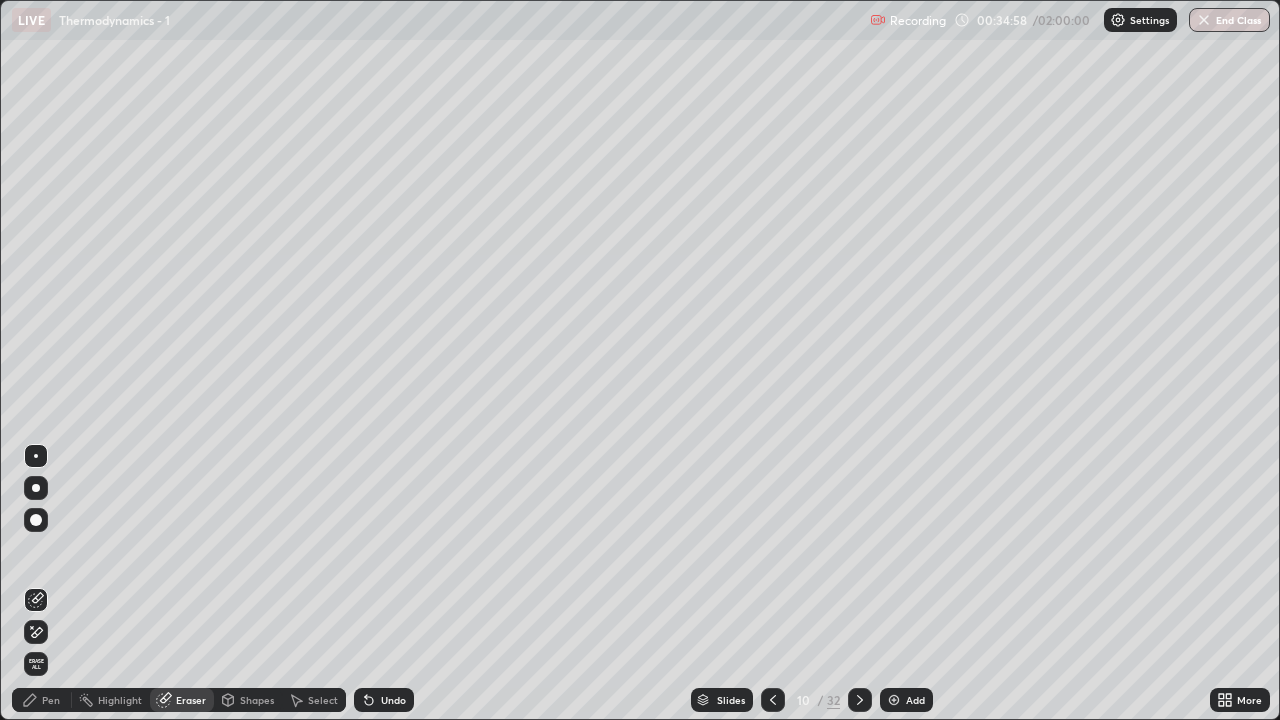 click on "Pen" at bounding box center (51, 700) 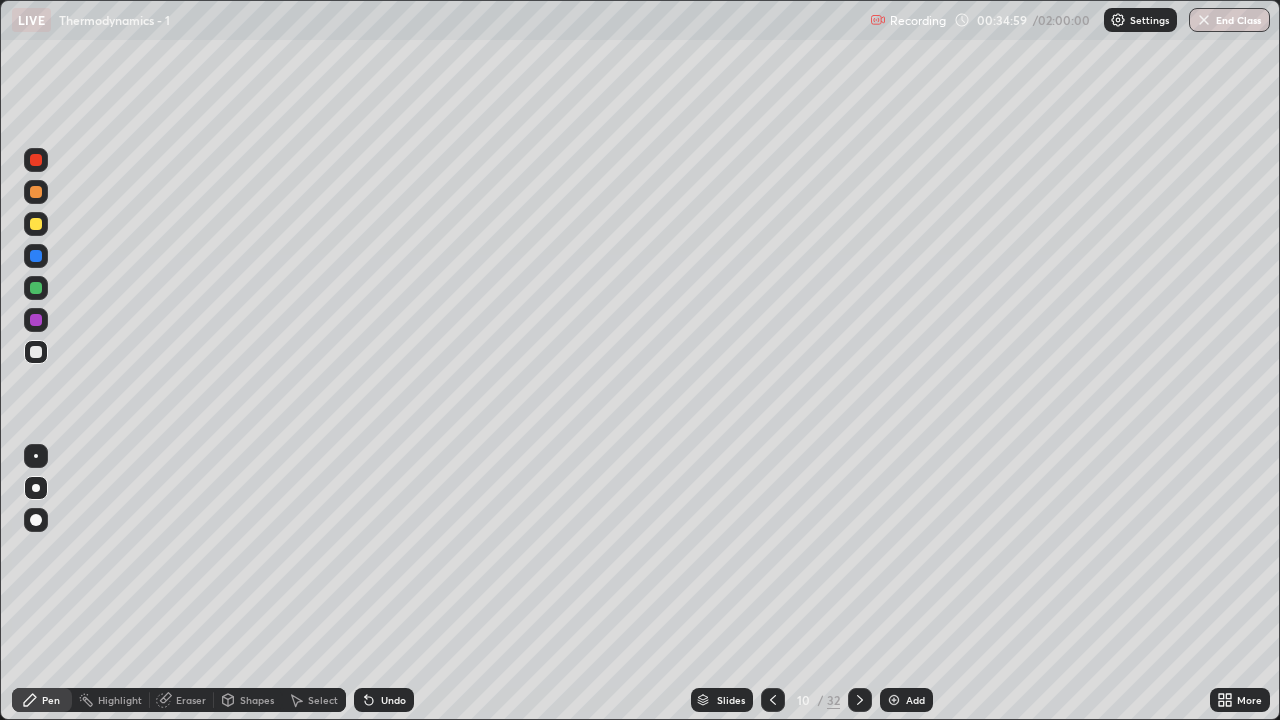 click on "Pen" at bounding box center [51, 700] 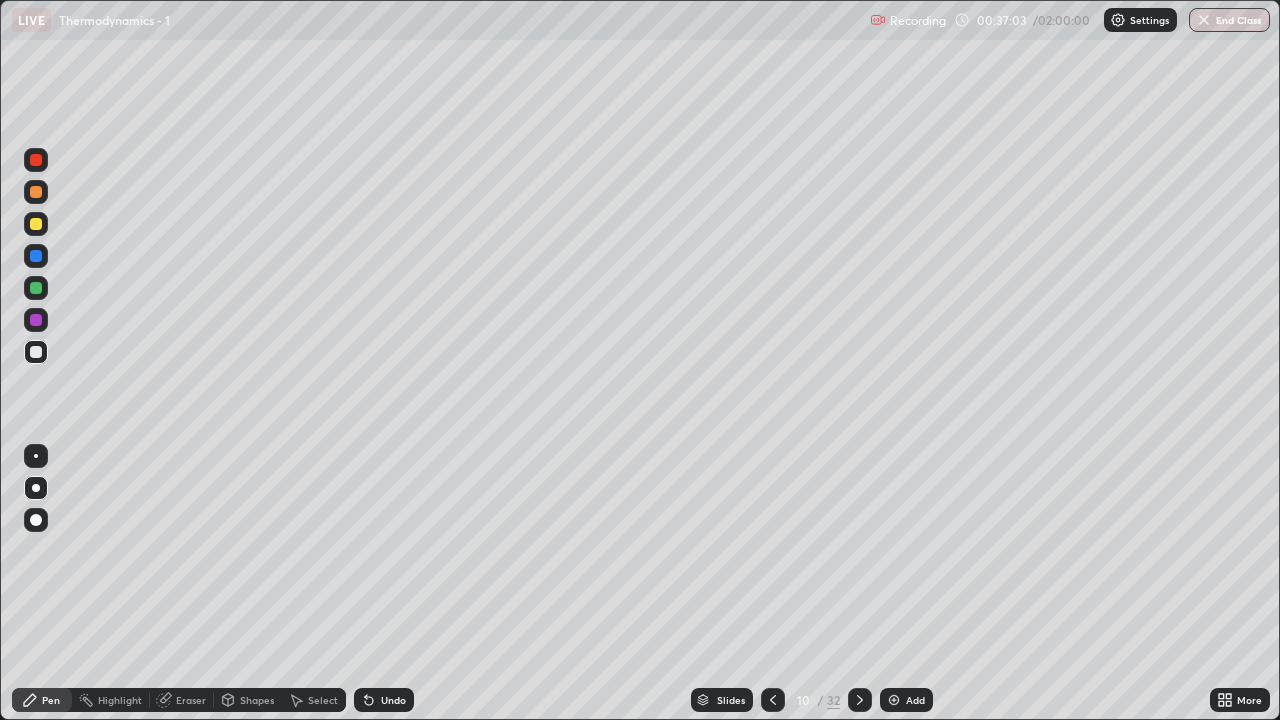 click 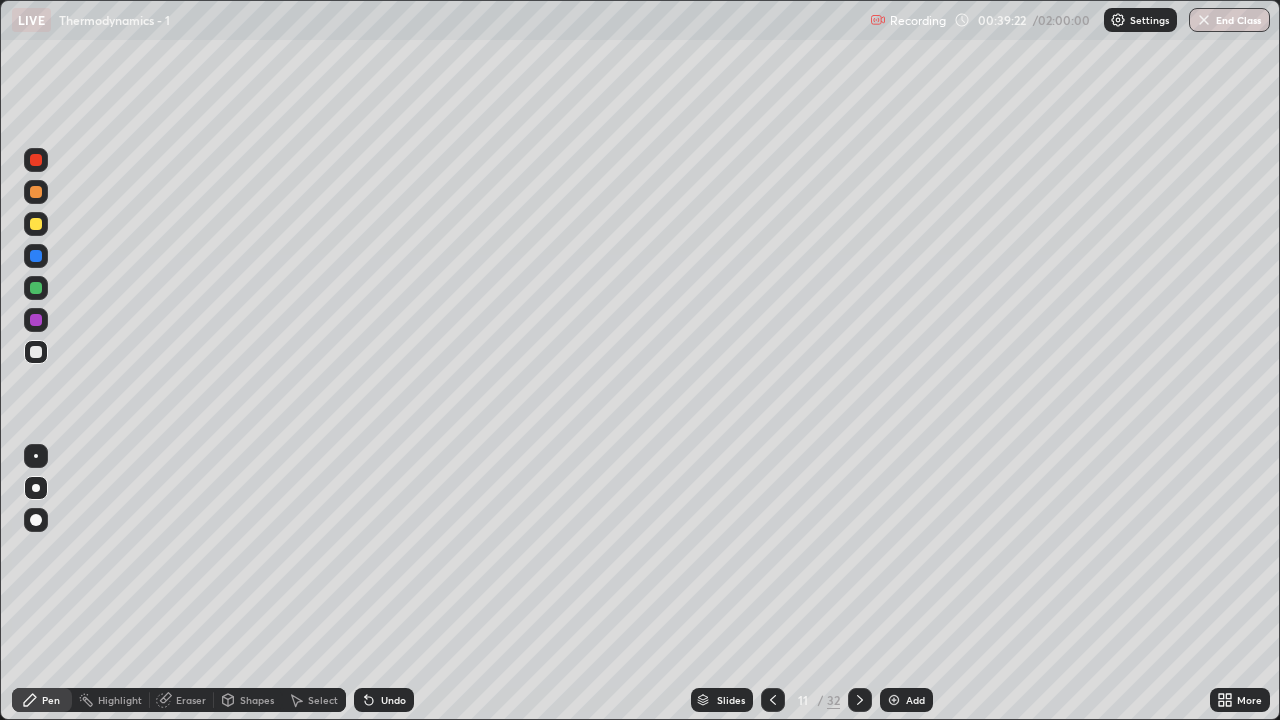 click 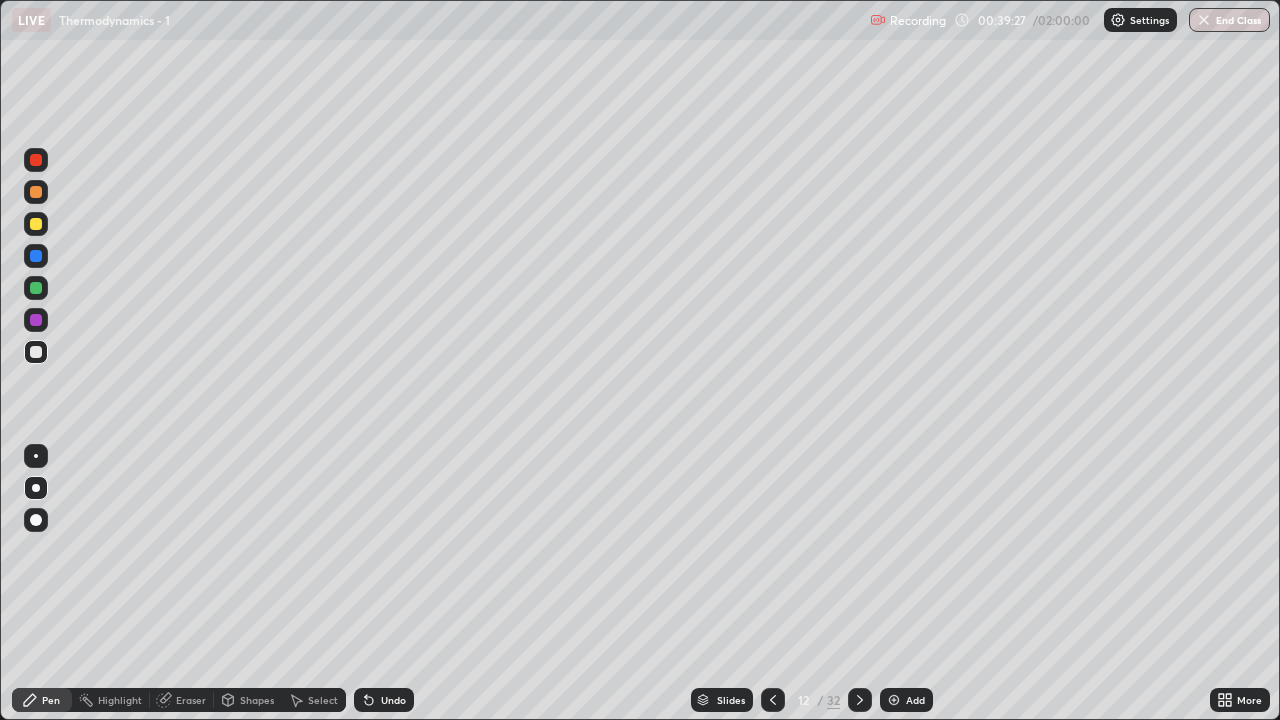 click on "Eraser" at bounding box center (191, 700) 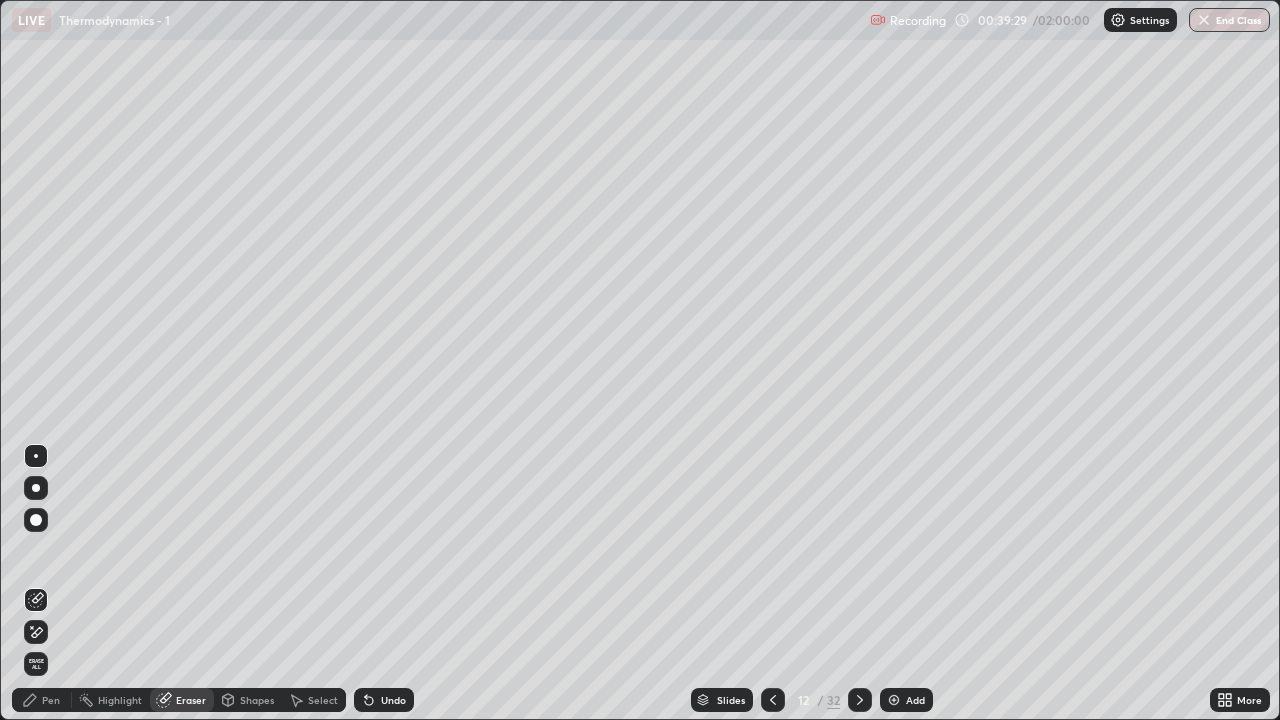 click on "Pen" at bounding box center (51, 700) 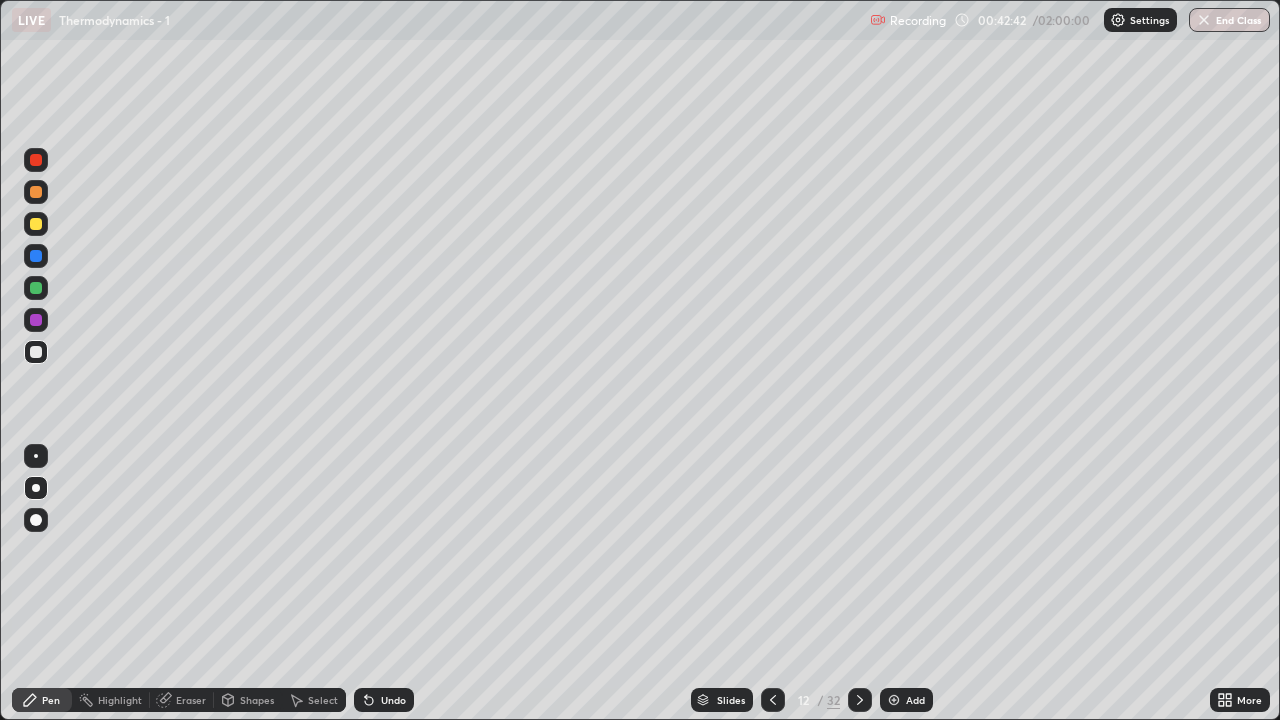 click 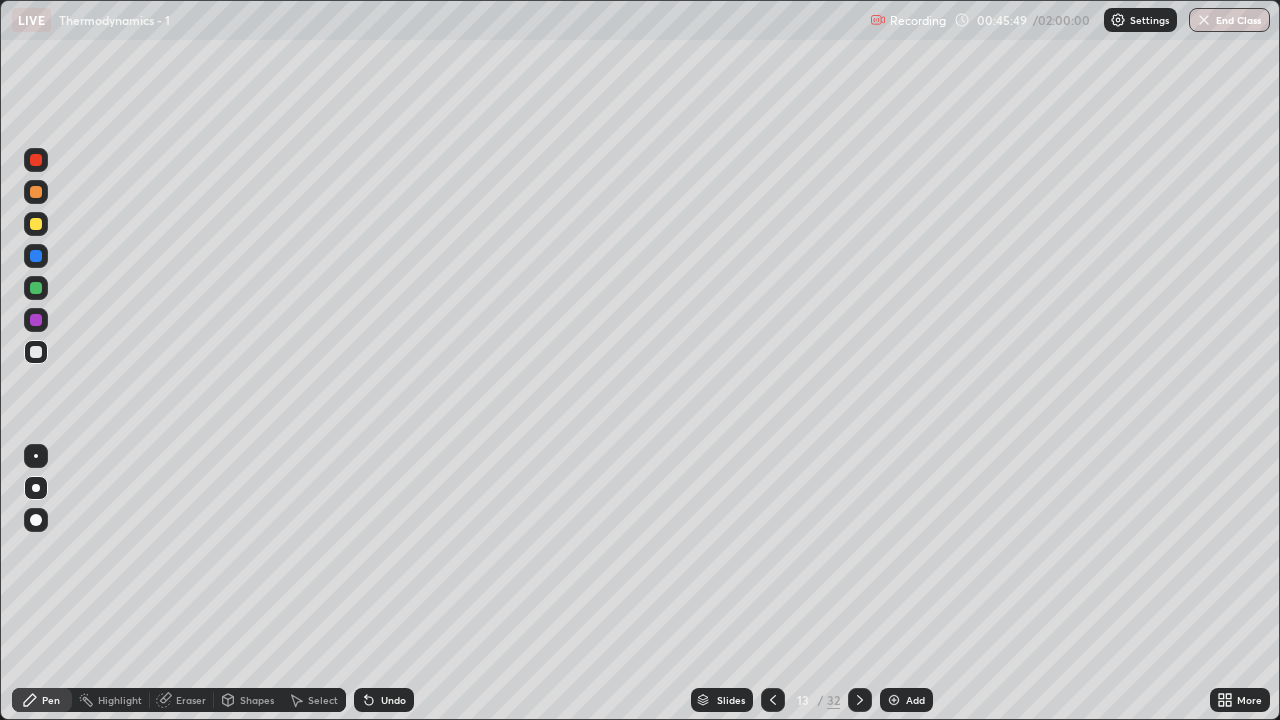 click 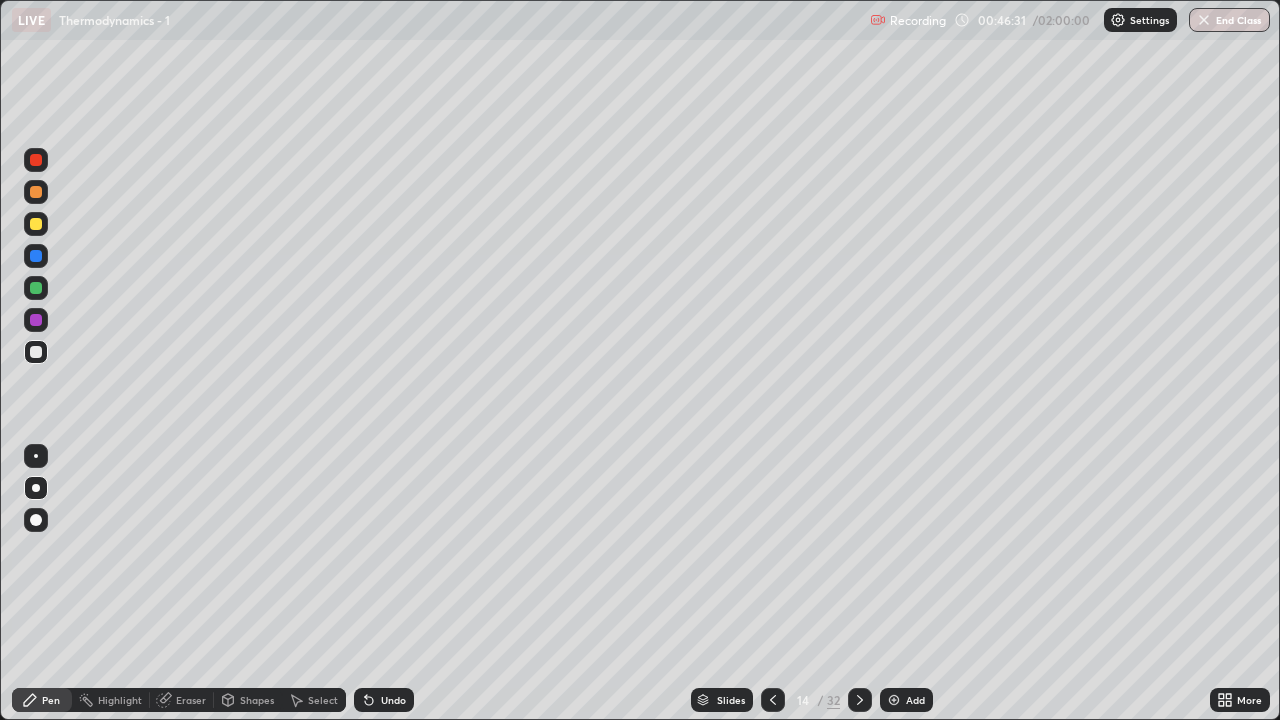 click on "Eraser" at bounding box center (191, 700) 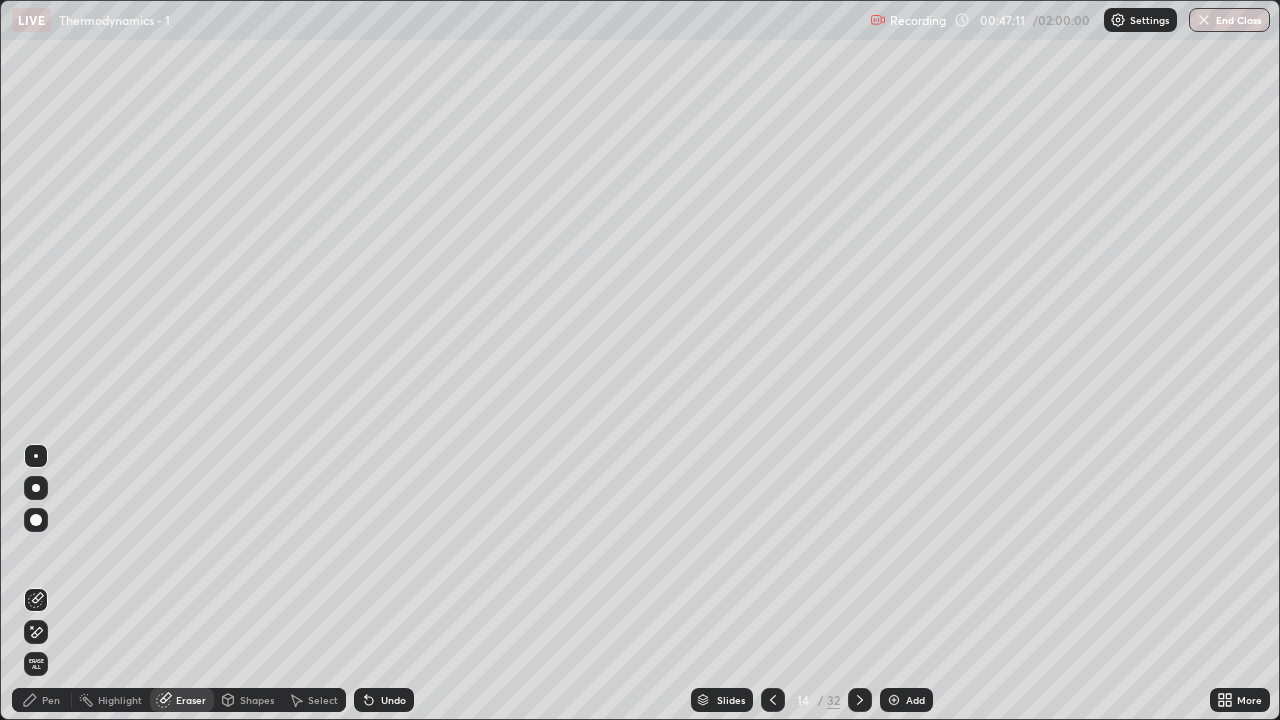click on "Pen" at bounding box center (51, 700) 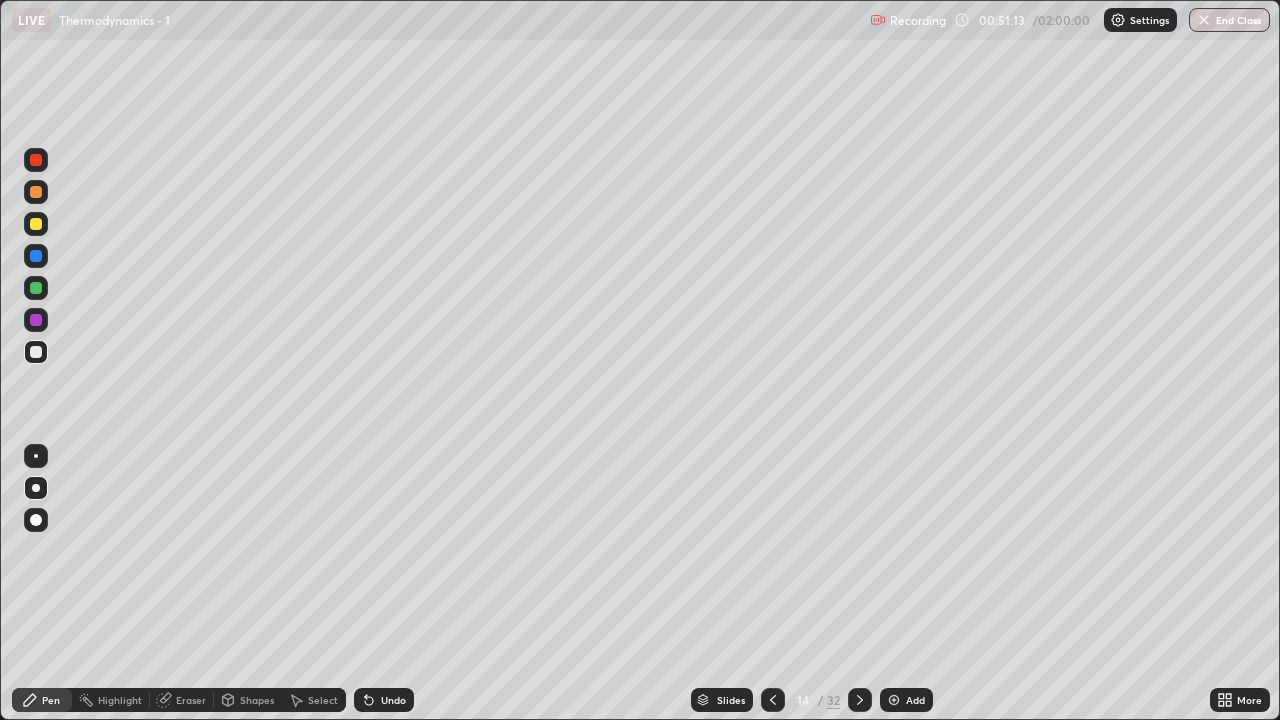 click 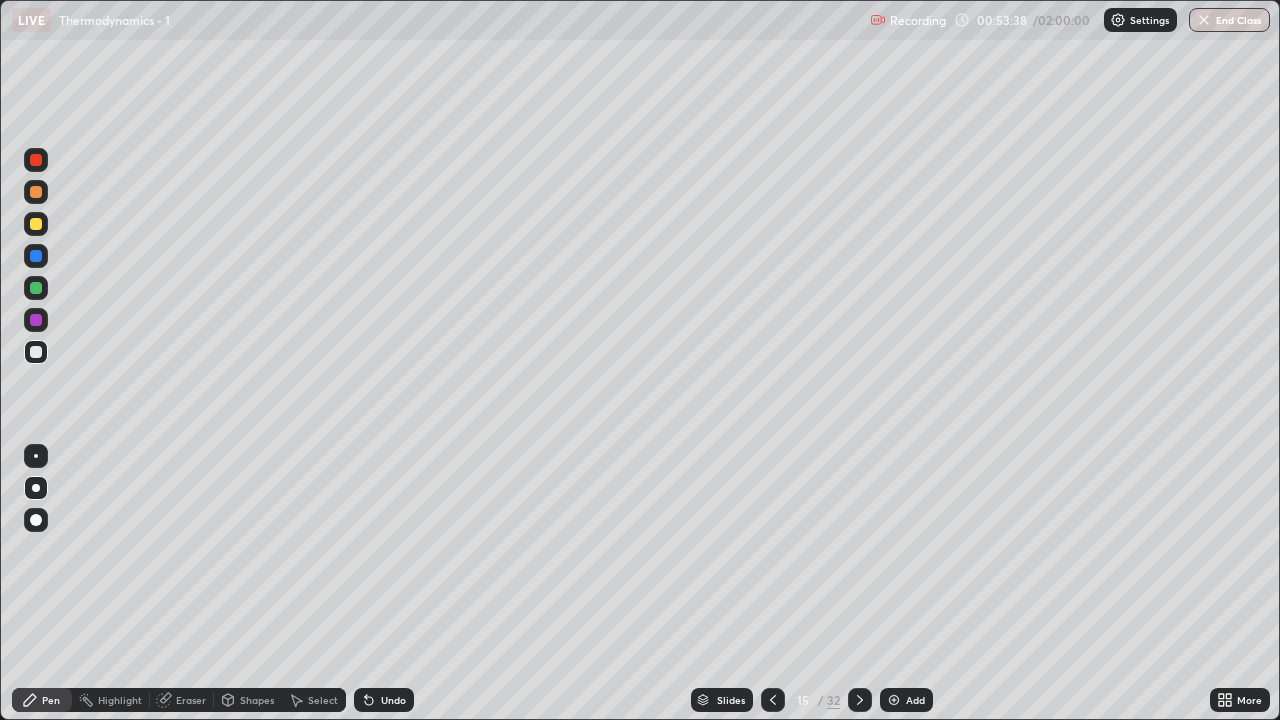 click 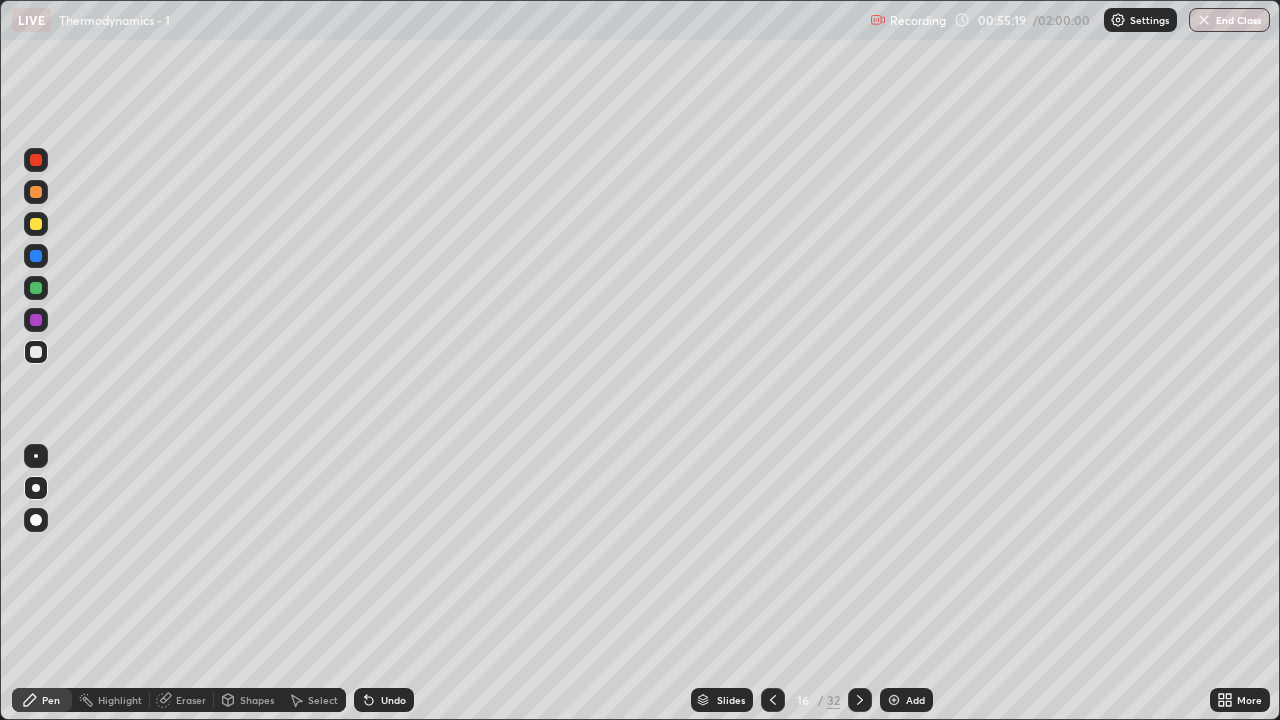 click 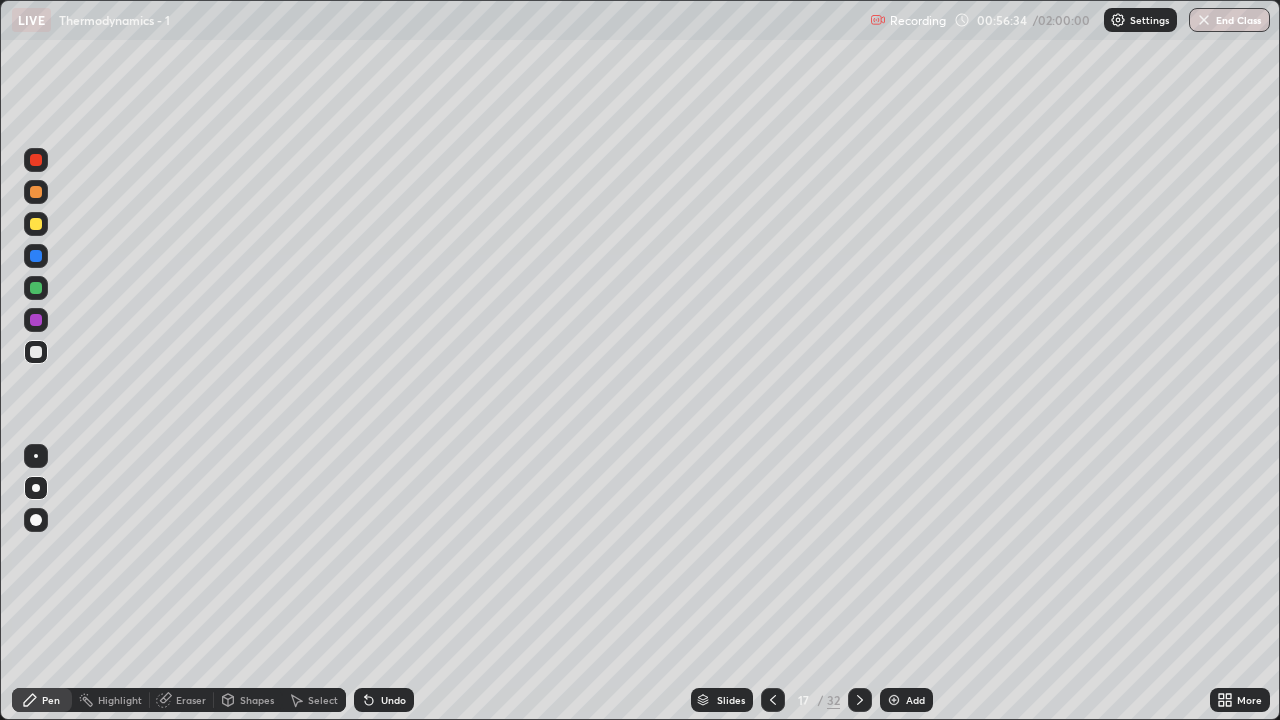 click 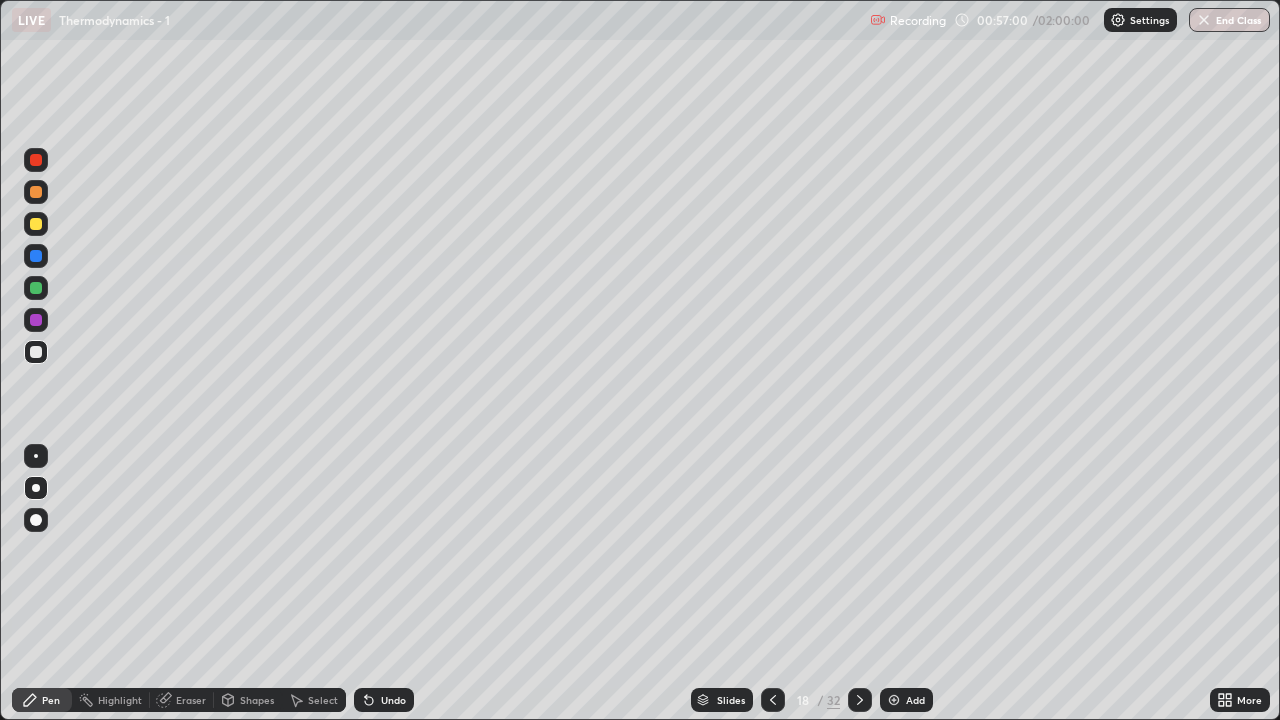 click on "Eraser" at bounding box center (191, 700) 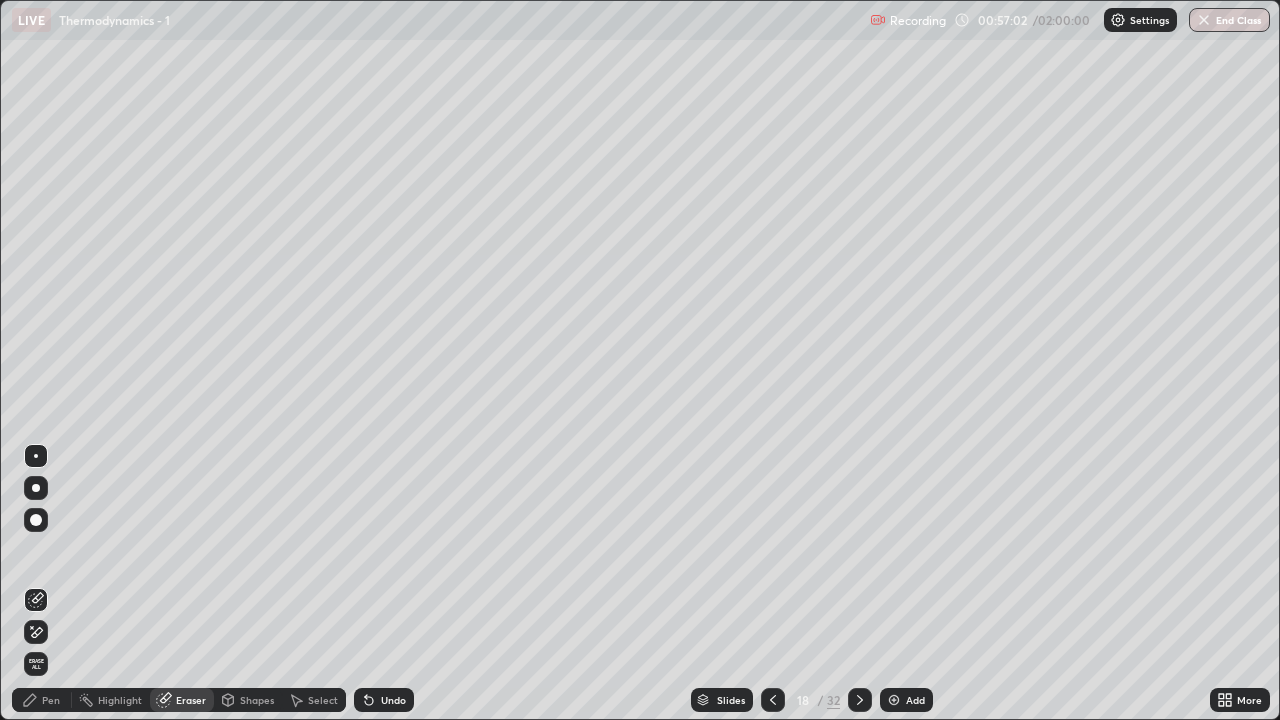 click on "Pen" at bounding box center [51, 700] 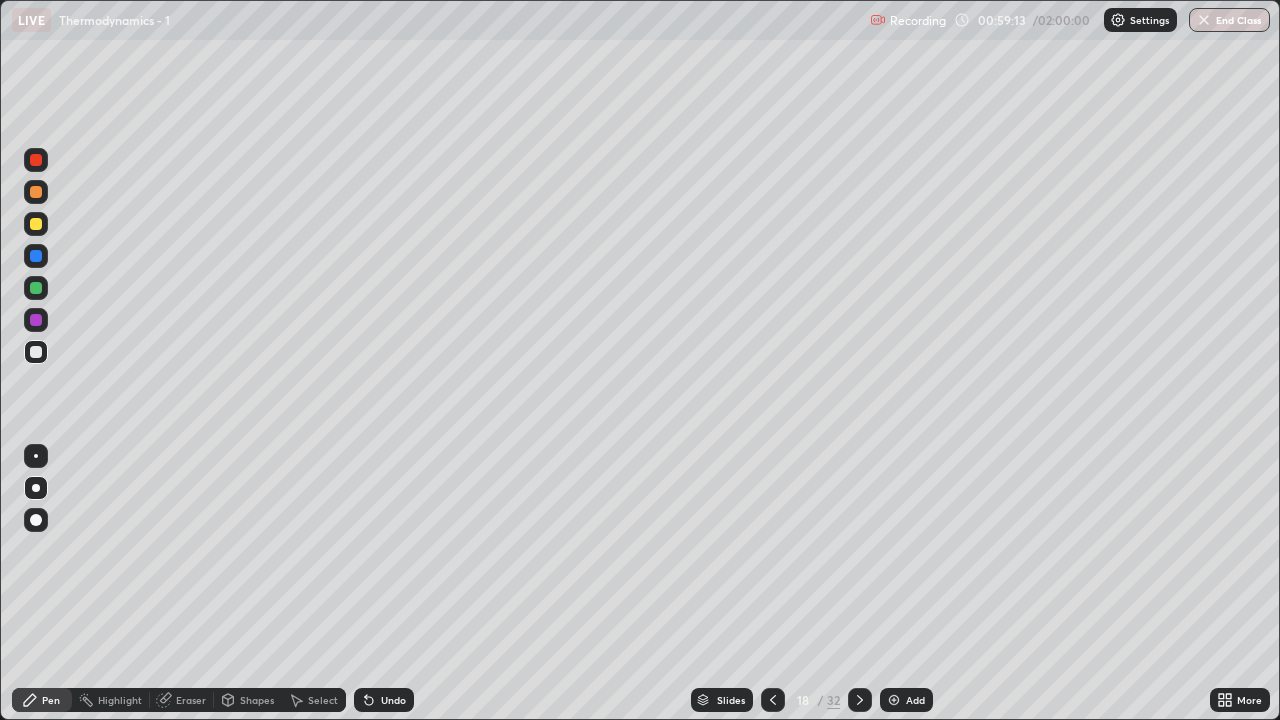 click on "Eraser" at bounding box center (182, 700) 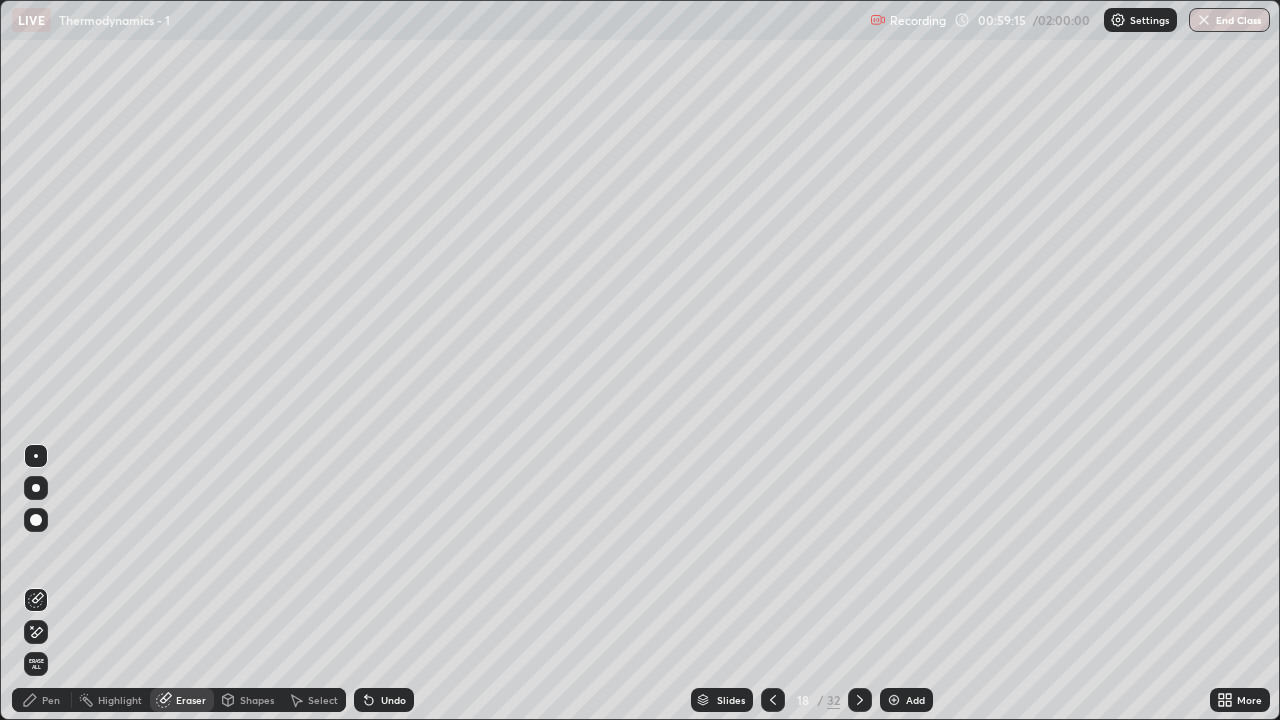 click on "Pen" at bounding box center [42, 700] 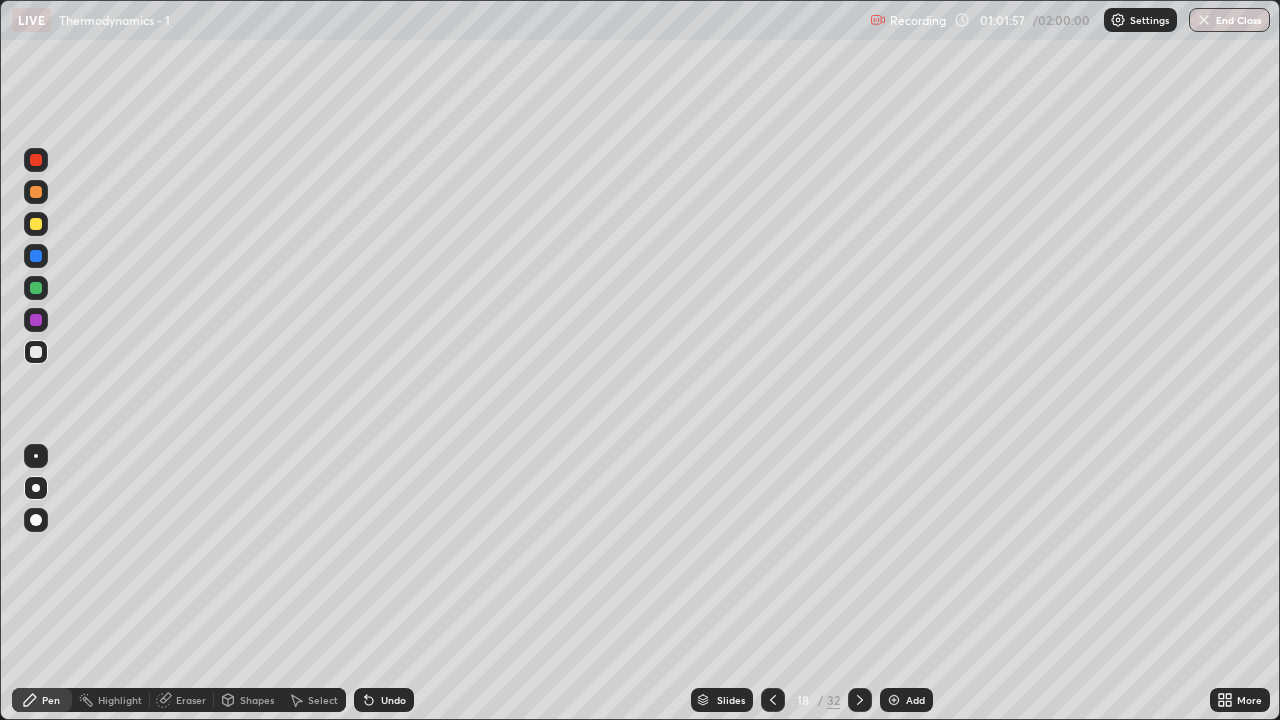 click 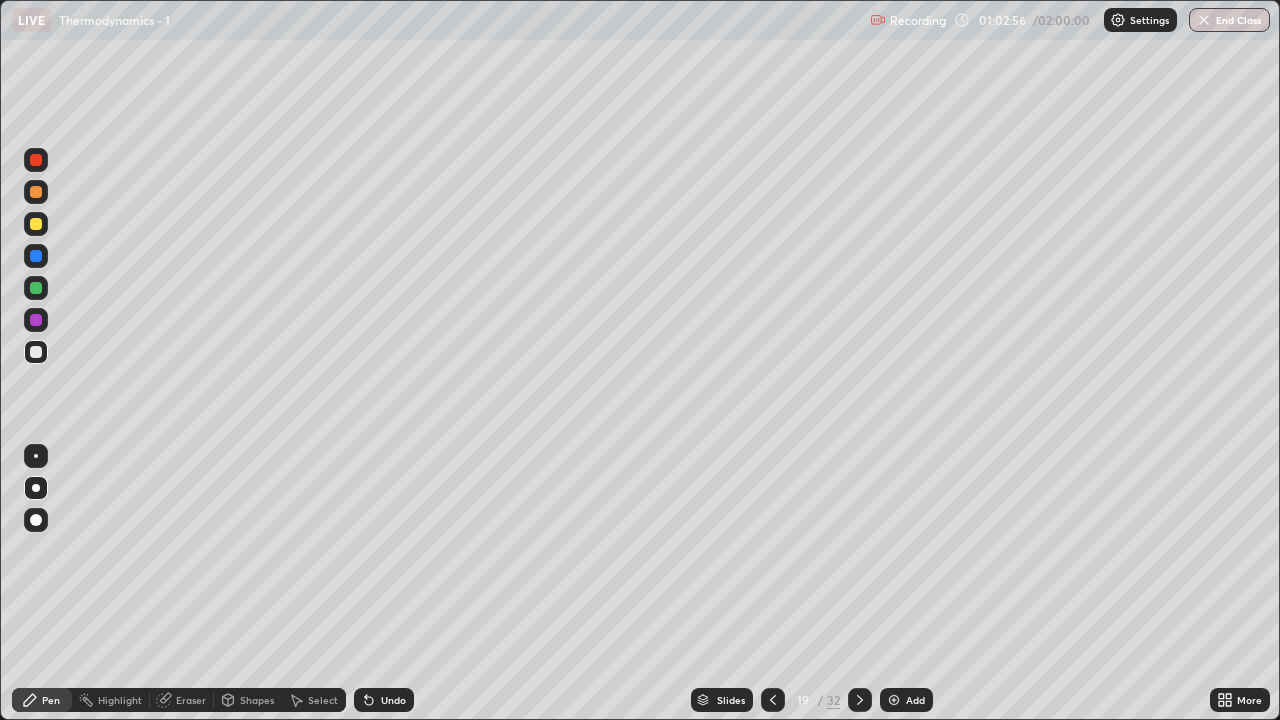 click on "Eraser" at bounding box center [191, 700] 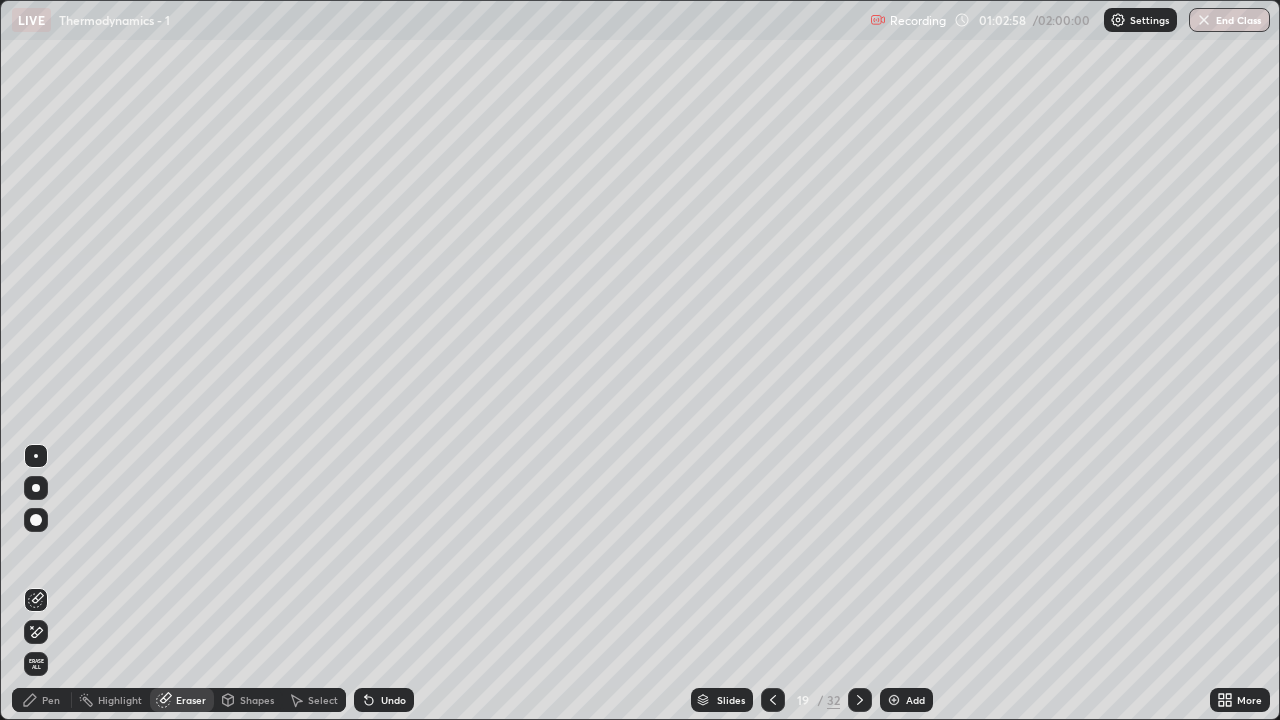 click on "Pen" at bounding box center (51, 700) 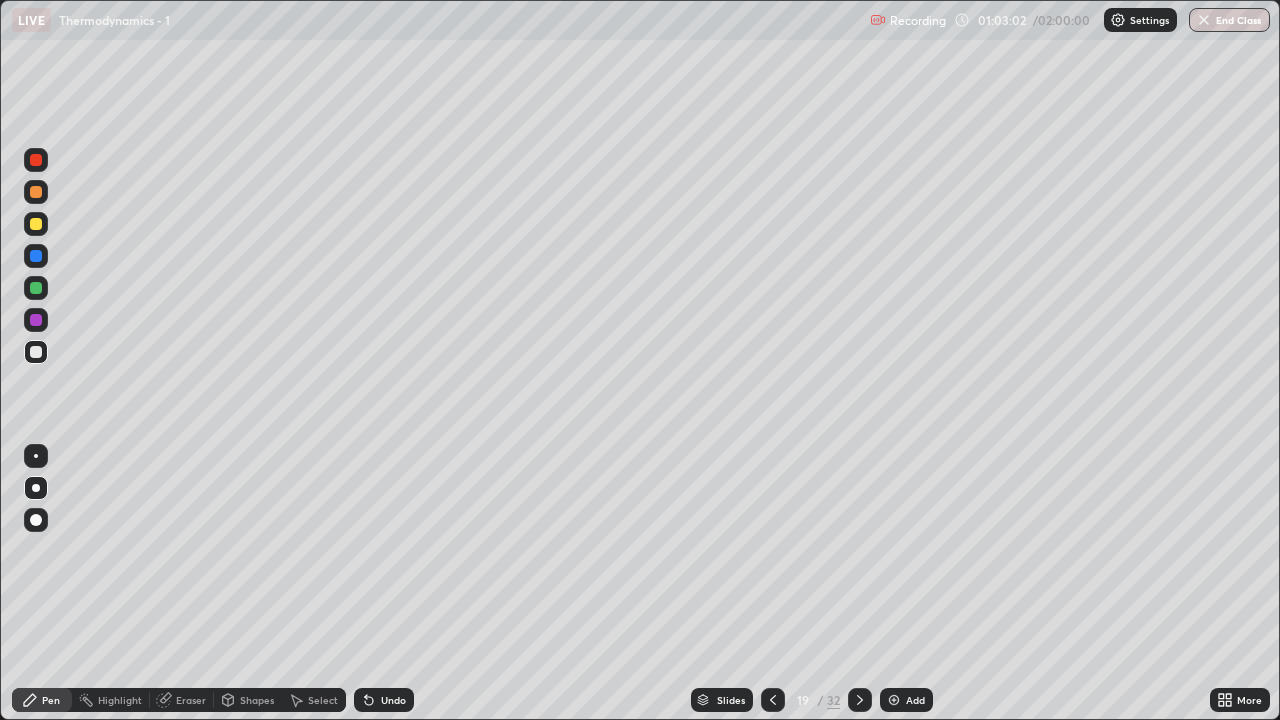 click on "Eraser" at bounding box center [191, 700] 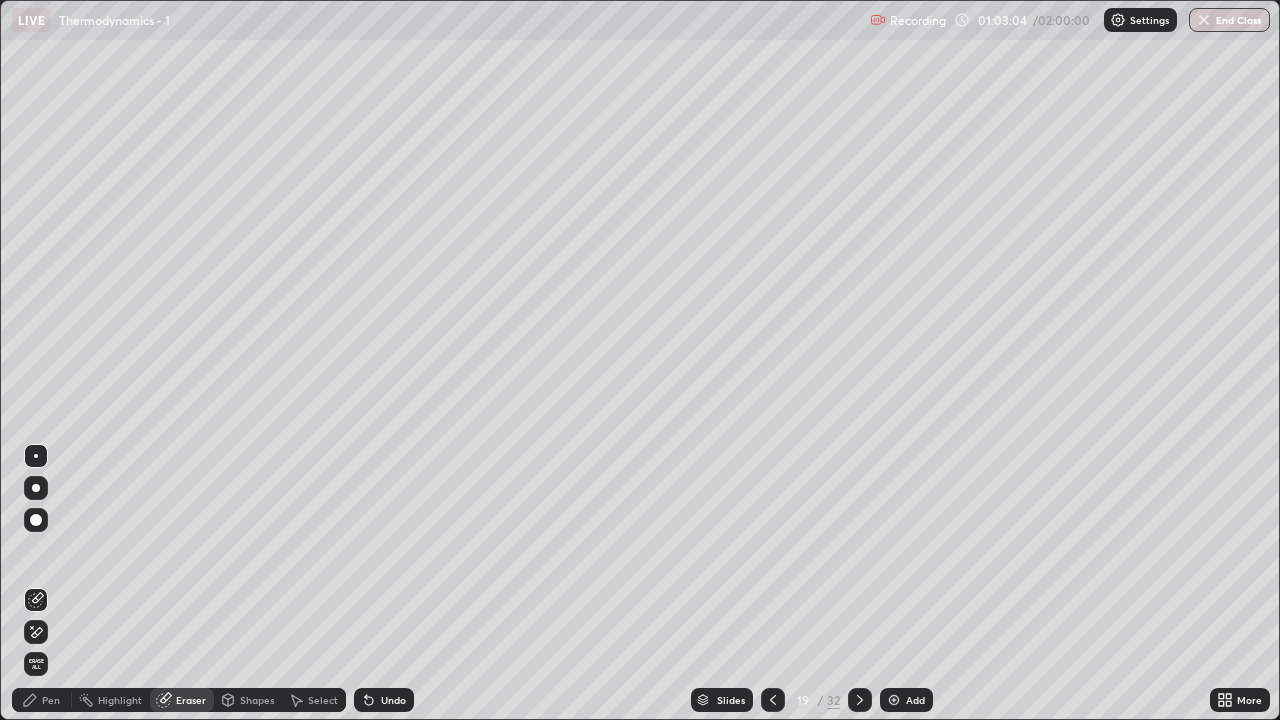 click on "Pen" at bounding box center (51, 700) 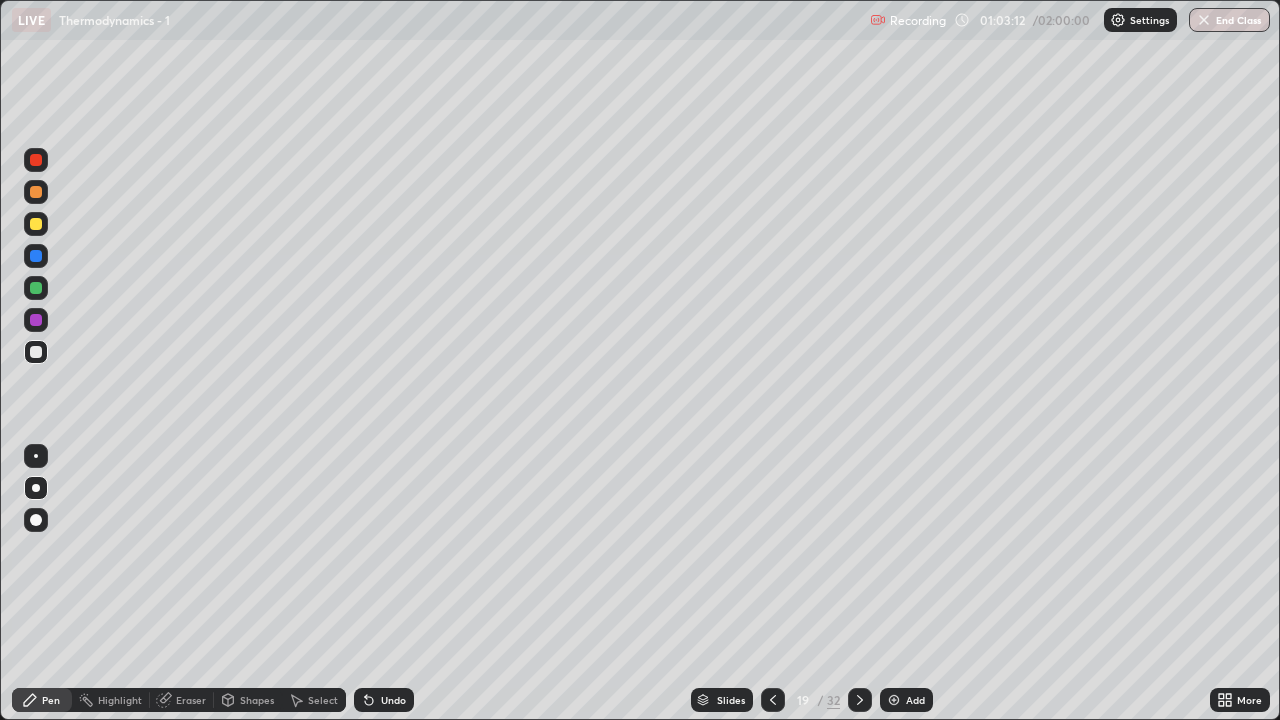 click on "Eraser" at bounding box center [182, 700] 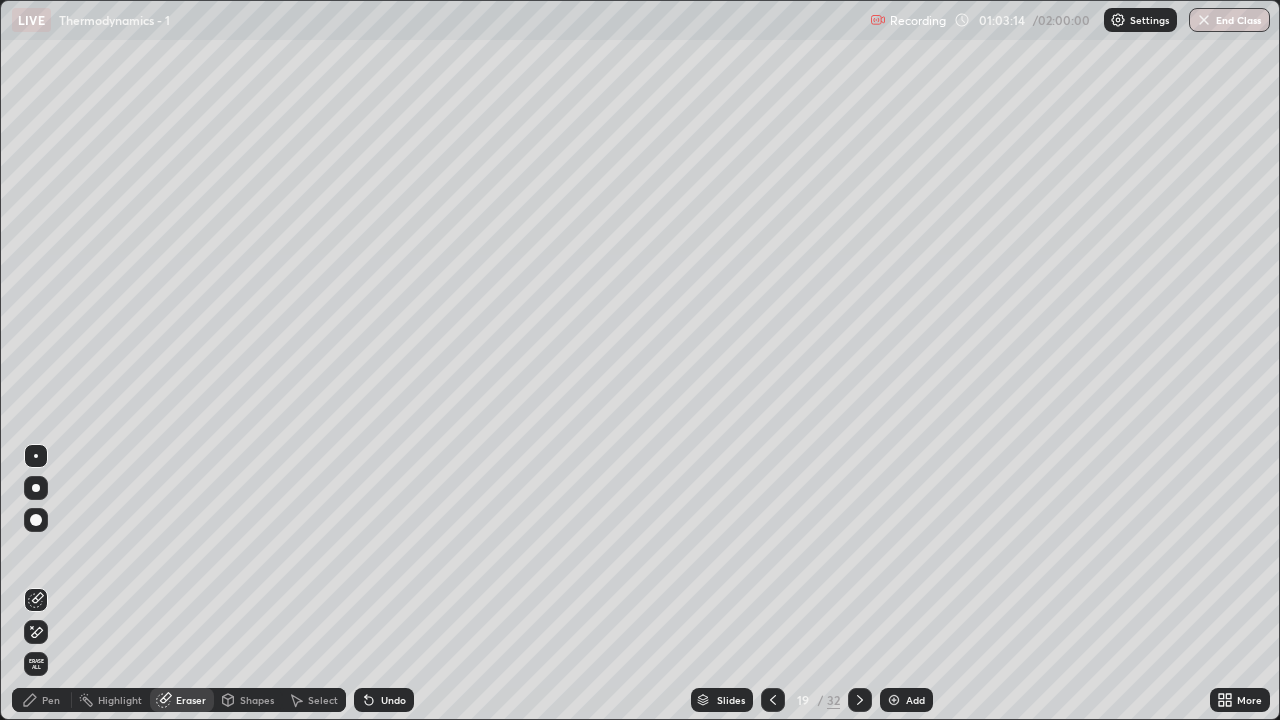 click on "Pen" at bounding box center (51, 700) 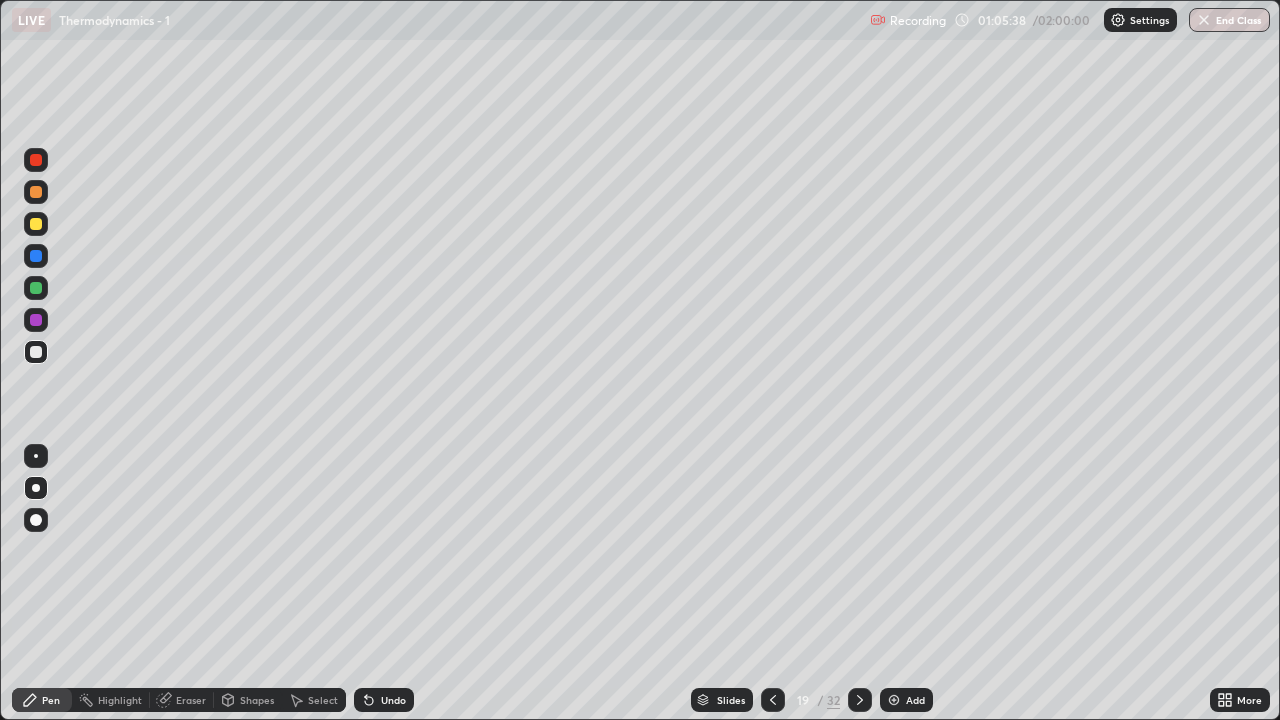 click 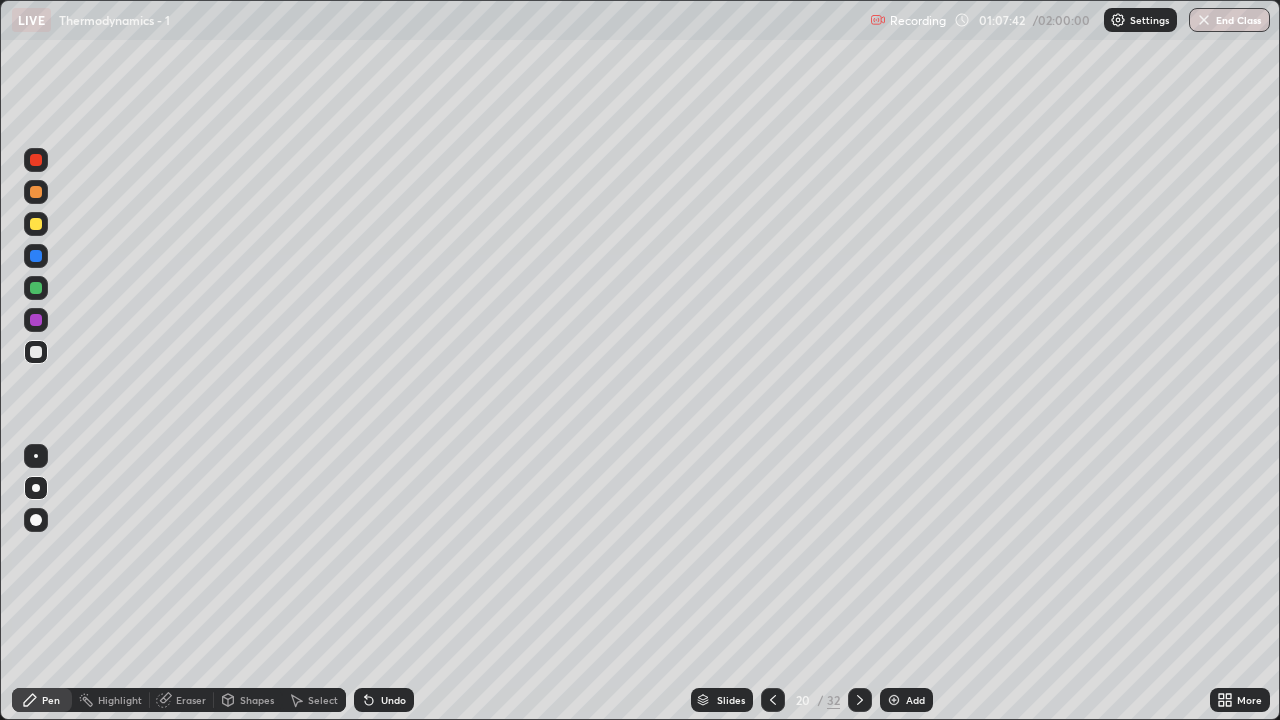 click on "Eraser" at bounding box center (191, 700) 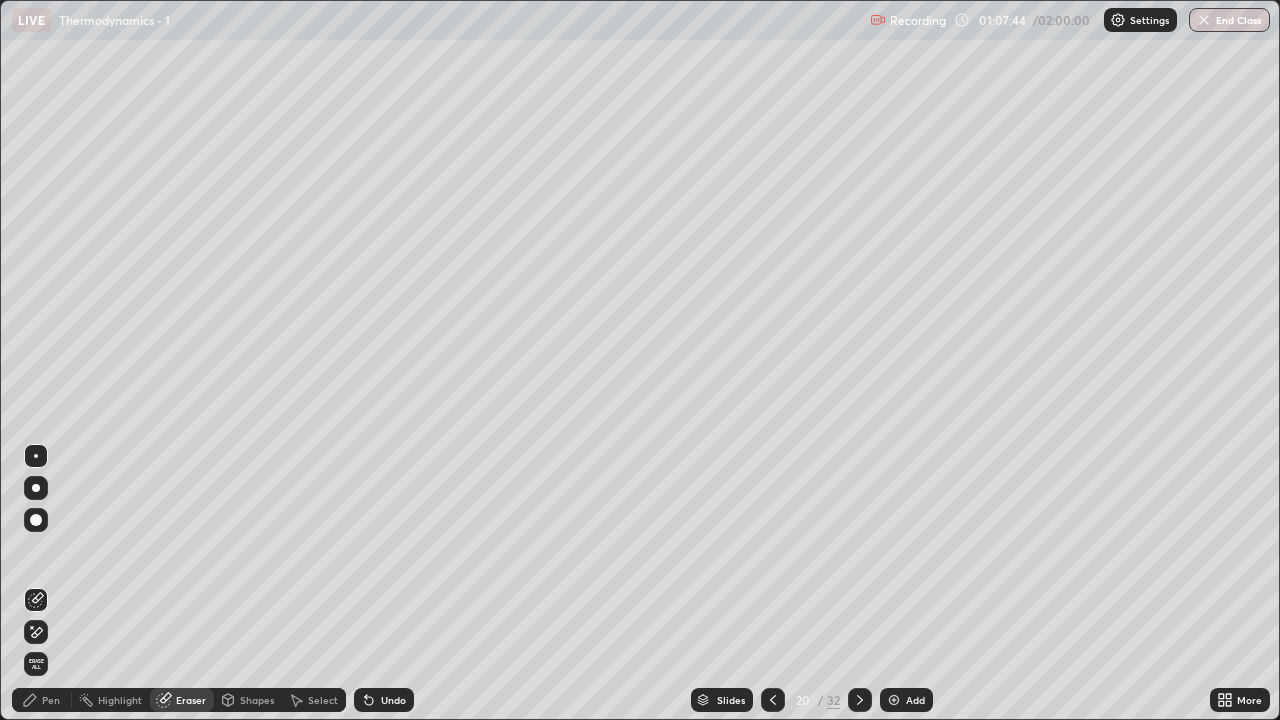 click on "Pen" at bounding box center [51, 700] 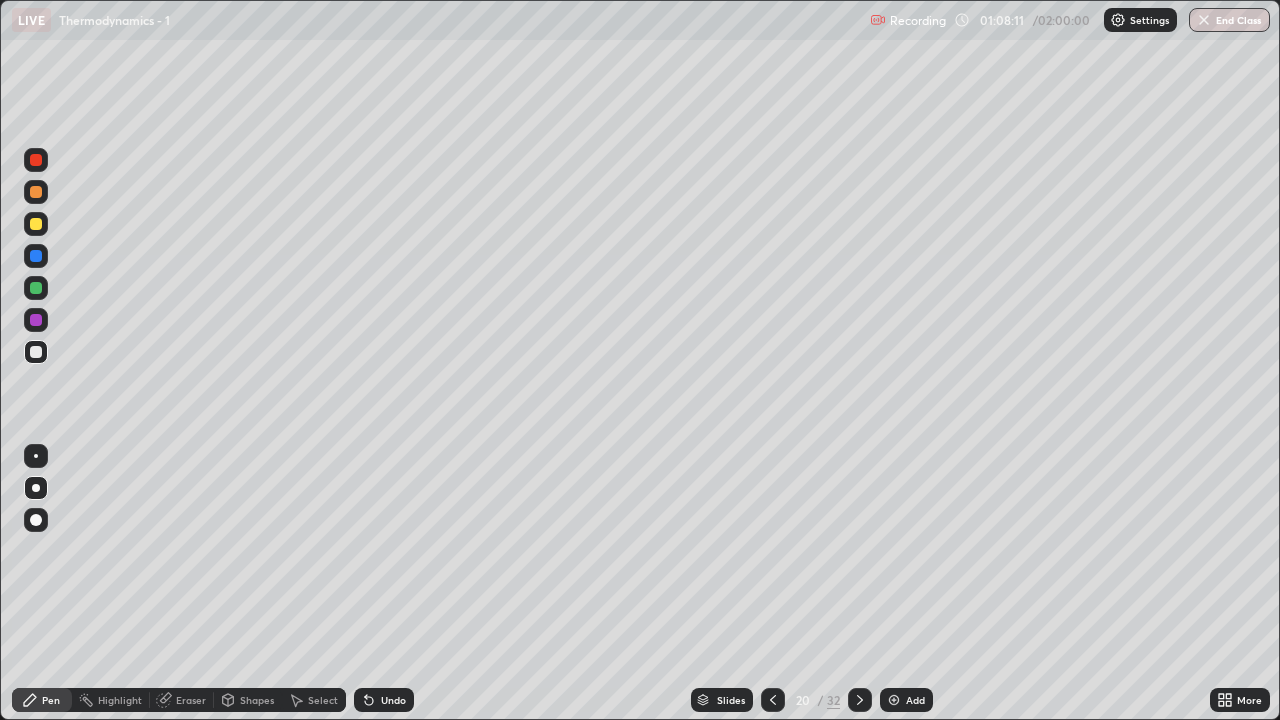 click on "Eraser" at bounding box center [191, 700] 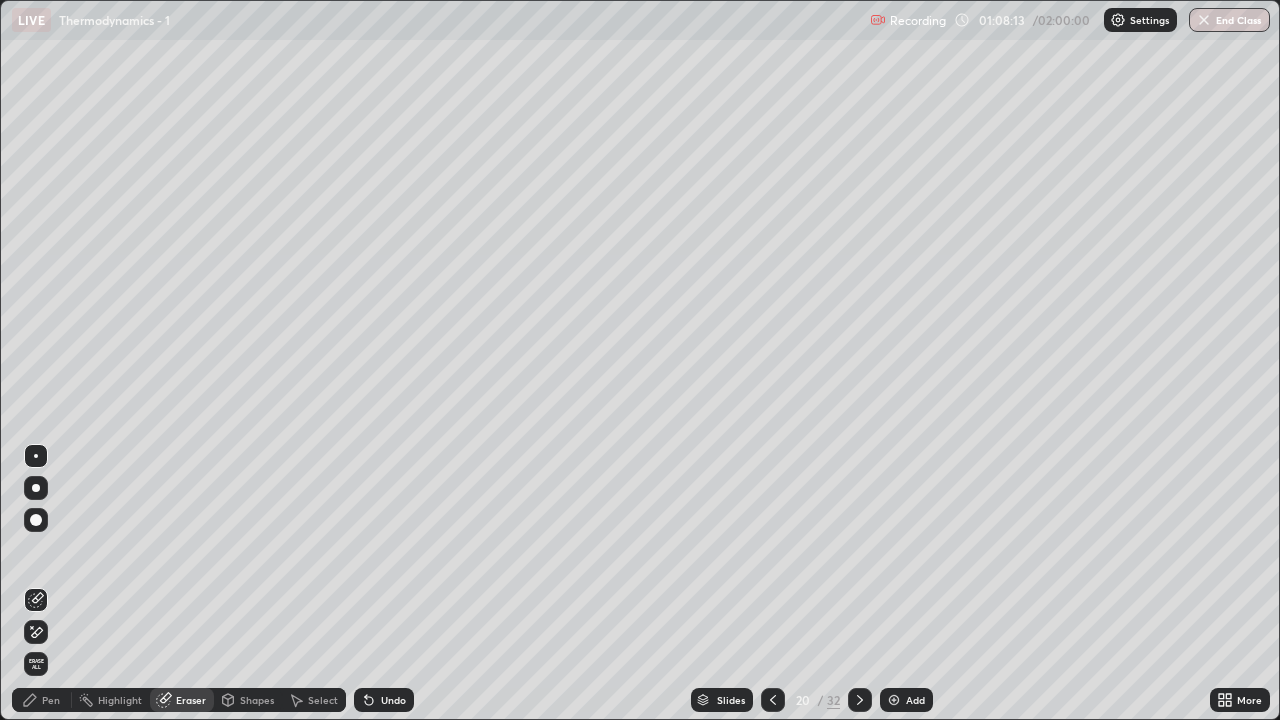 click on "Pen" at bounding box center (42, 700) 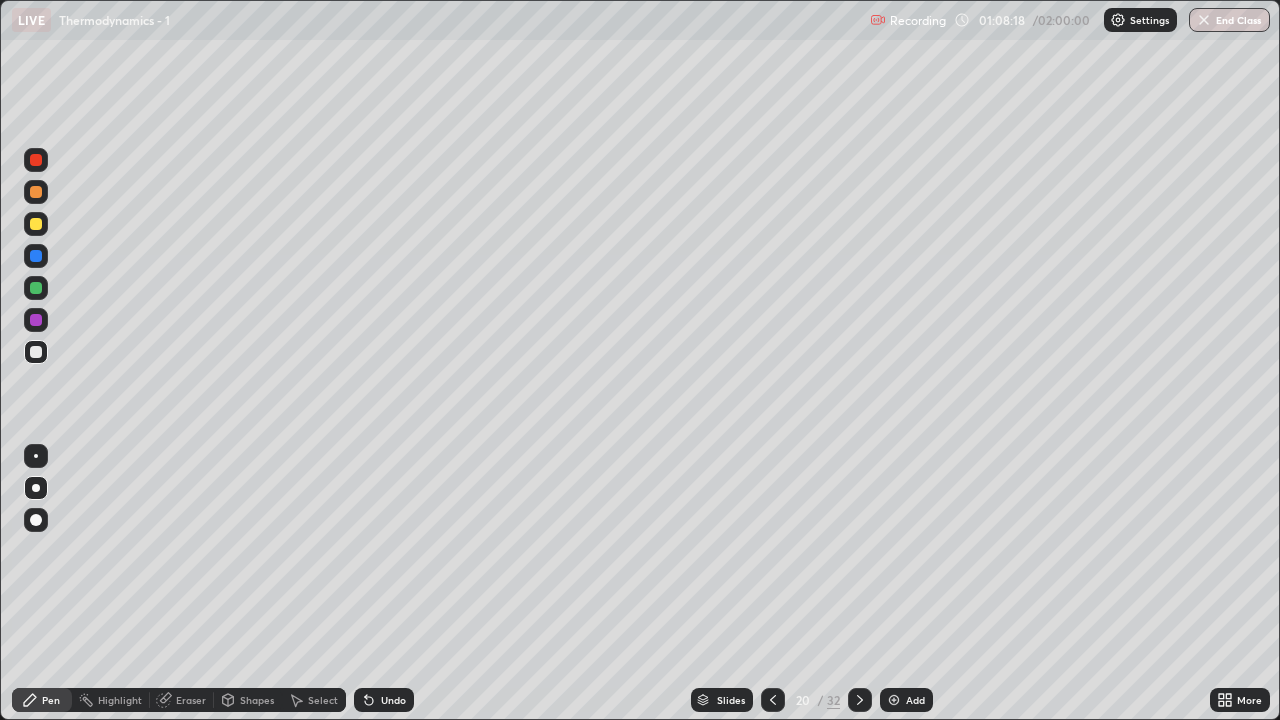 click on "Eraser" at bounding box center [191, 700] 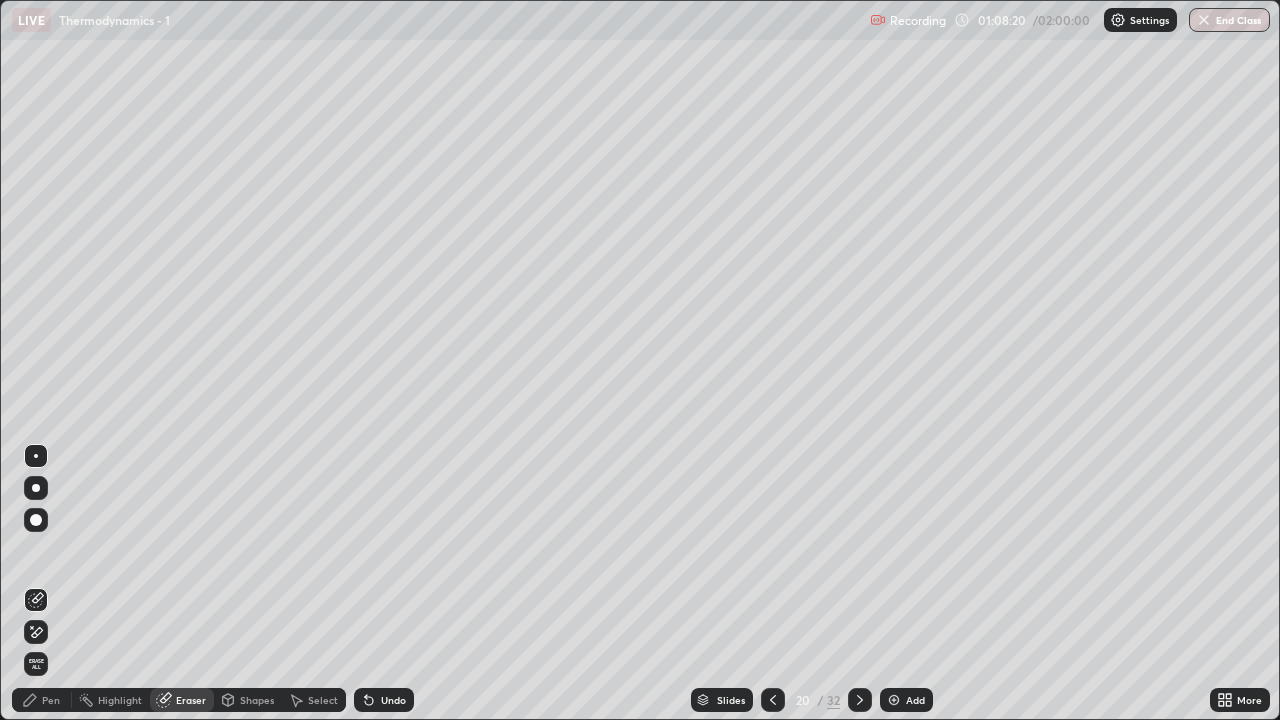 click on "Pen" at bounding box center [51, 700] 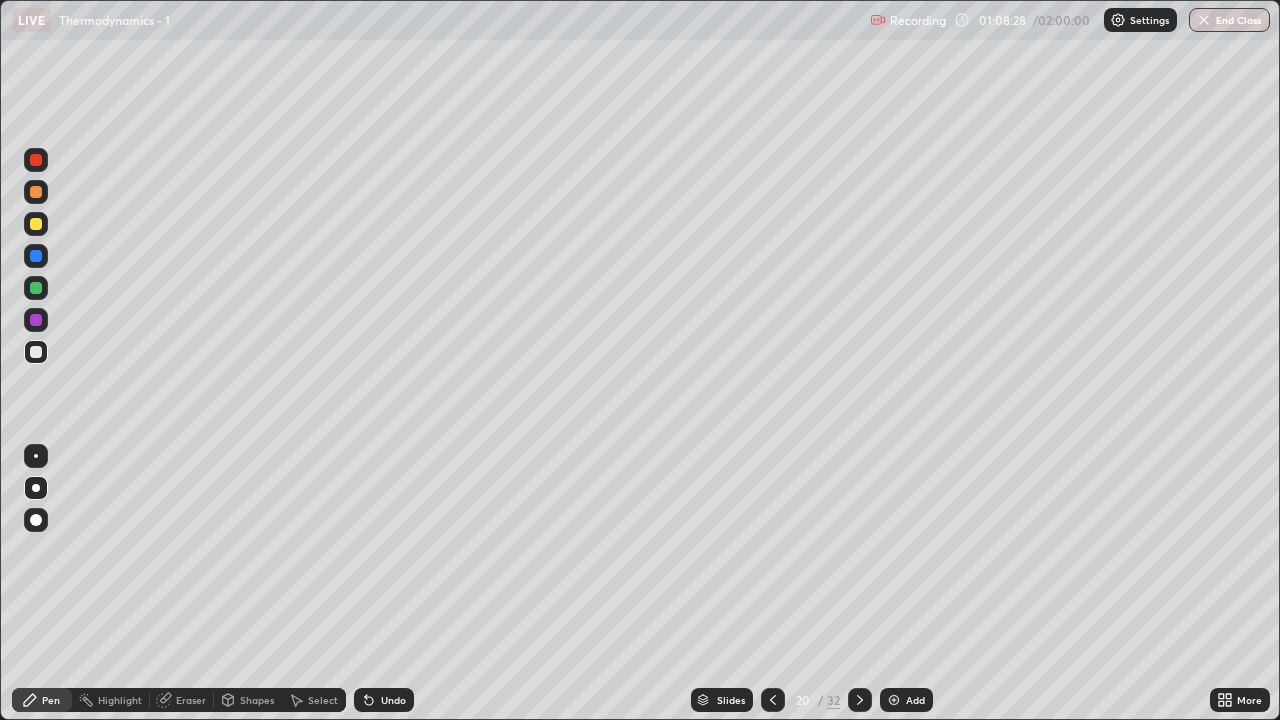 click on "Eraser" at bounding box center [191, 700] 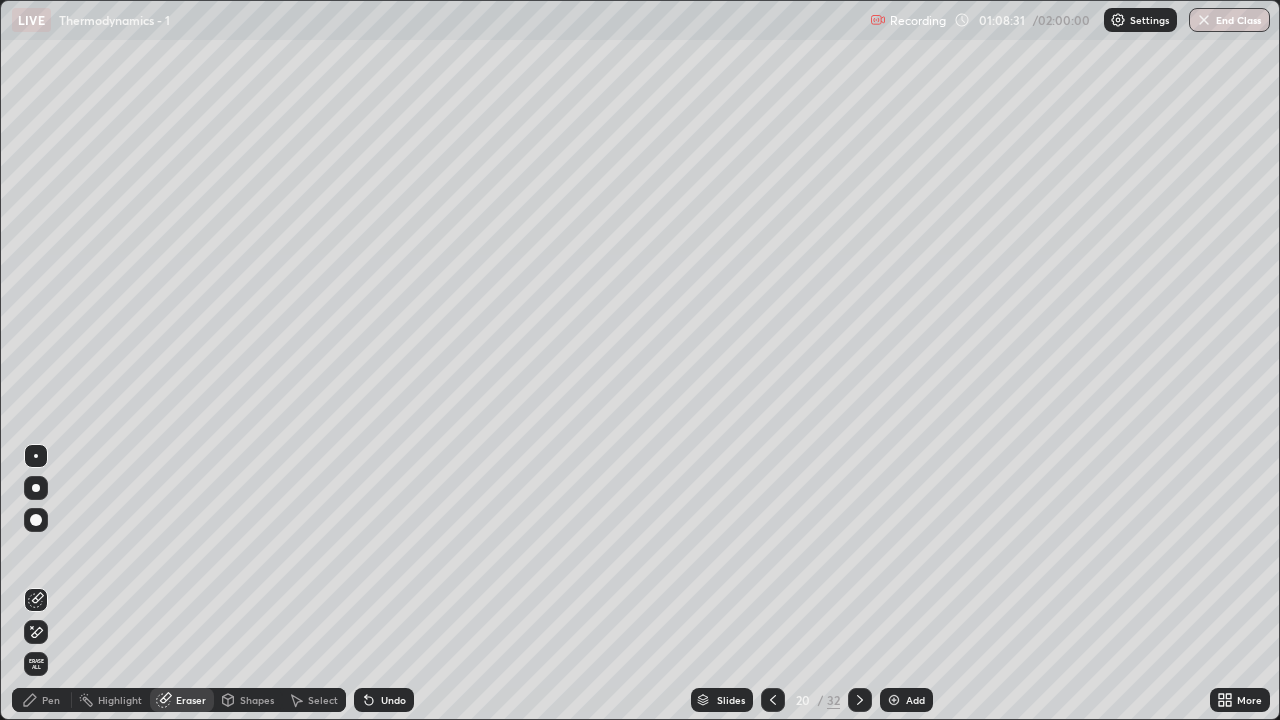 click on "Pen" at bounding box center [51, 700] 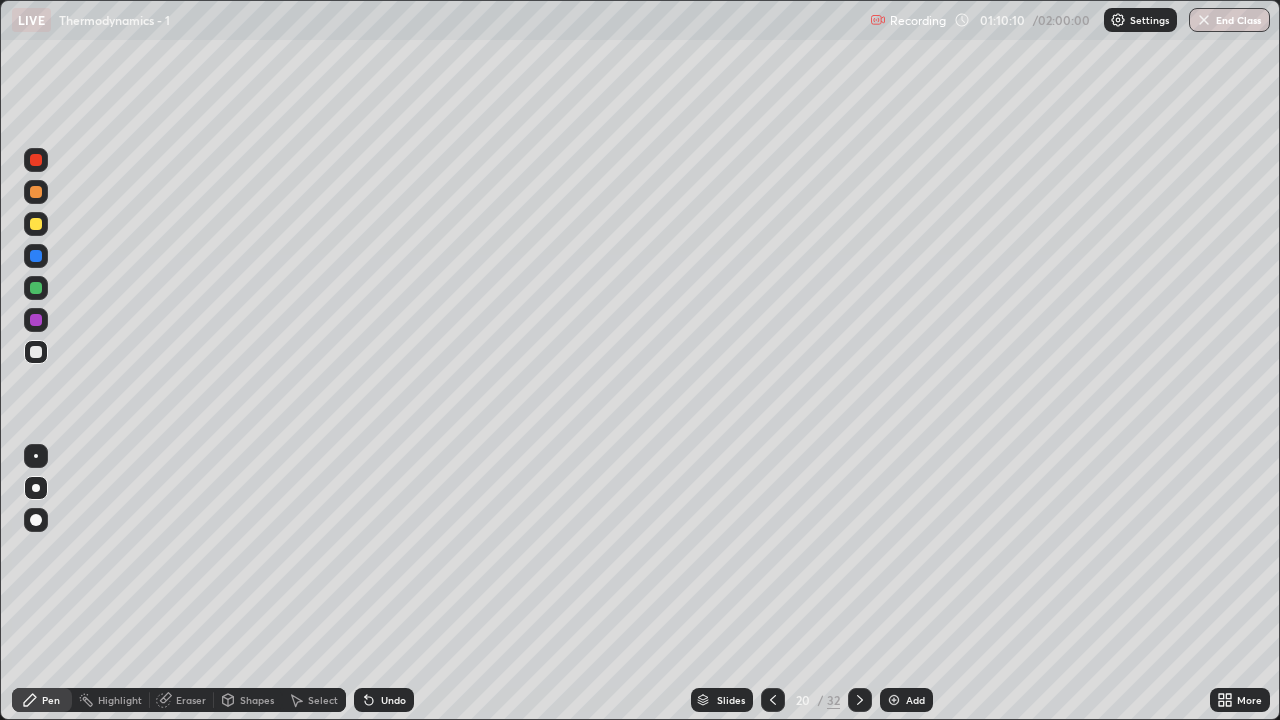click at bounding box center (860, 700) 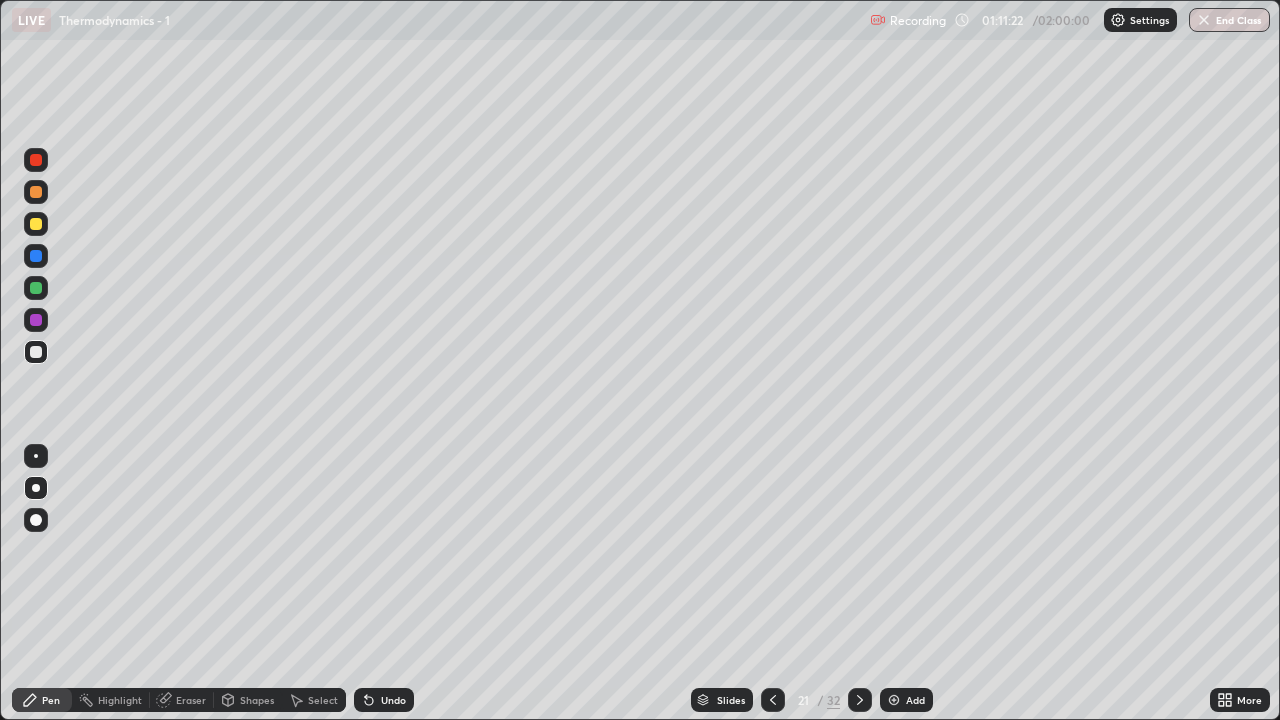 click 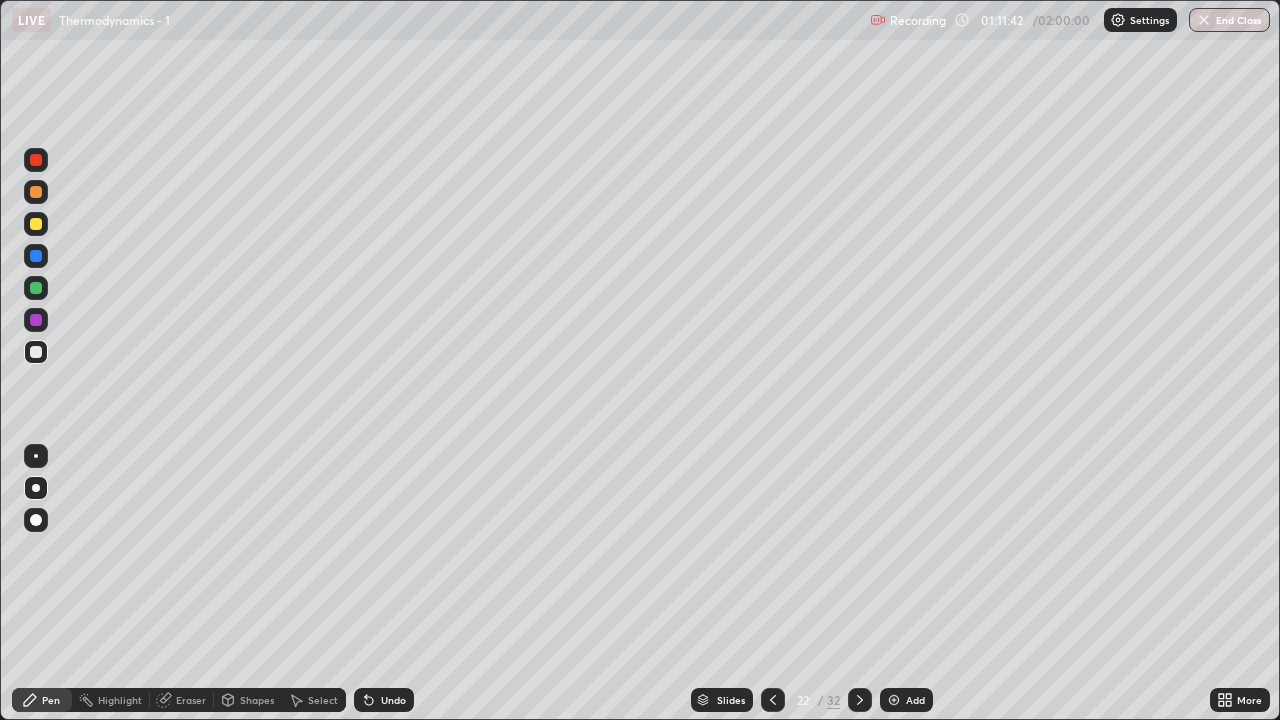 click on "Eraser" at bounding box center (191, 700) 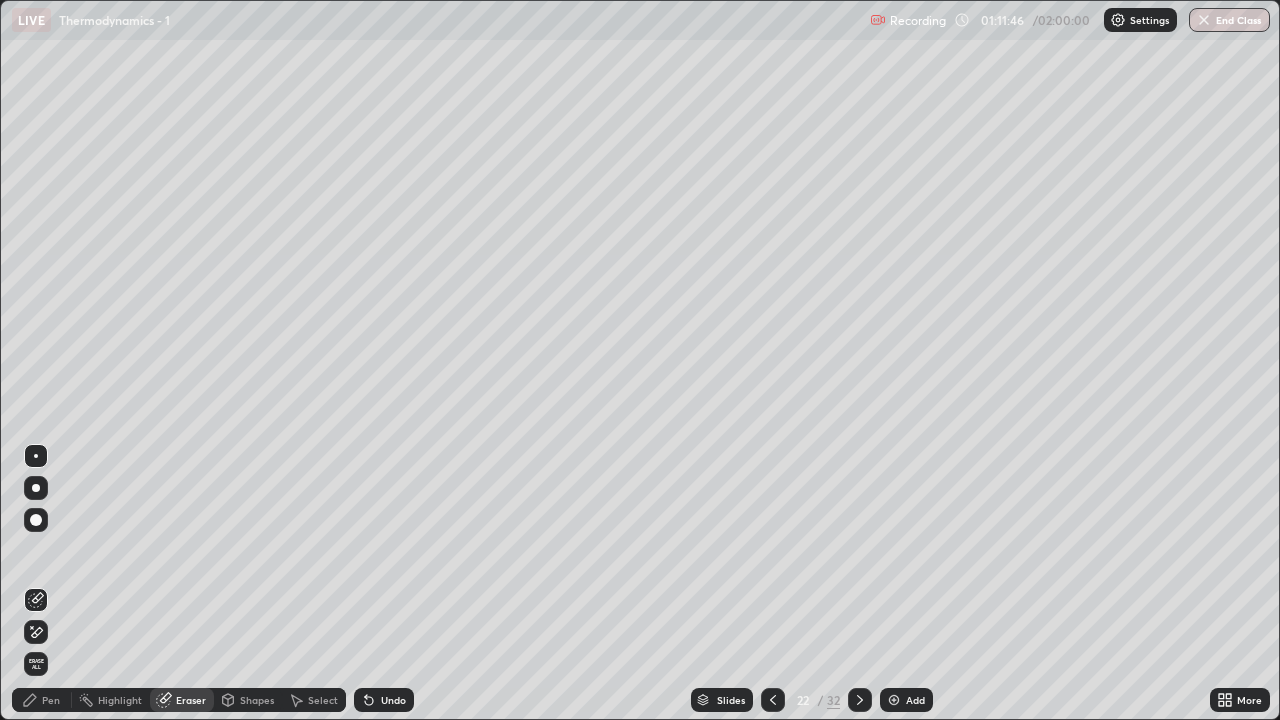 click on "Pen" at bounding box center (51, 700) 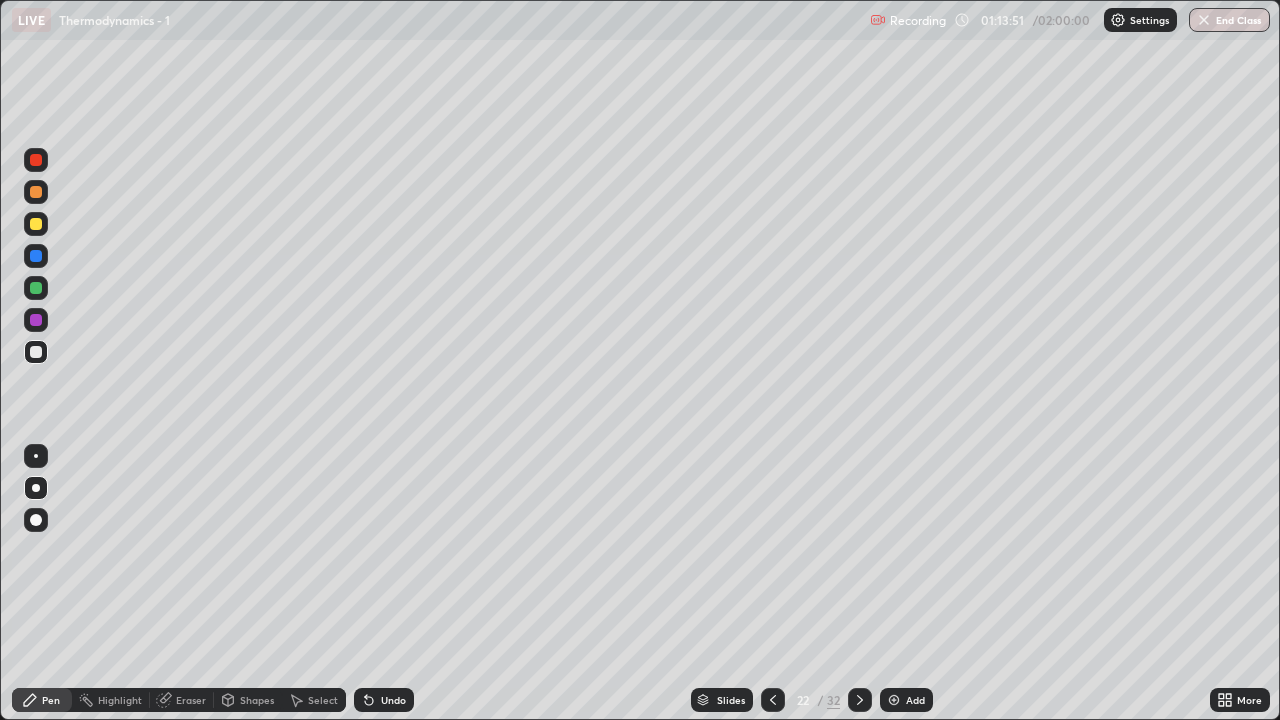 click 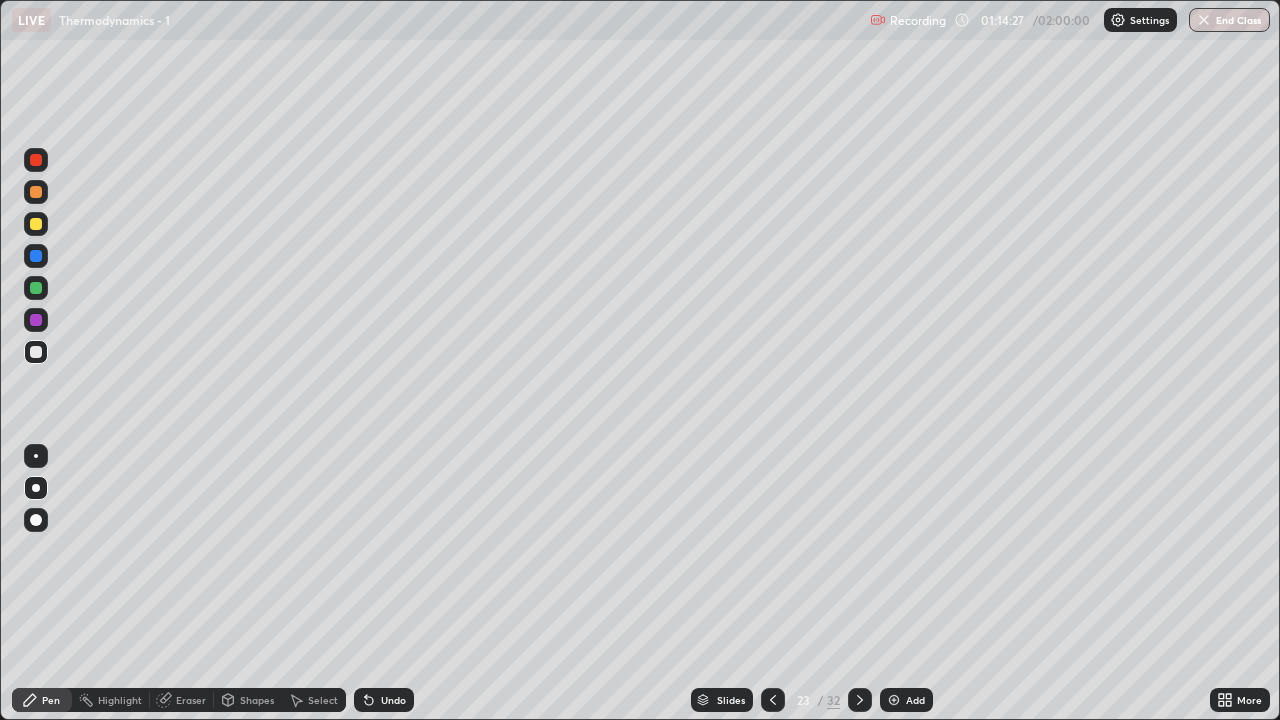 click 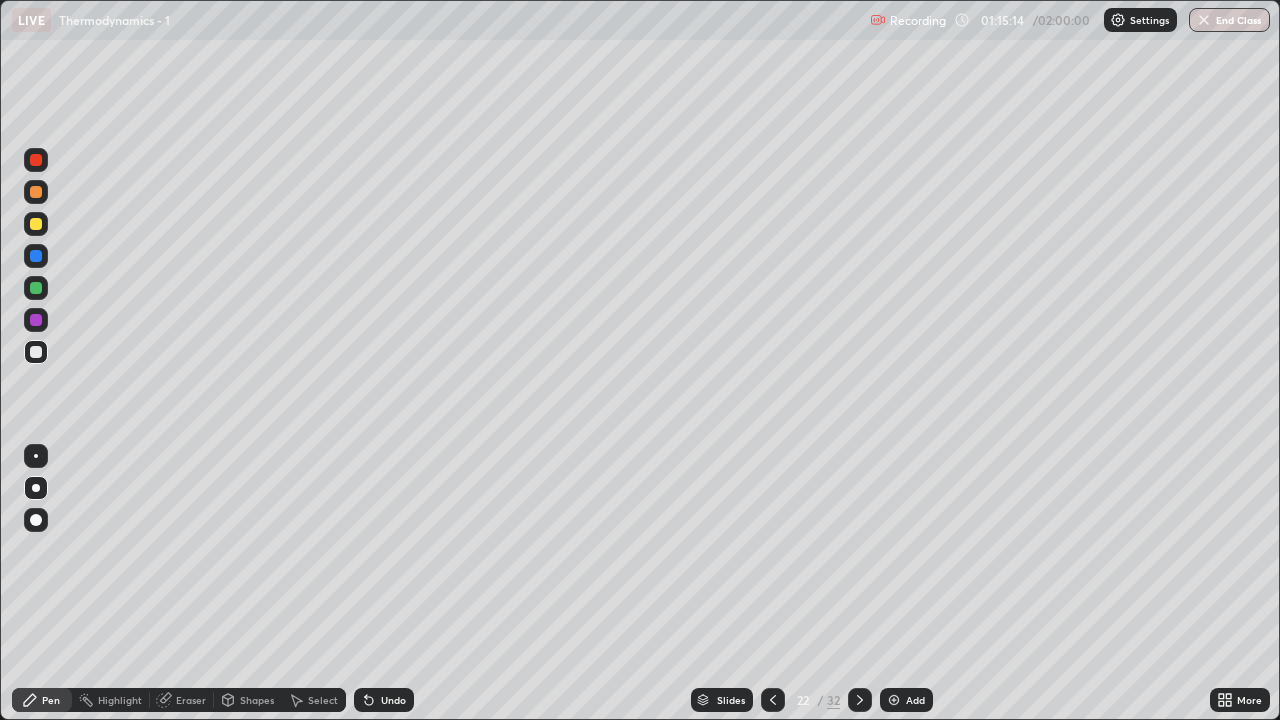 click 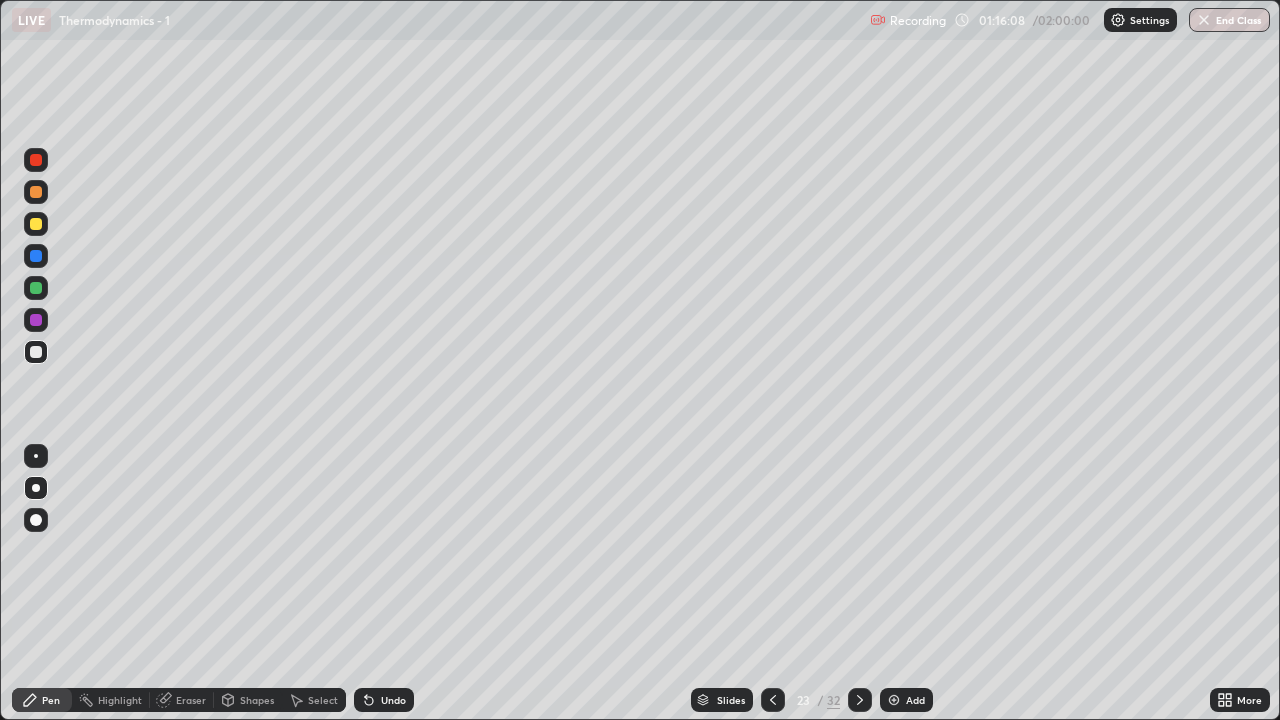 click 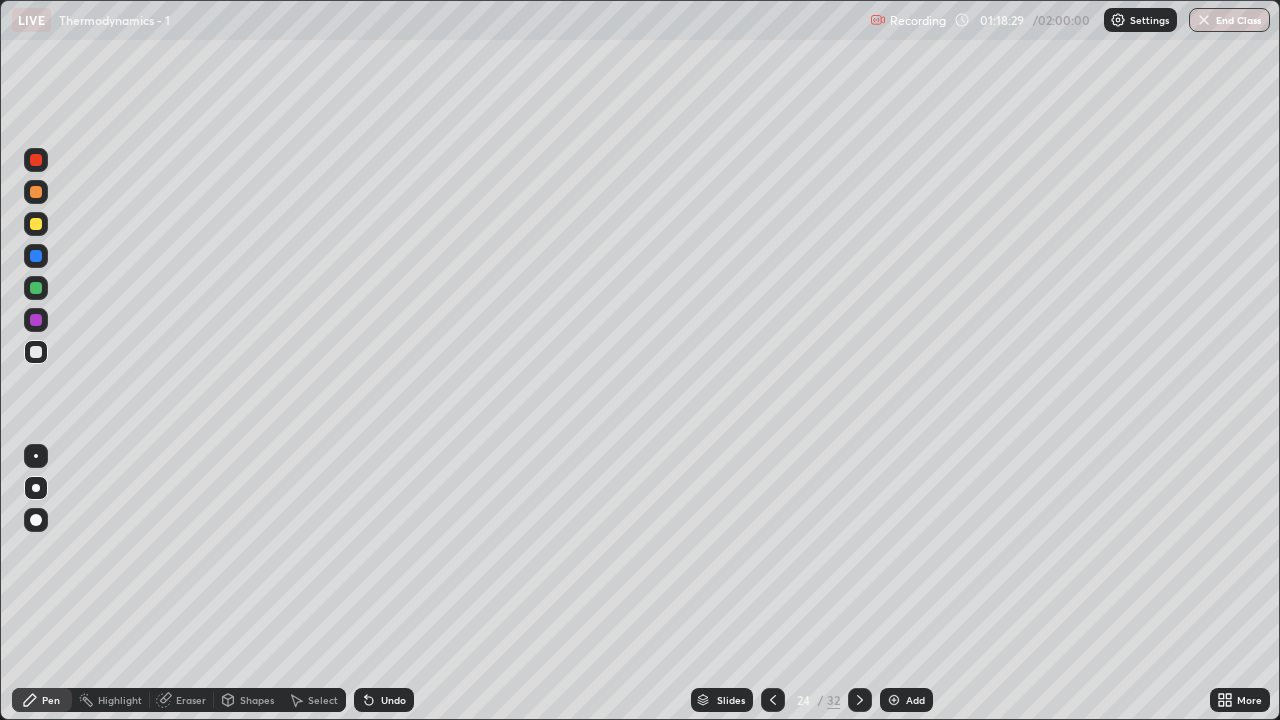 click 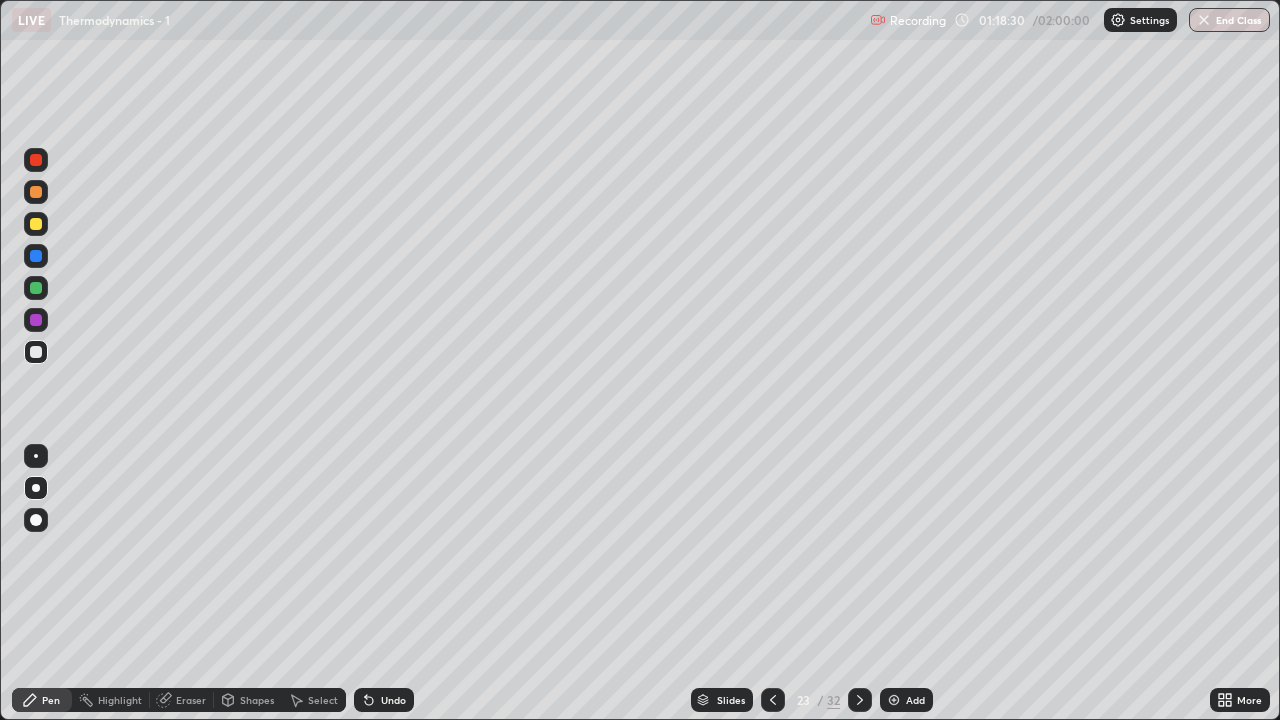 click 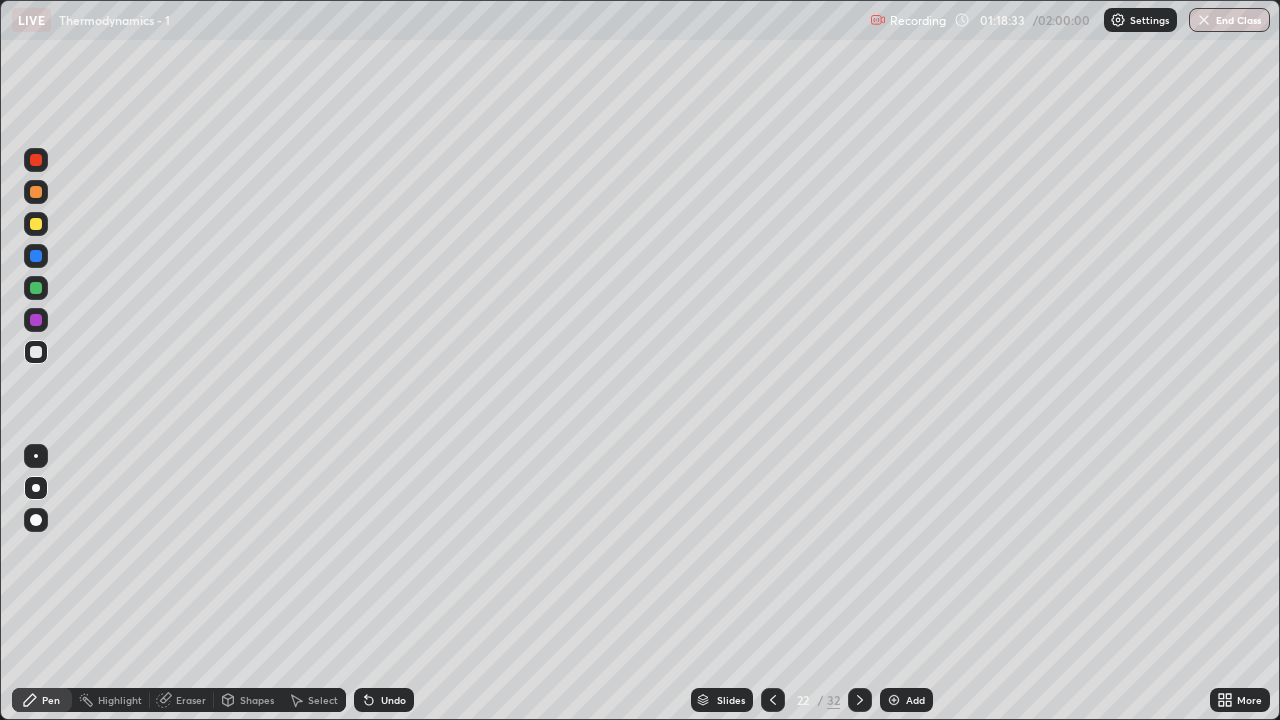 click 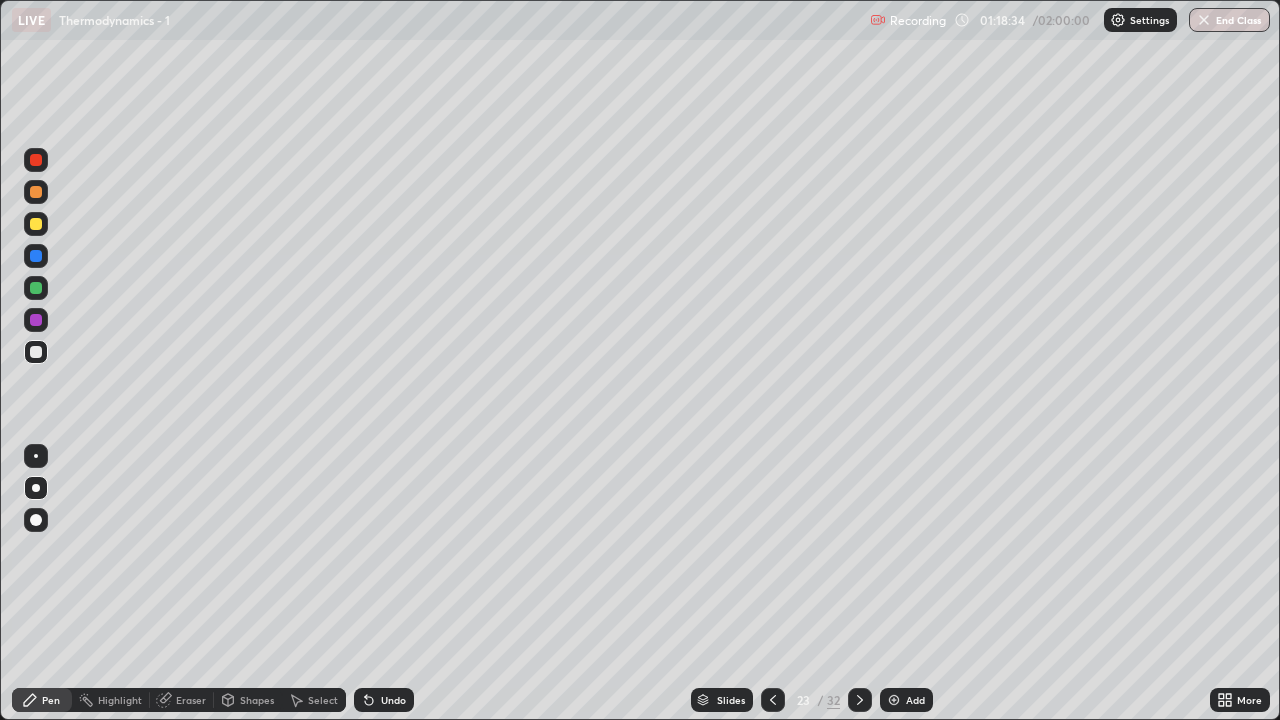 click at bounding box center (860, 700) 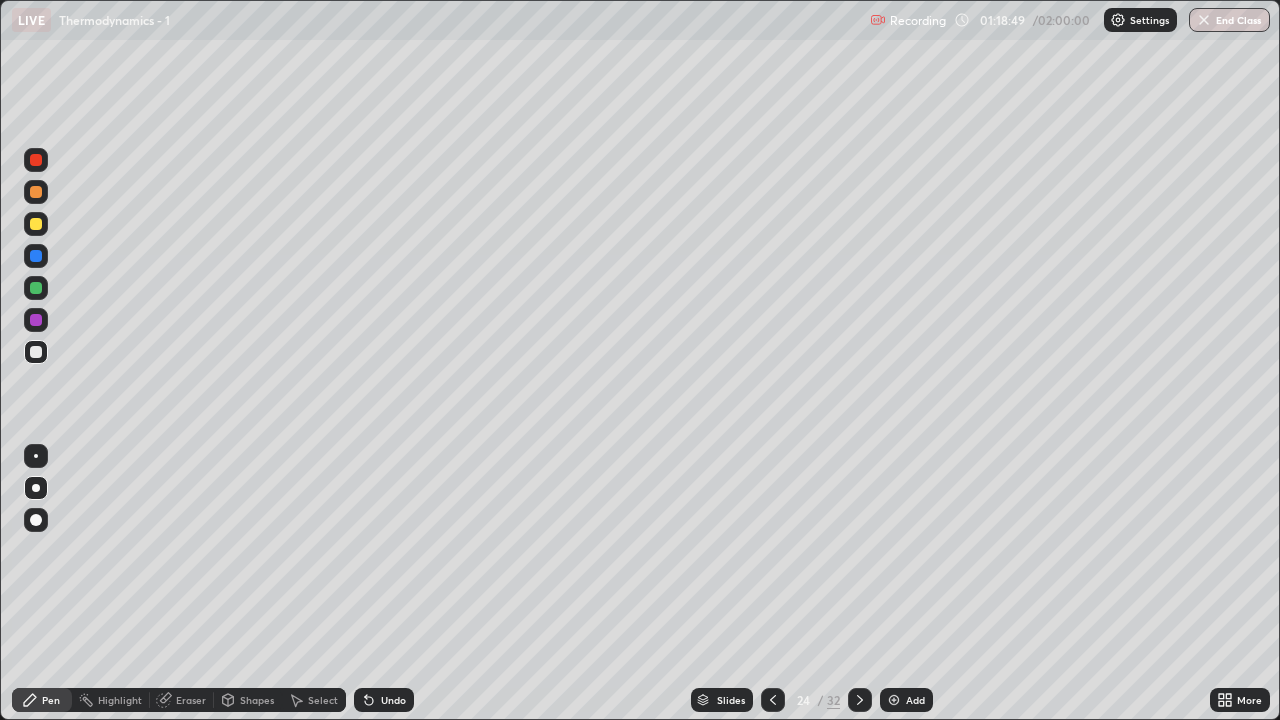click 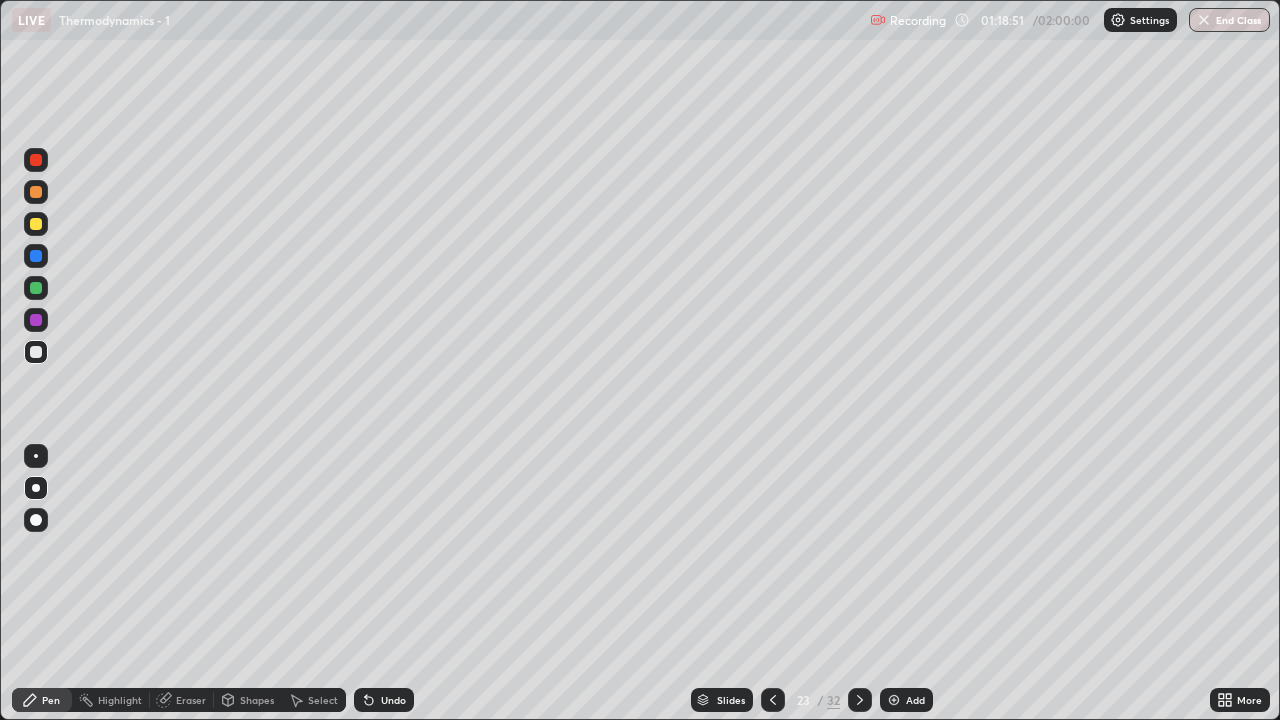 click 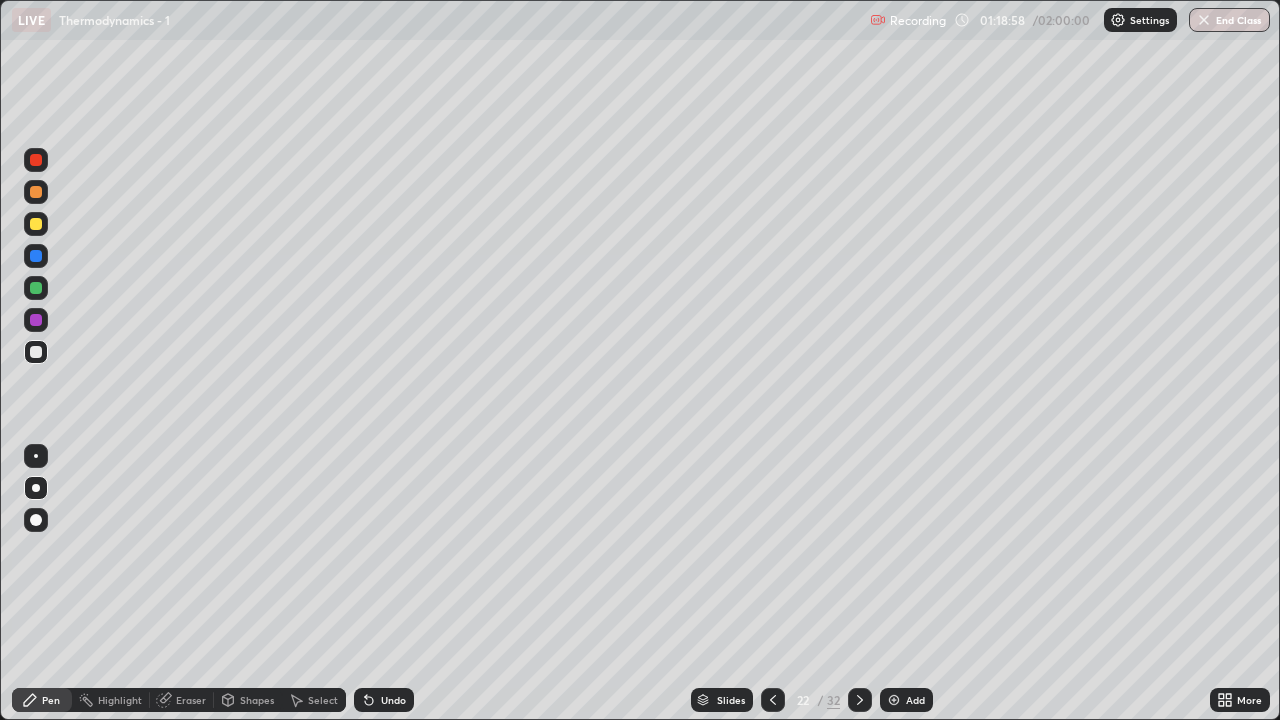 click 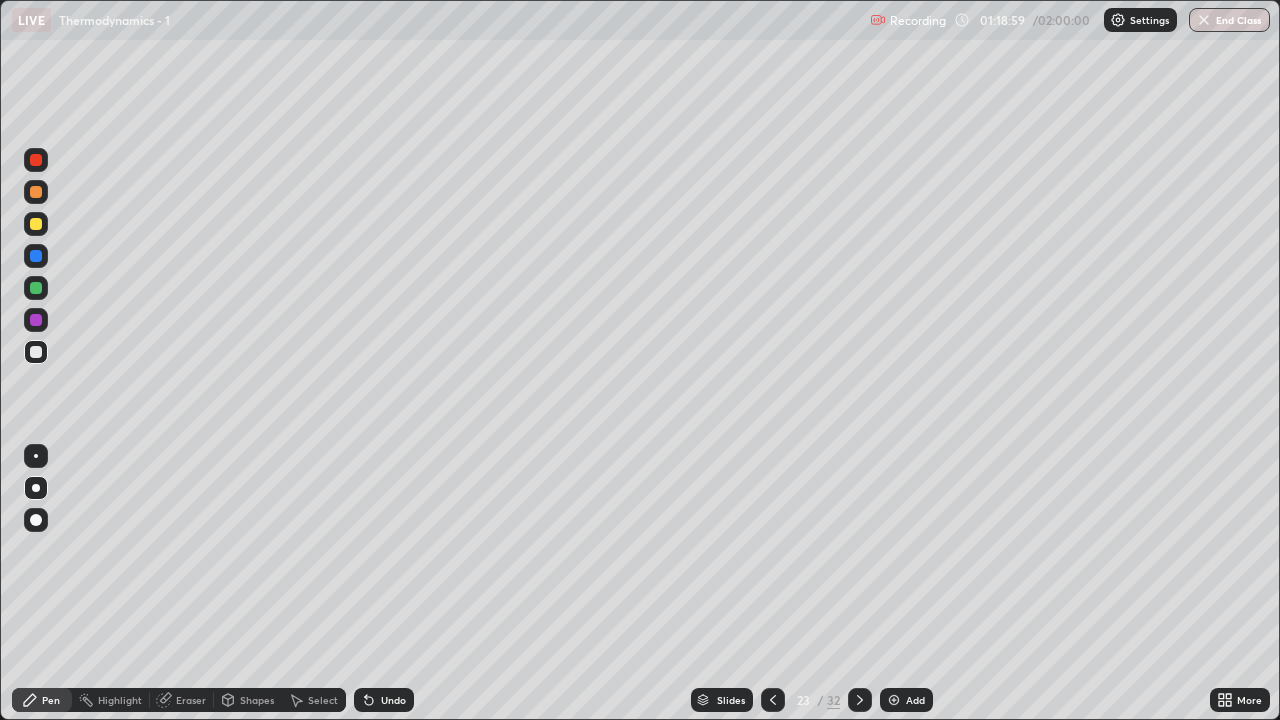 click 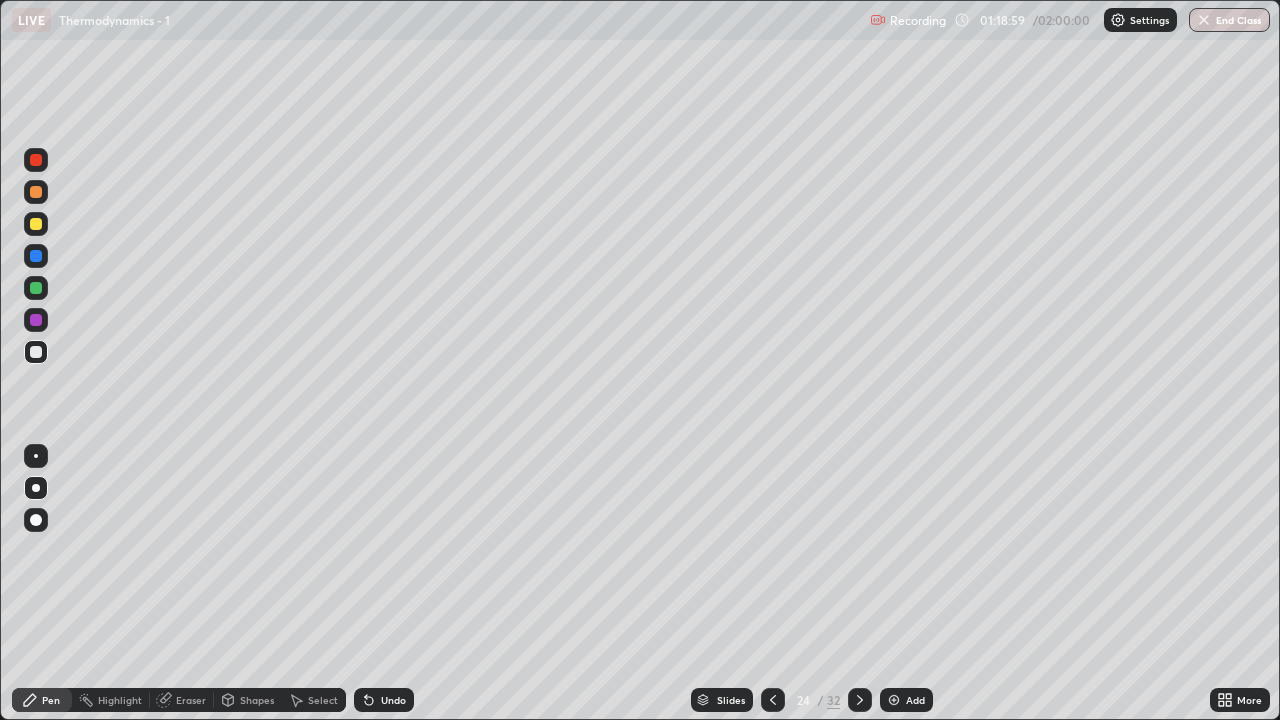 click 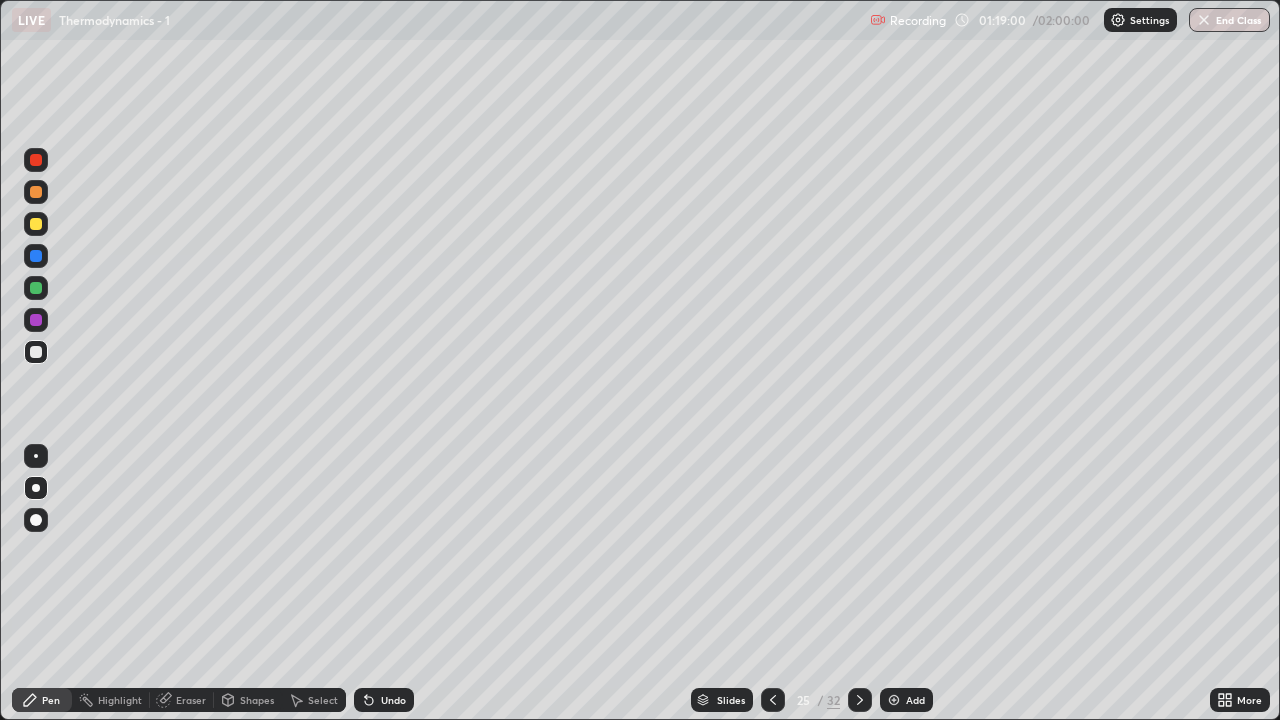 click at bounding box center [773, 700] 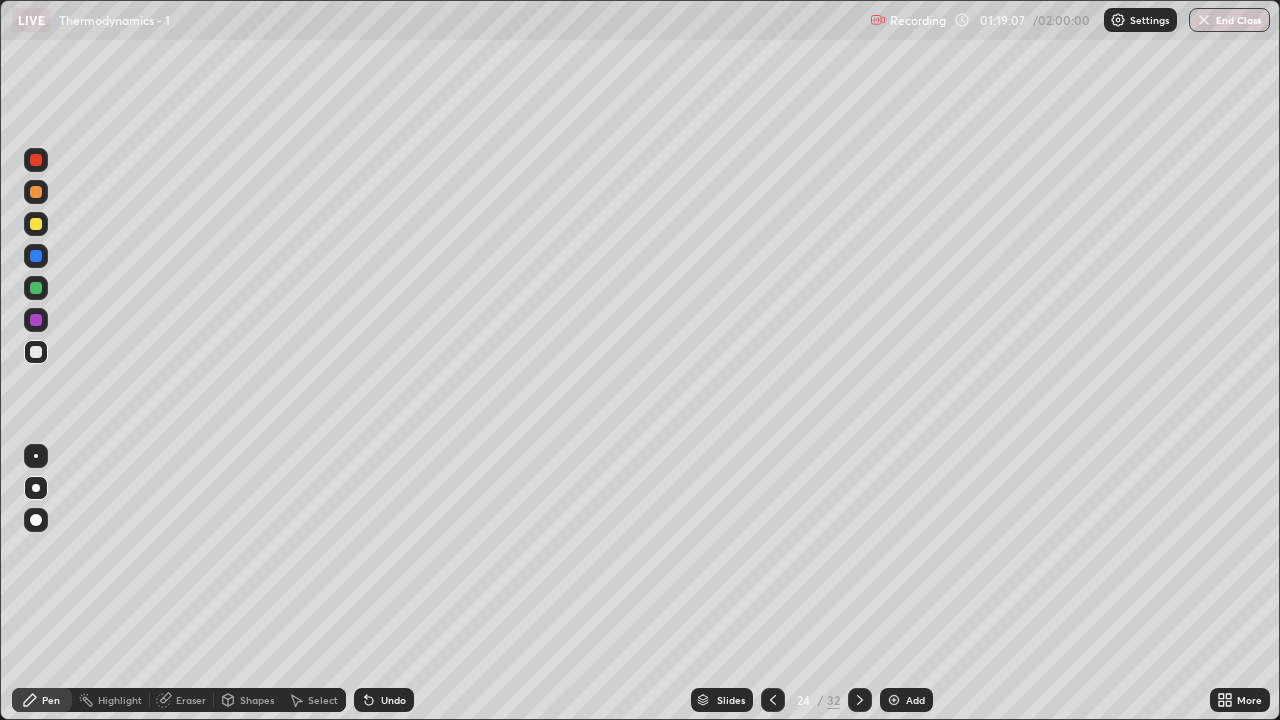 click 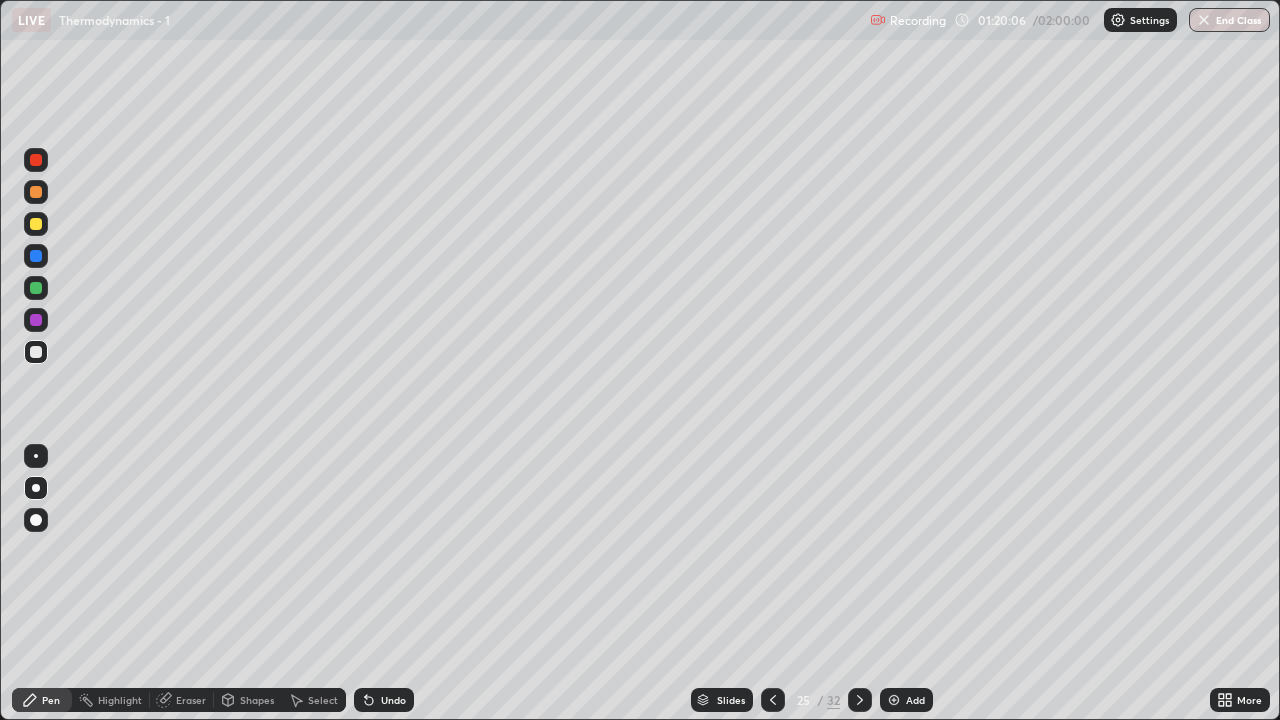 click on "Eraser" at bounding box center [191, 700] 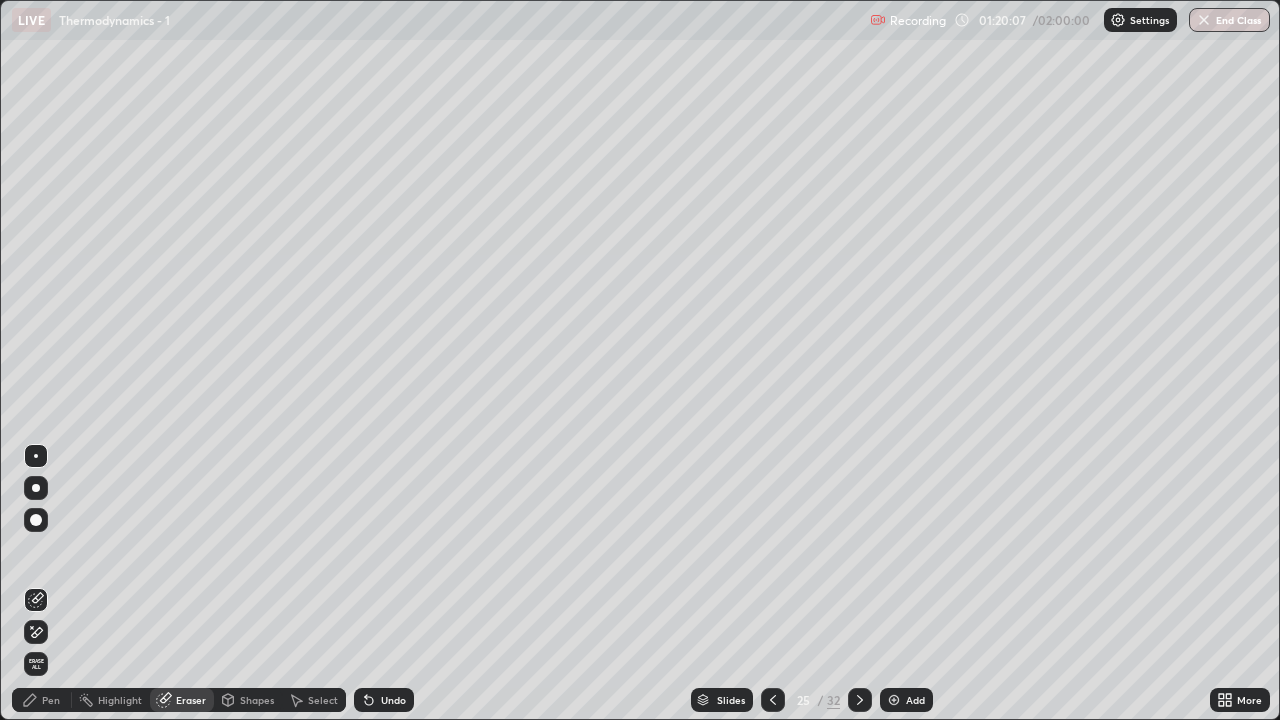 click on "Pen" at bounding box center (42, 700) 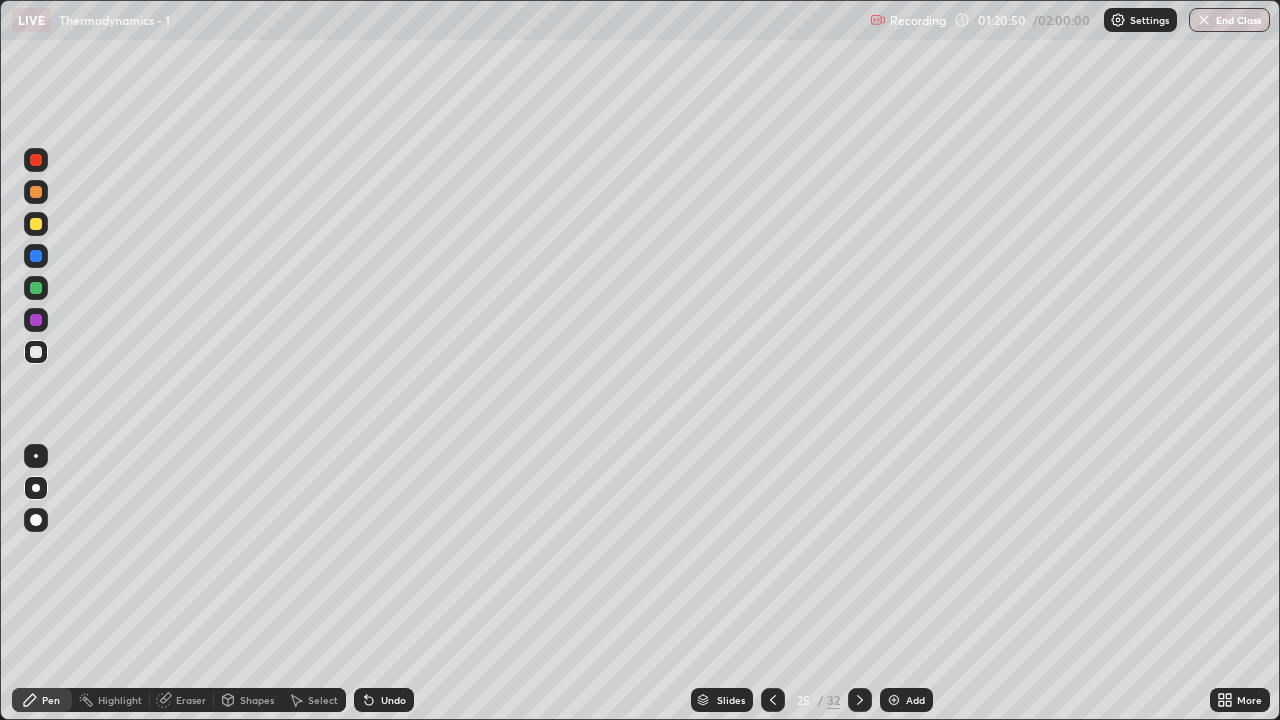 click 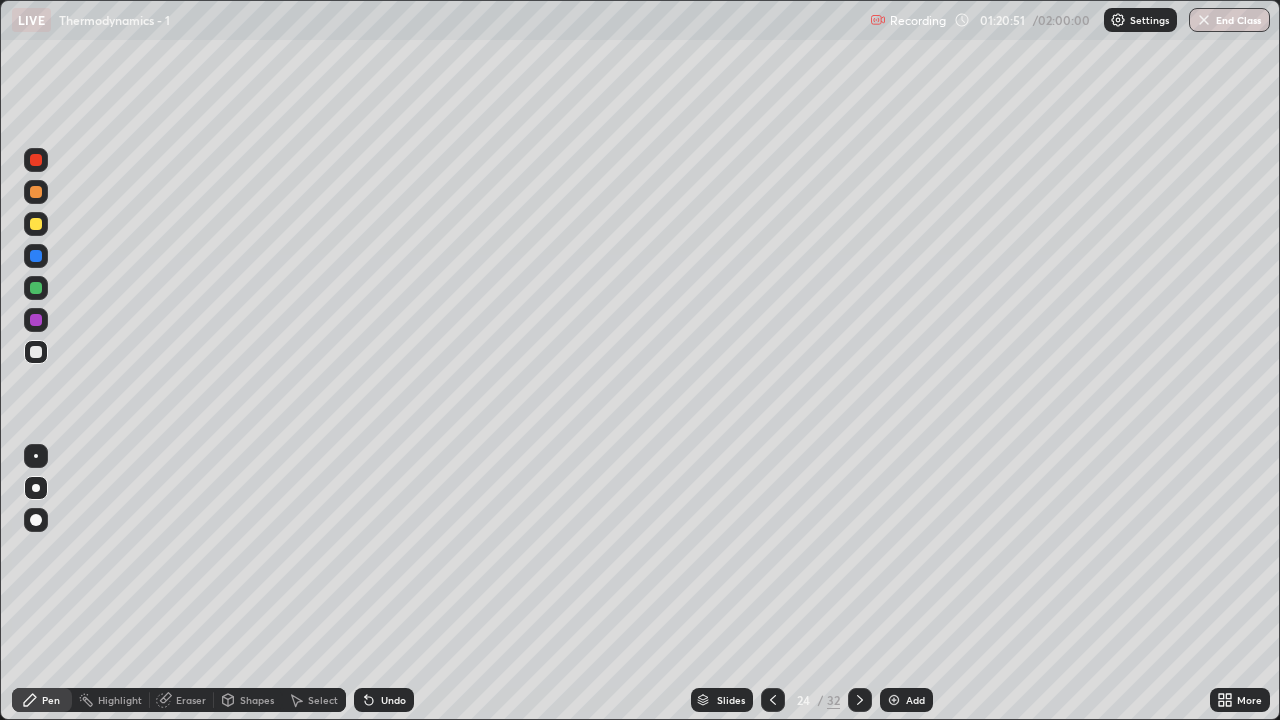 click 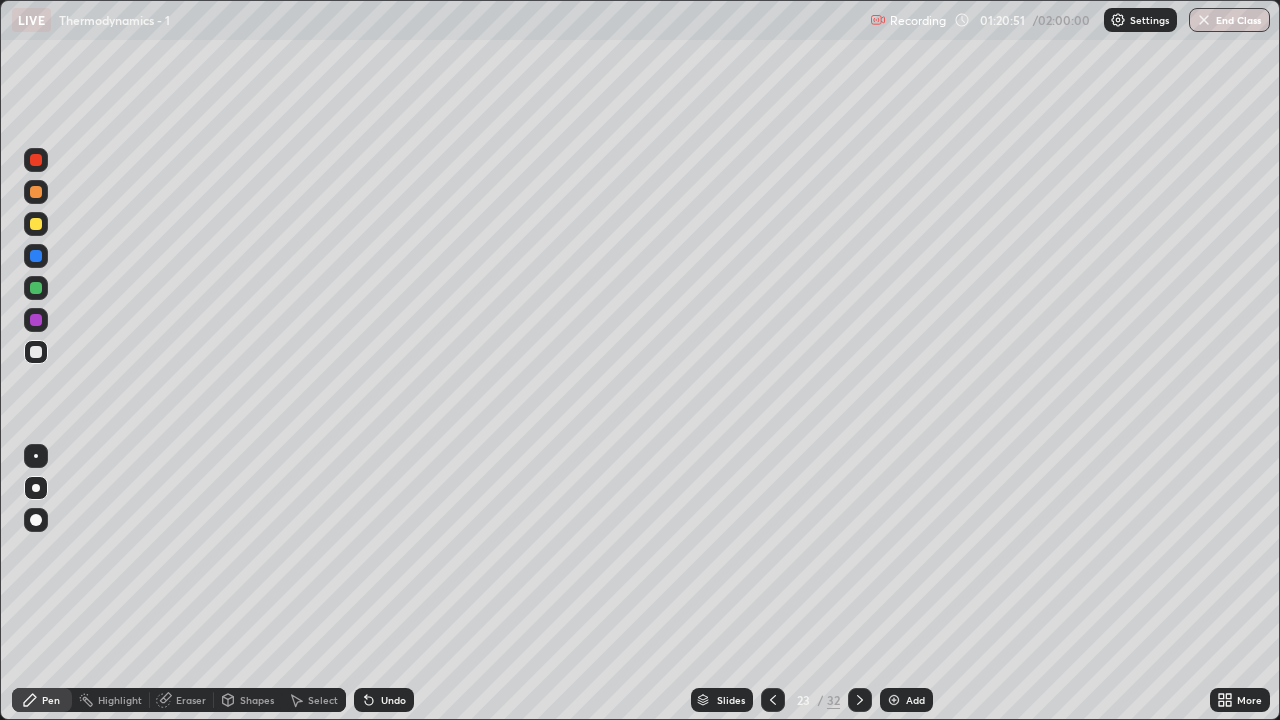click at bounding box center (773, 700) 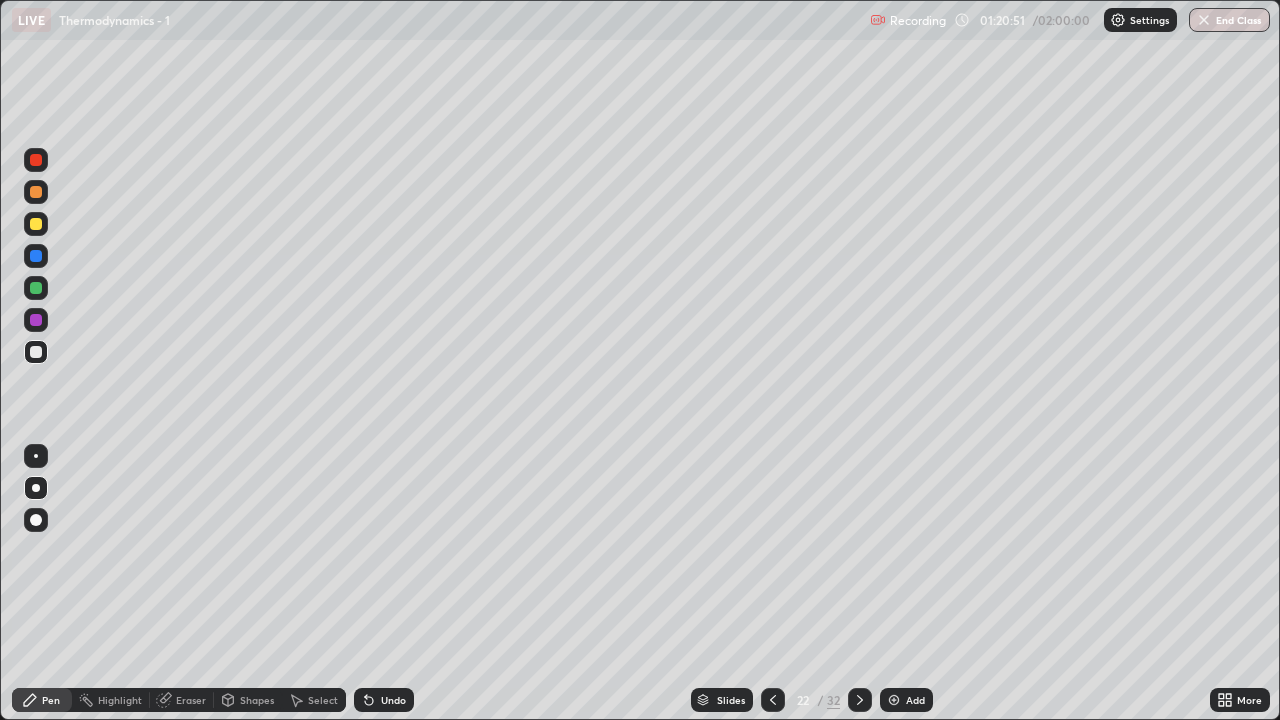 click at bounding box center (773, 700) 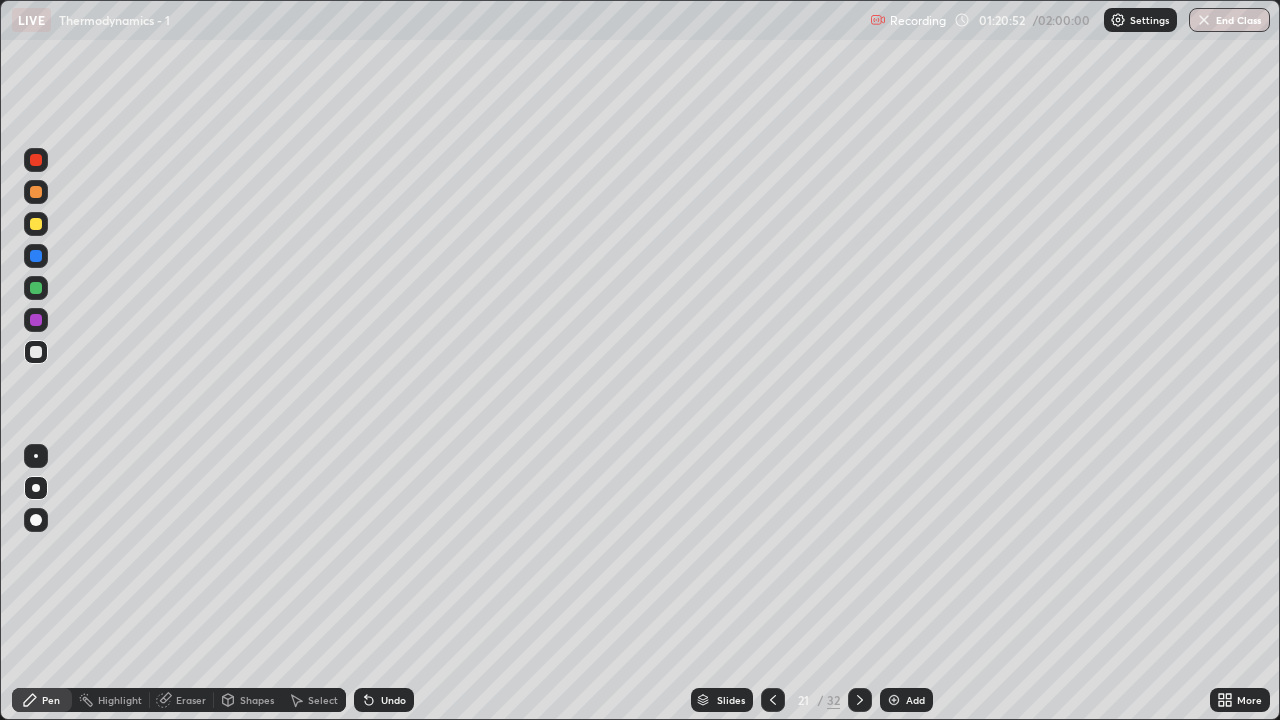 click at bounding box center (773, 700) 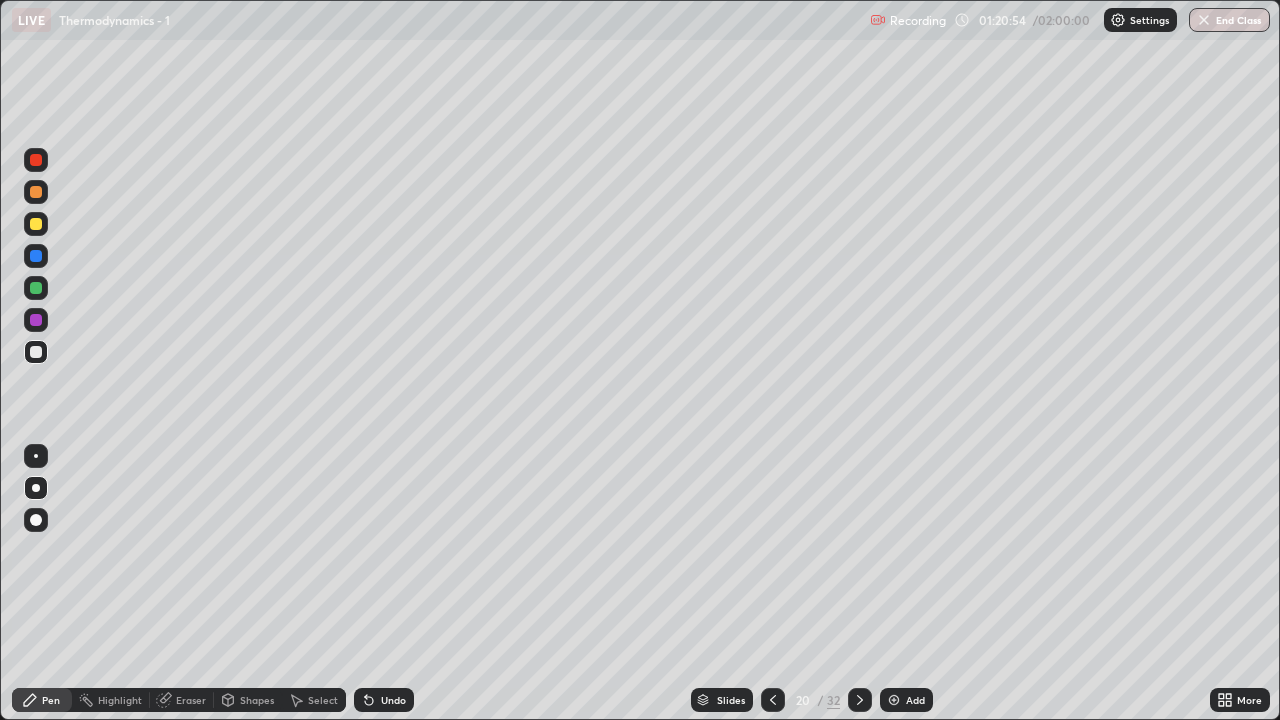 click 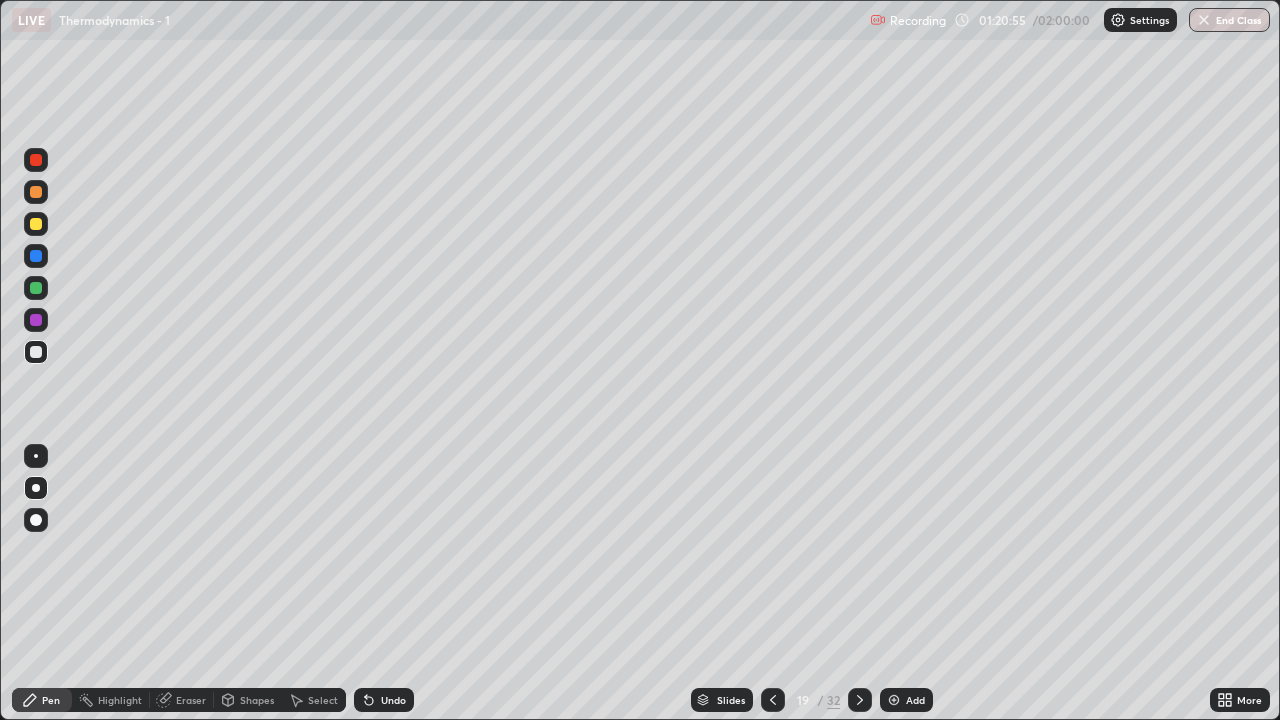 click at bounding box center [773, 700] 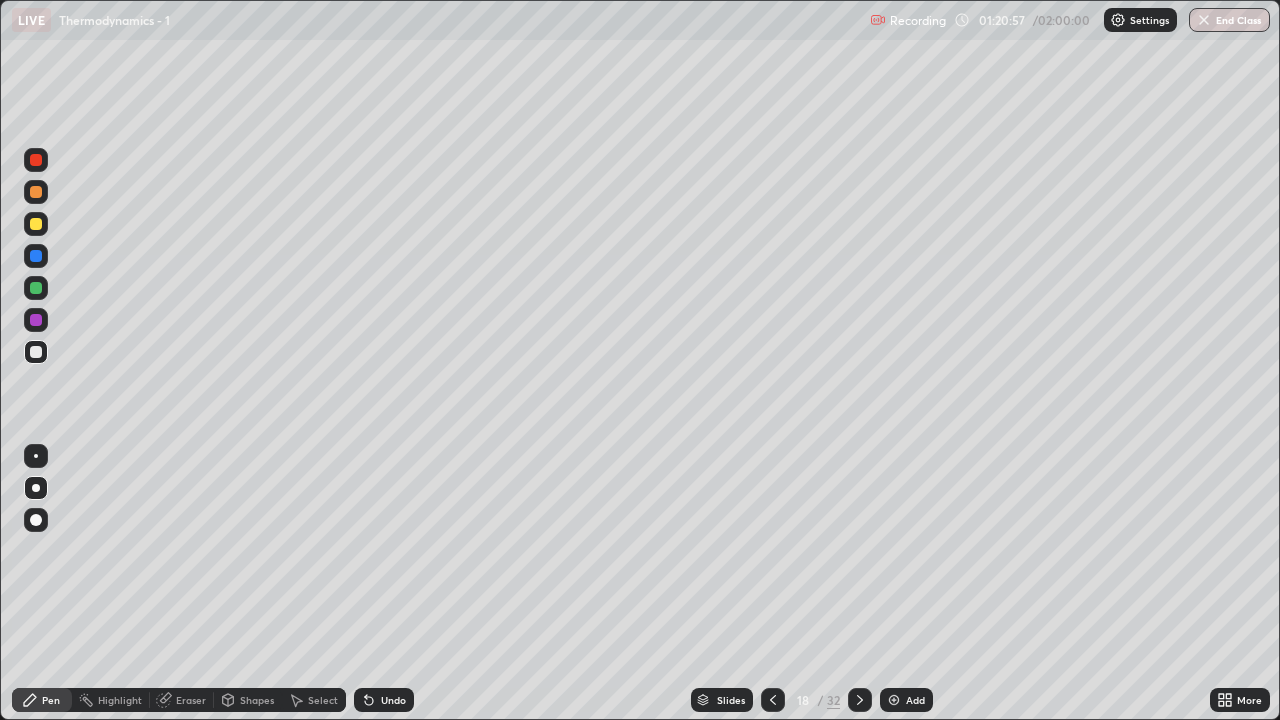 click 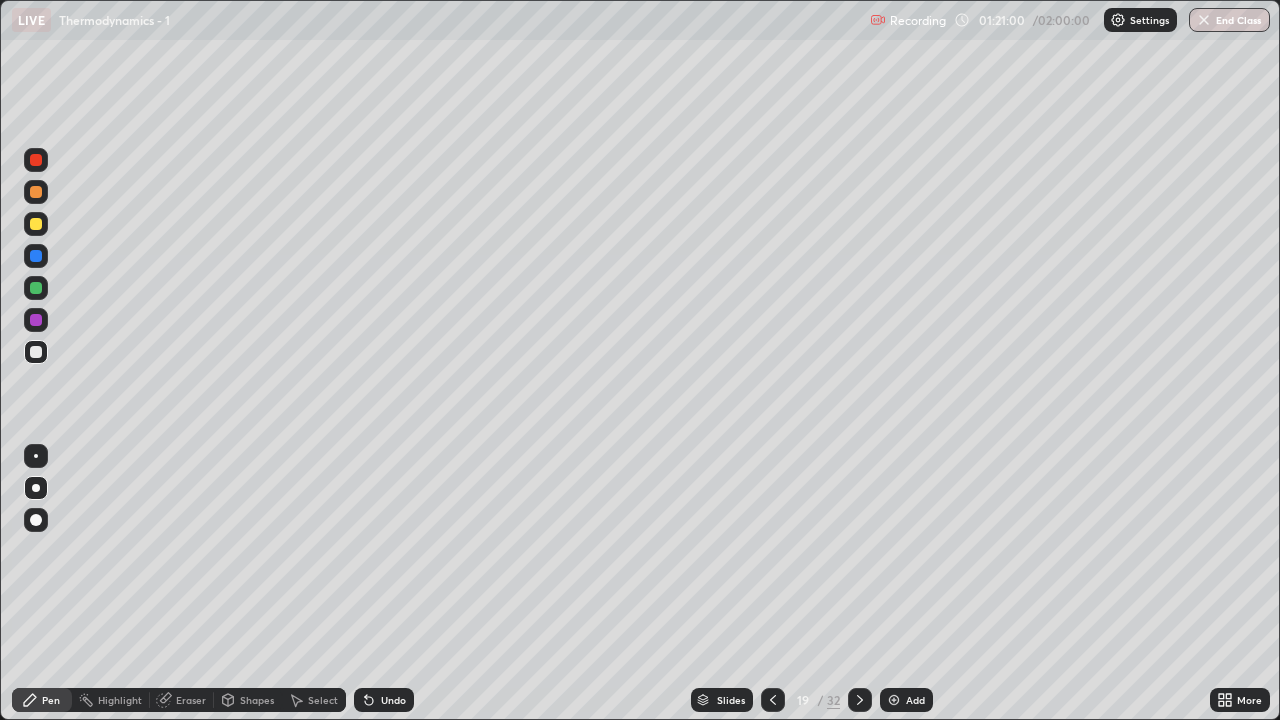 click 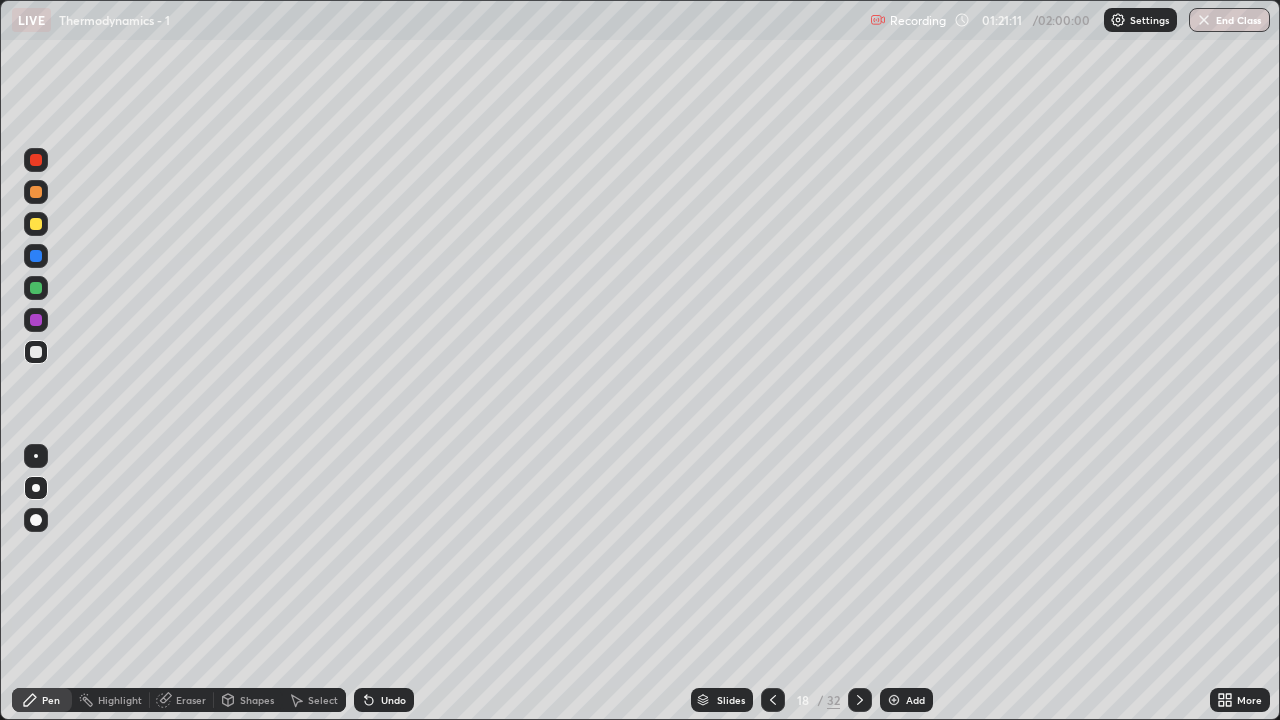 click 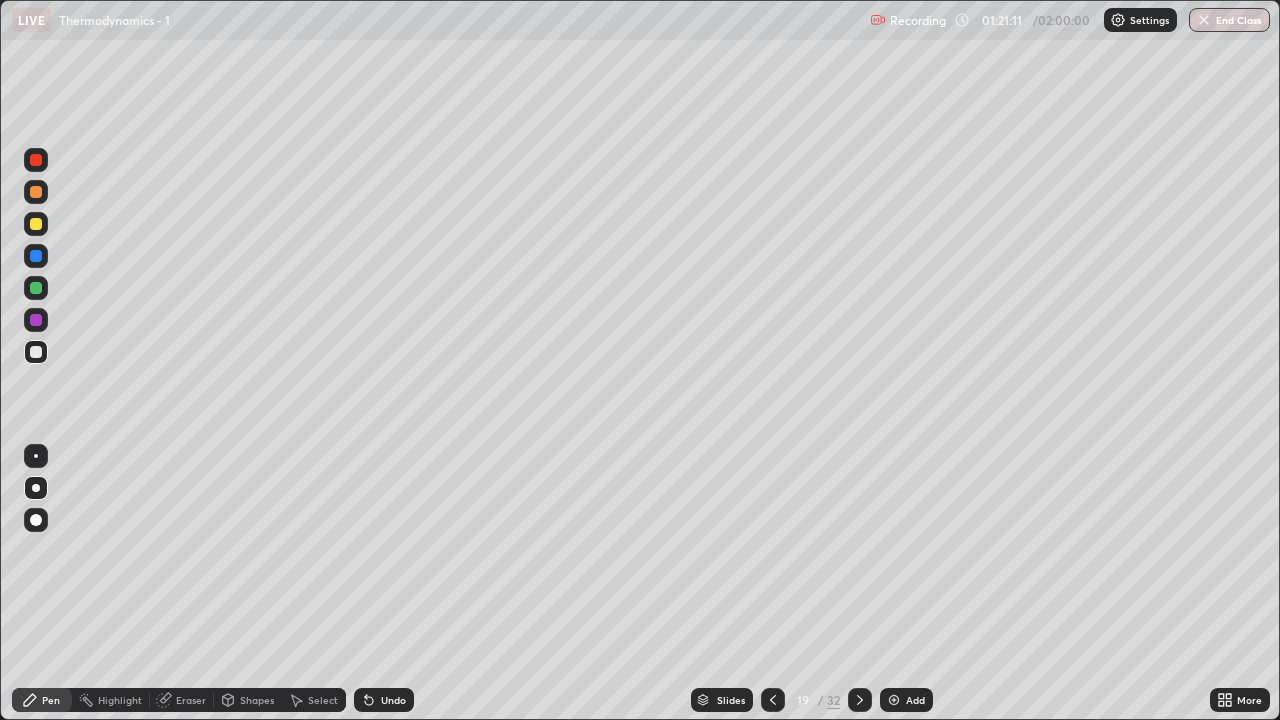 click 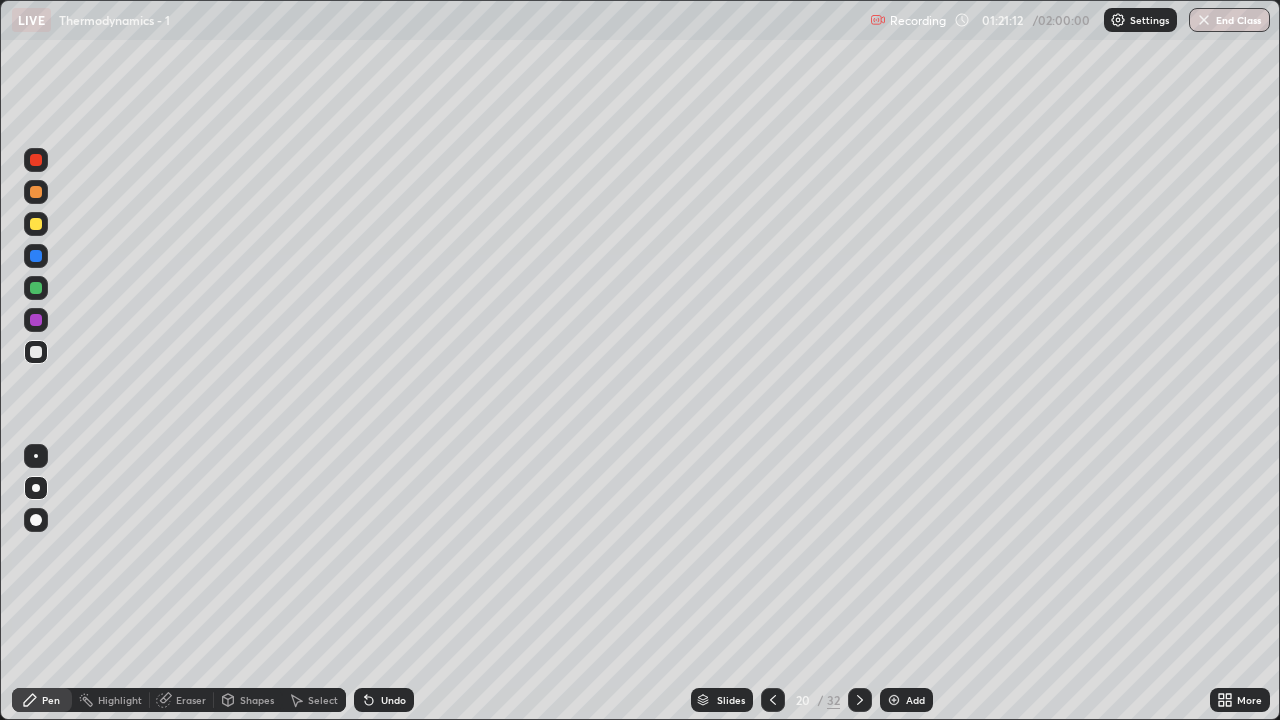 click 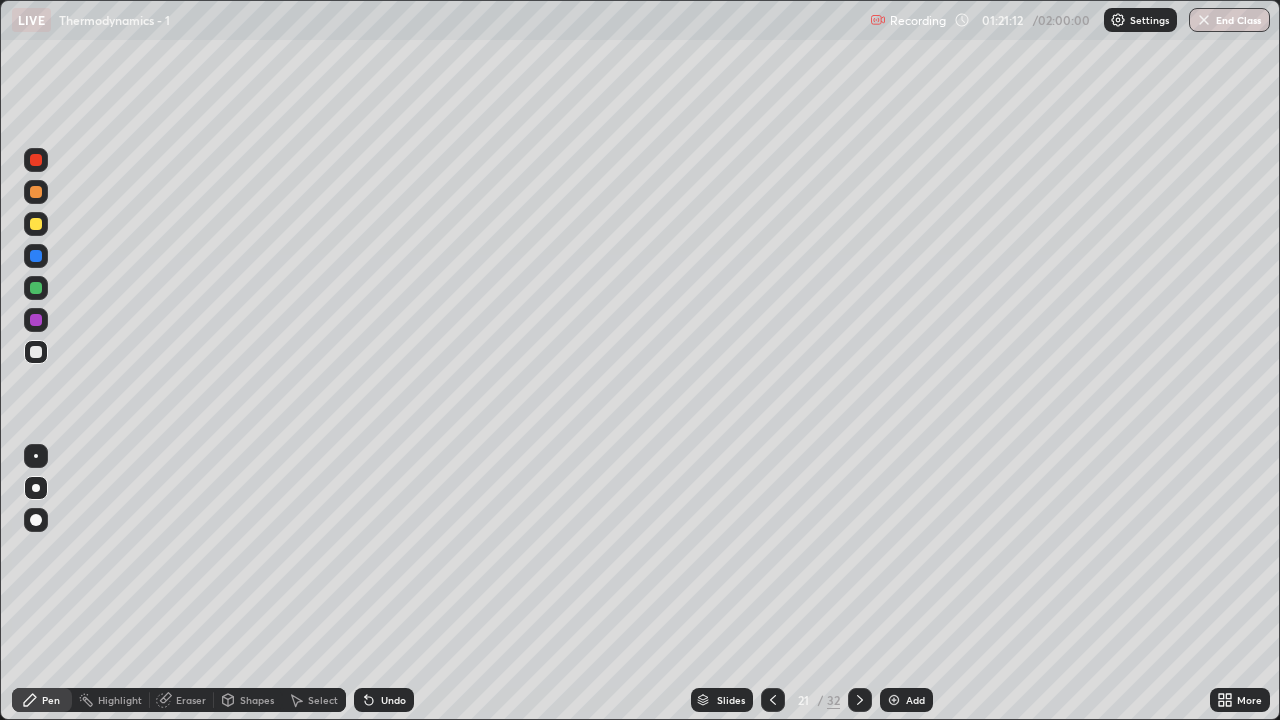 click 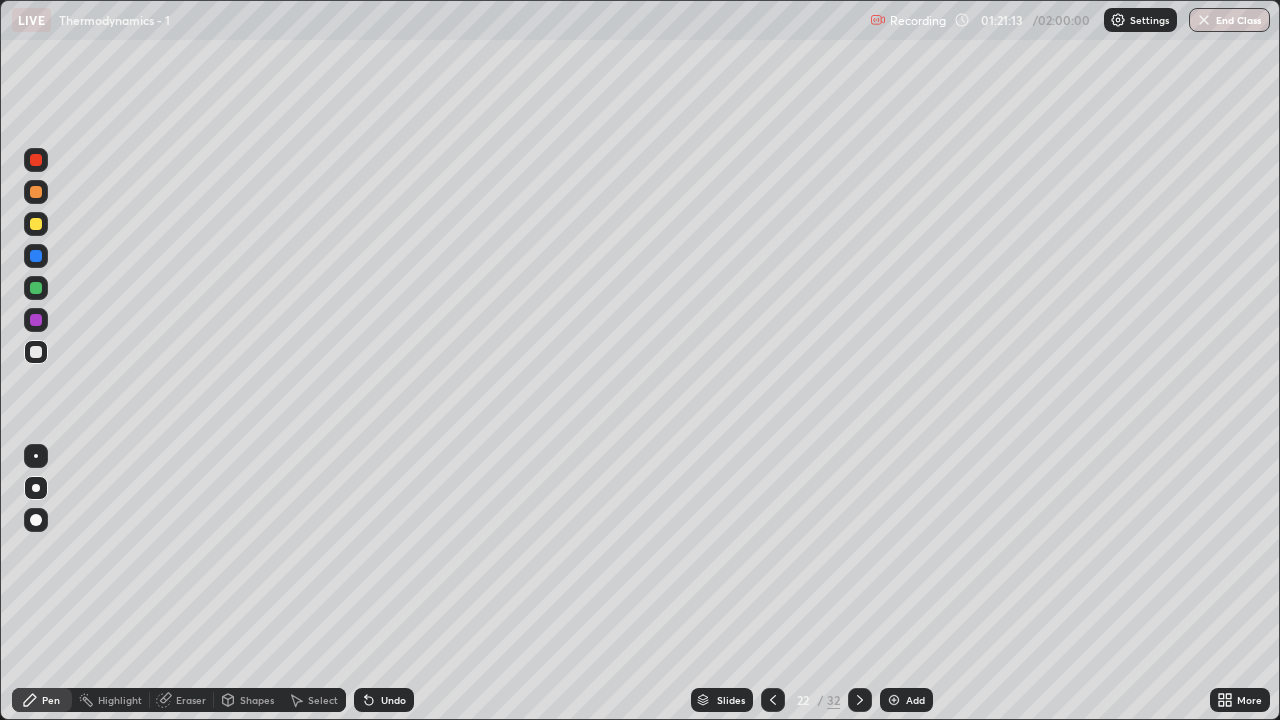 click 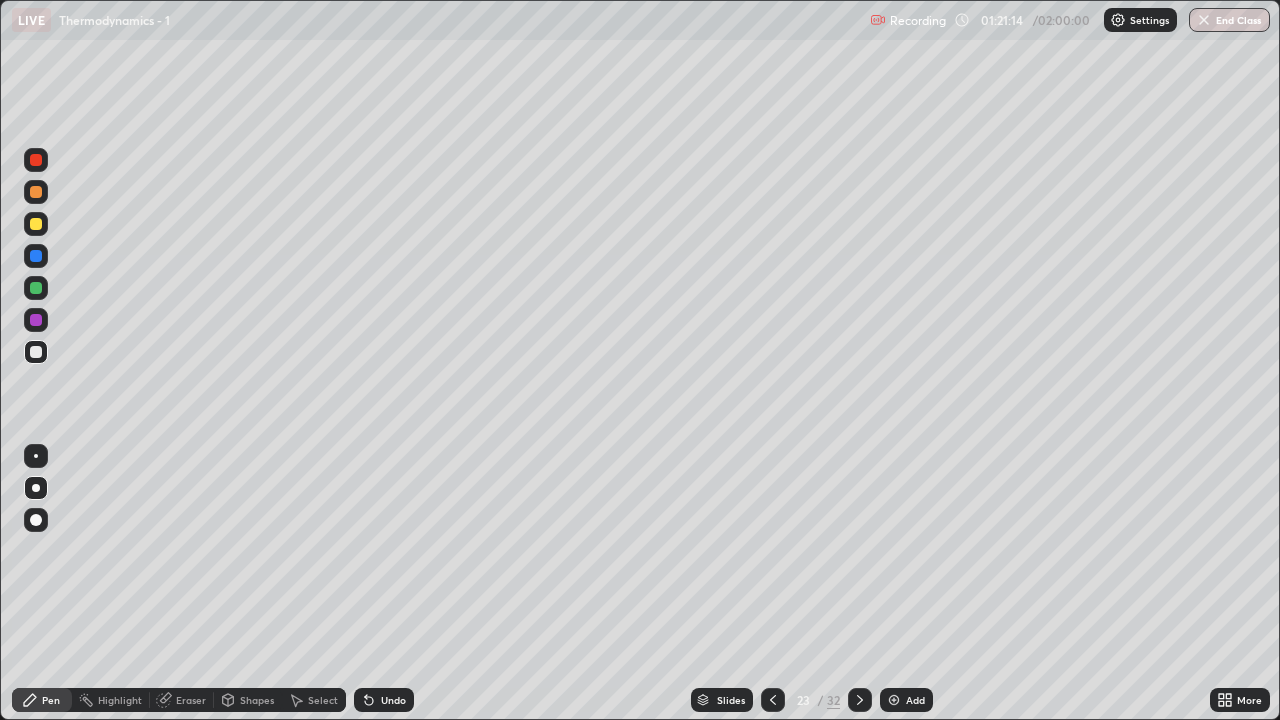 click 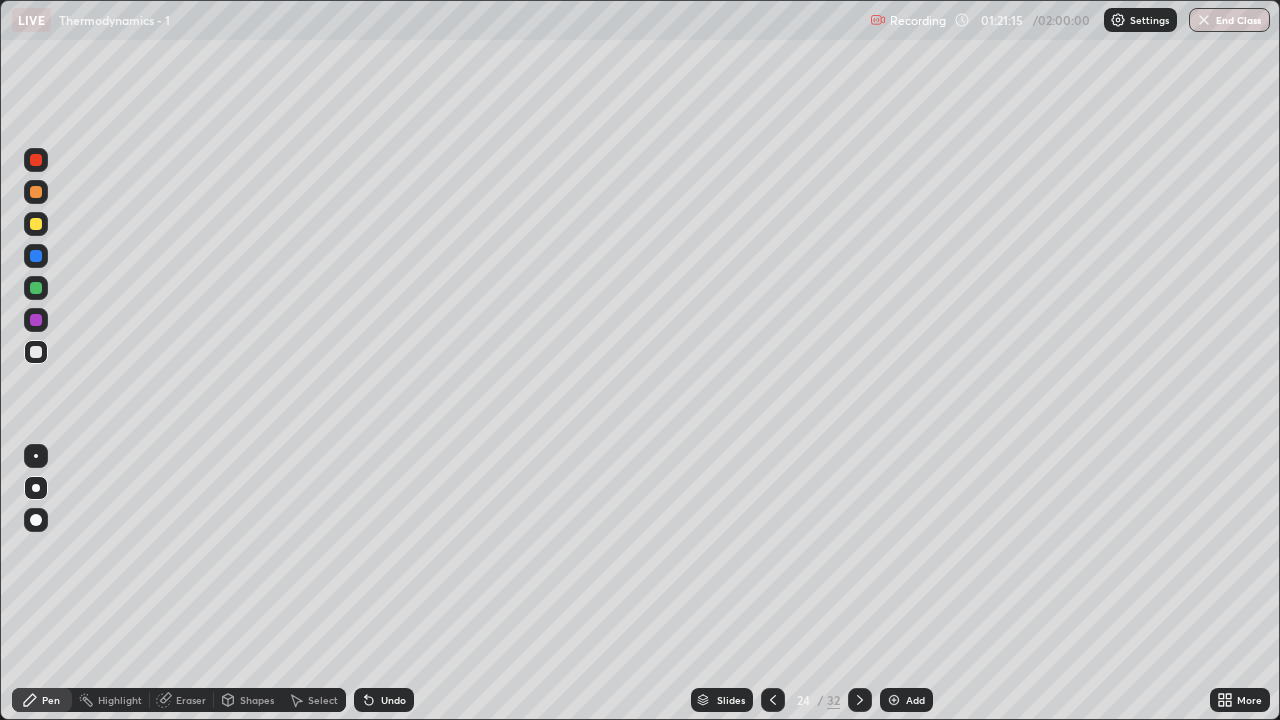 click 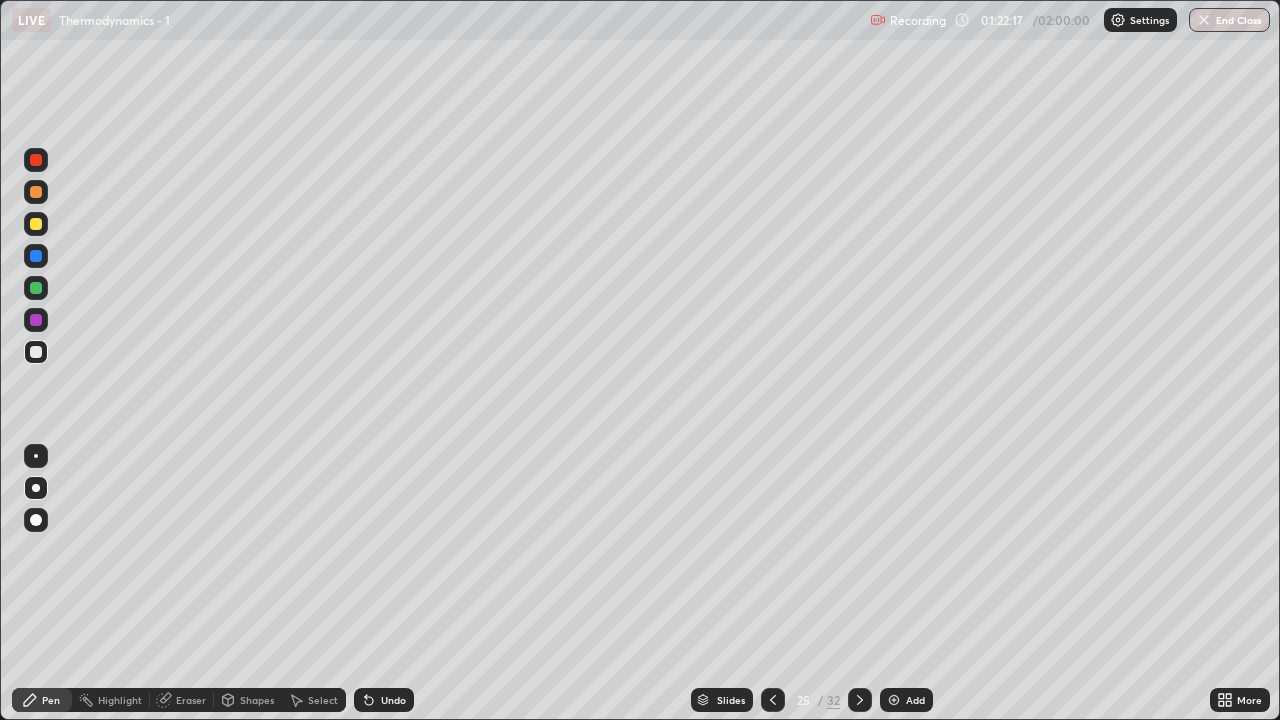 click 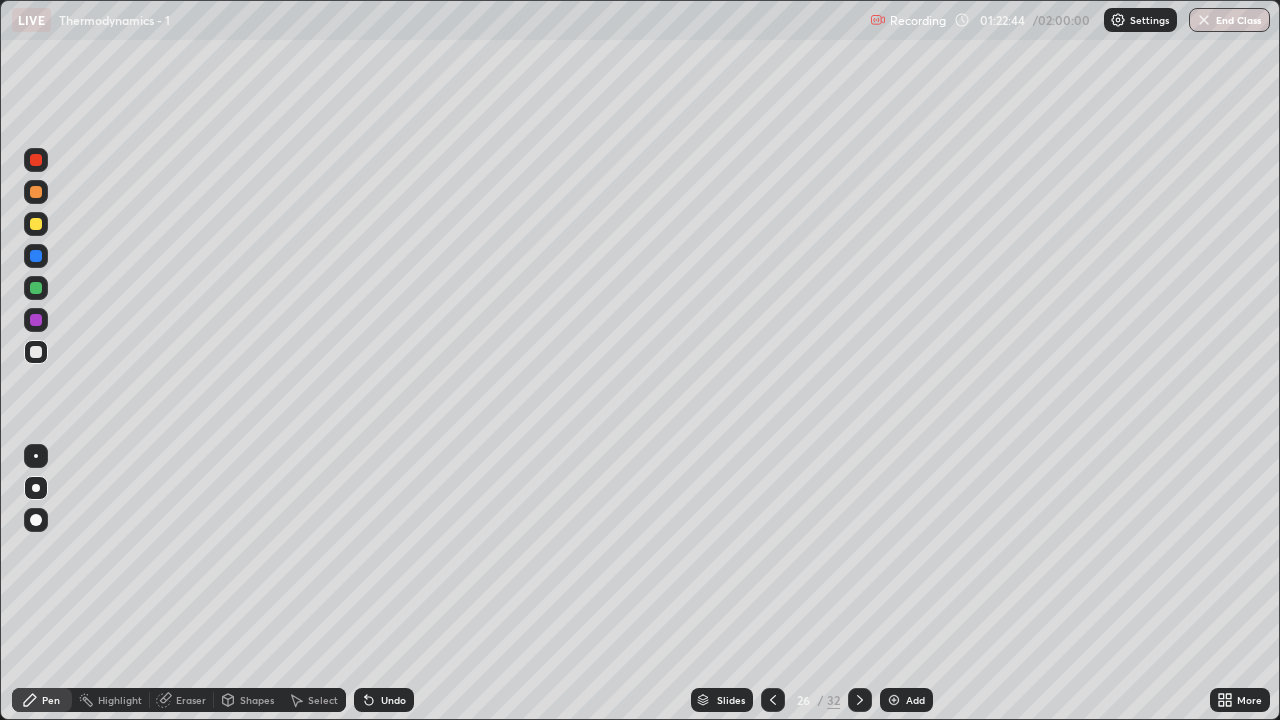 click on "Eraser" at bounding box center (191, 700) 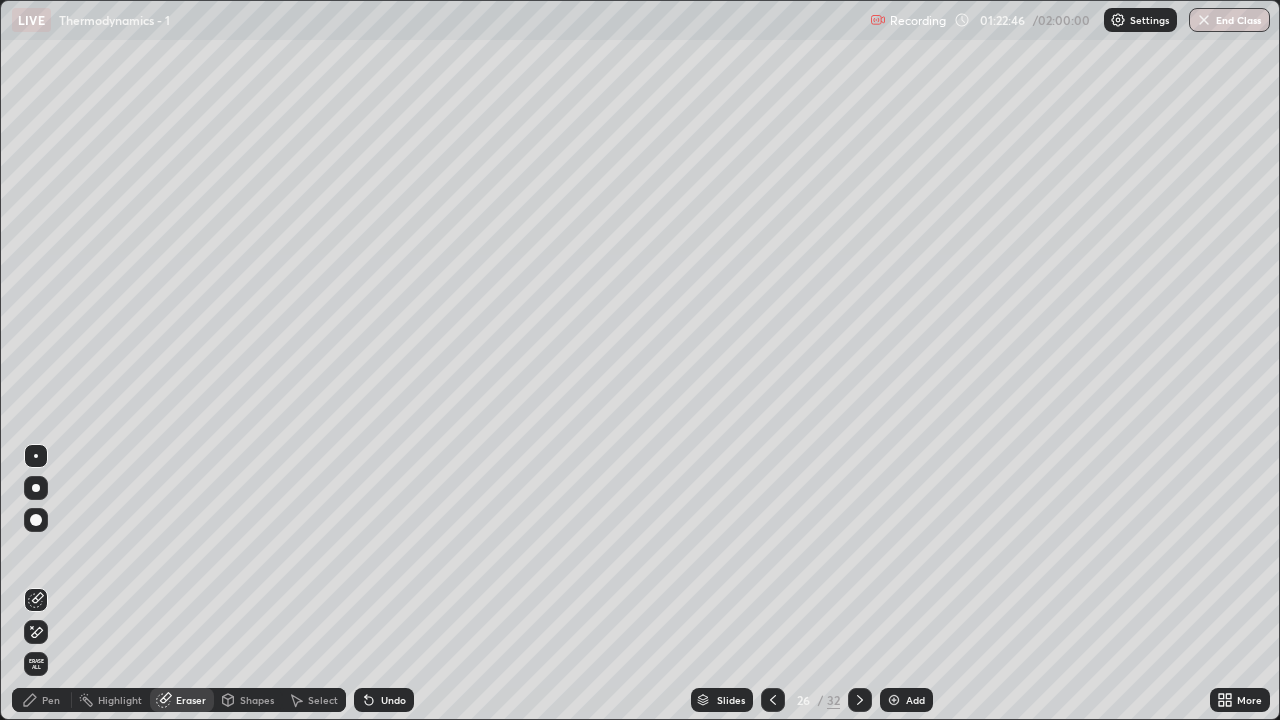 click on "Pen" at bounding box center (51, 700) 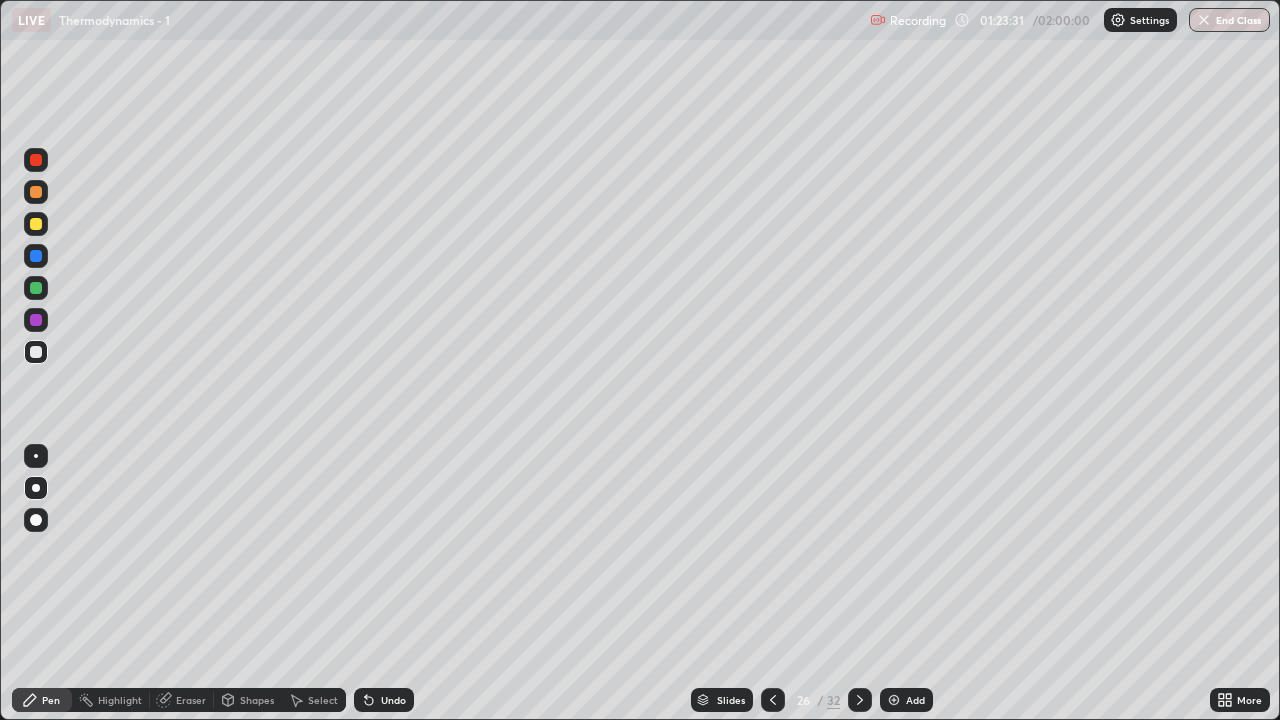 click 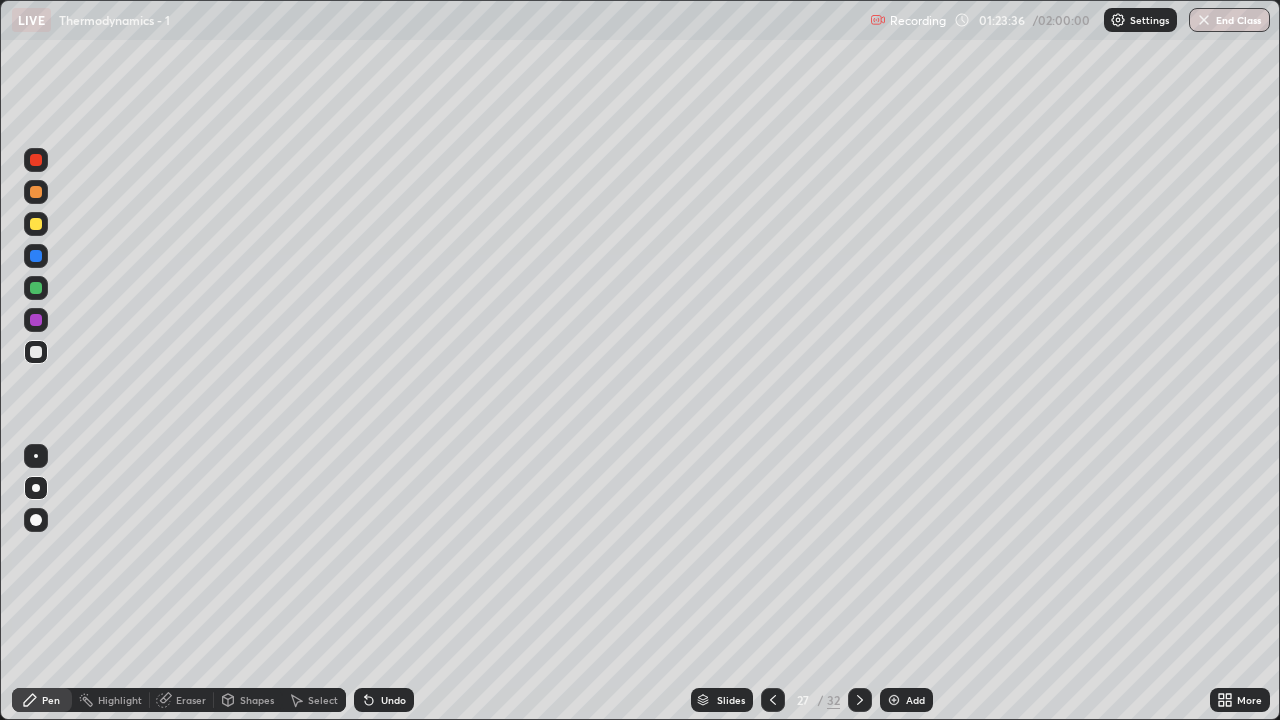 click 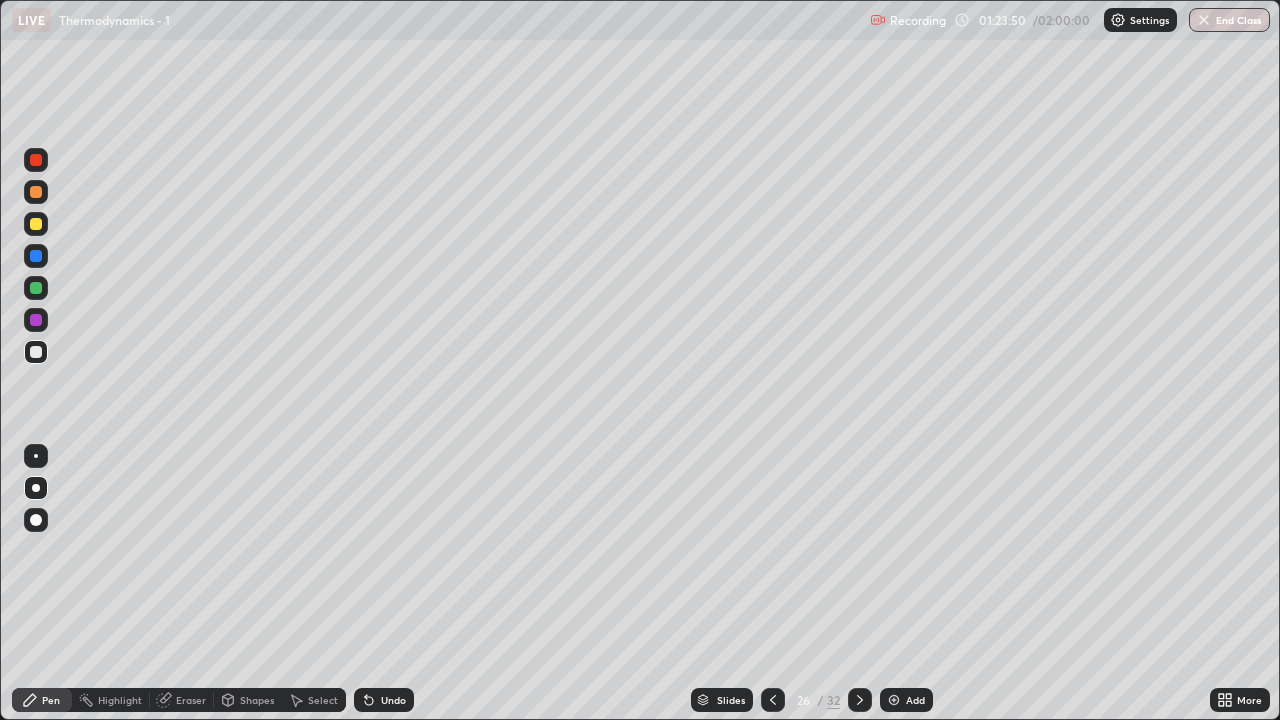 click 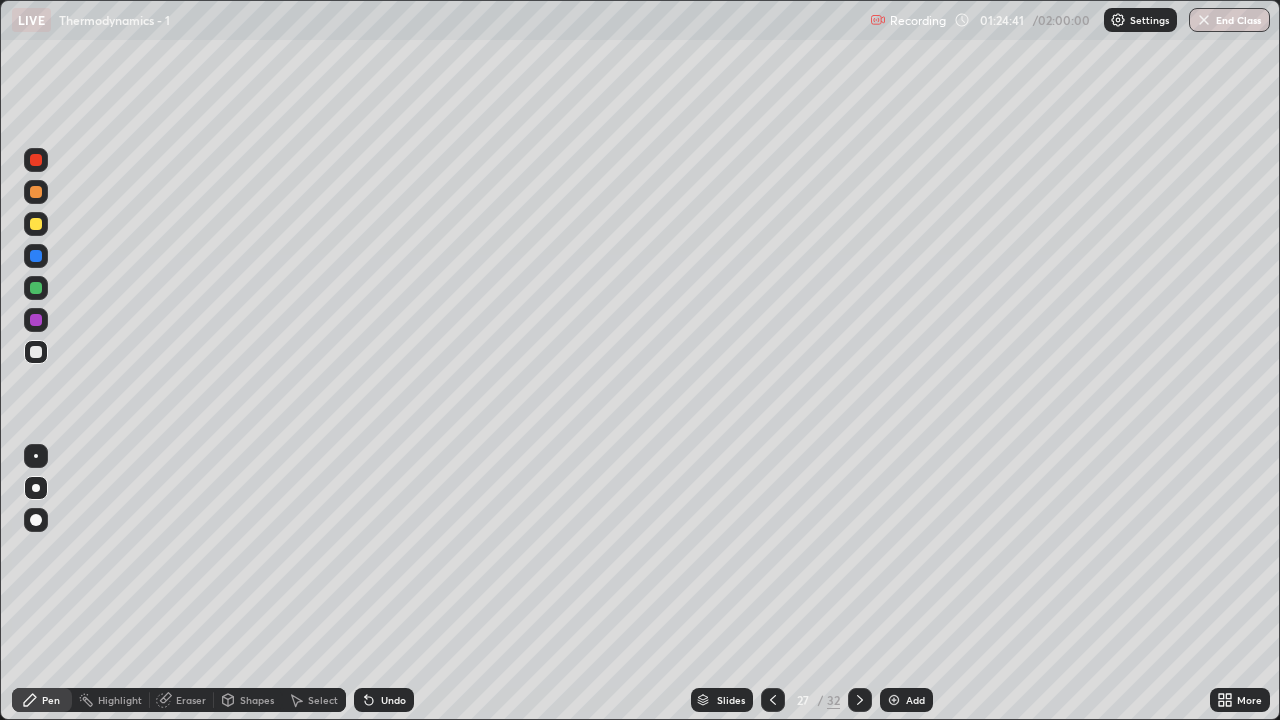 click 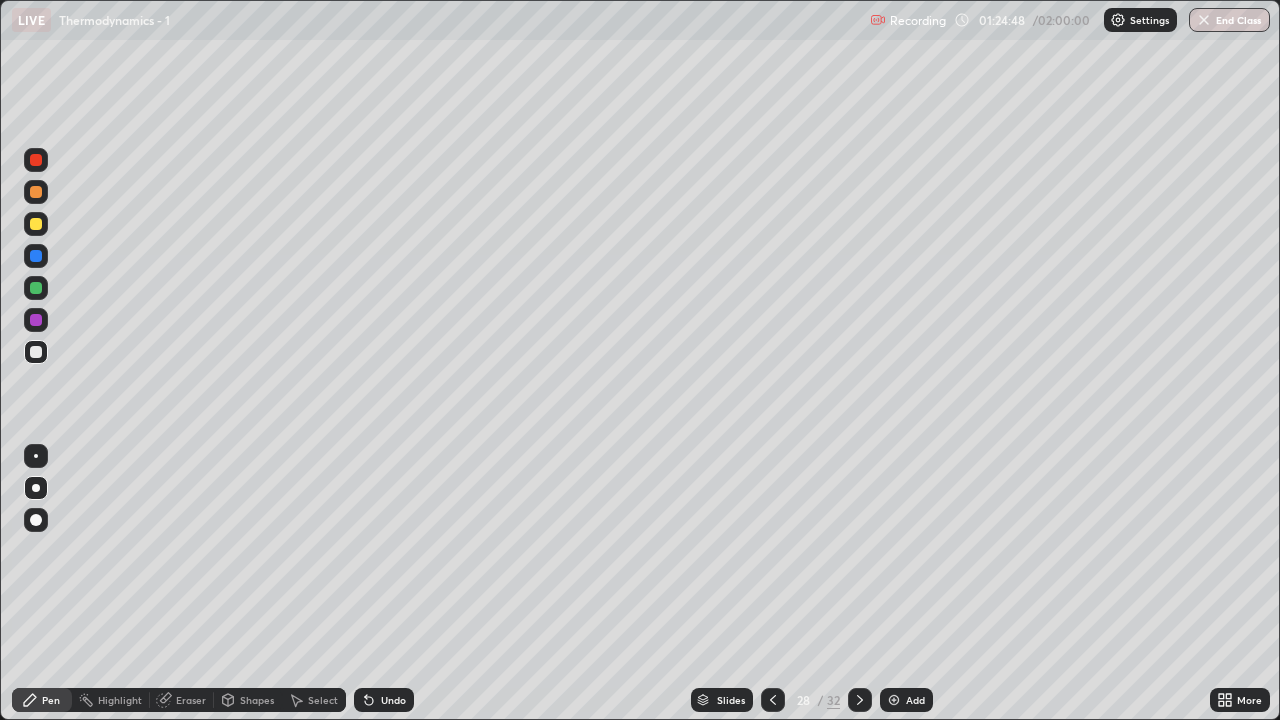 click on "Eraser" at bounding box center (191, 700) 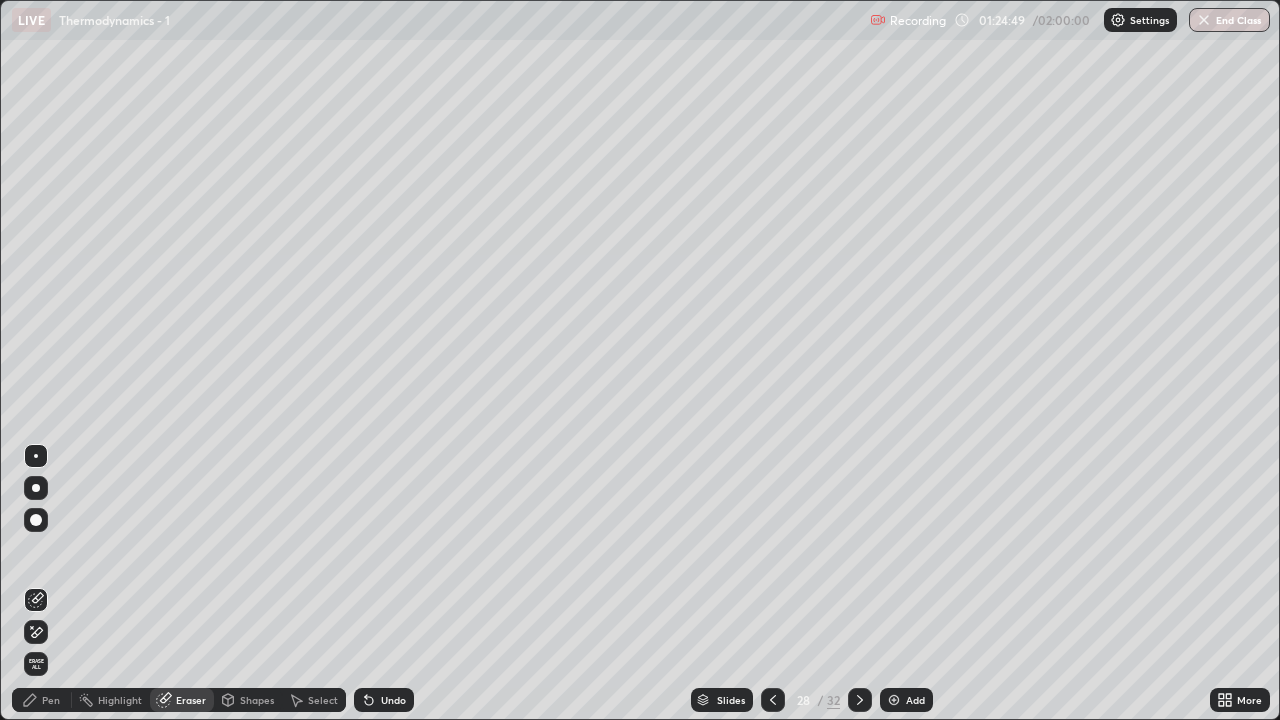click on "Pen" at bounding box center (42, 700) 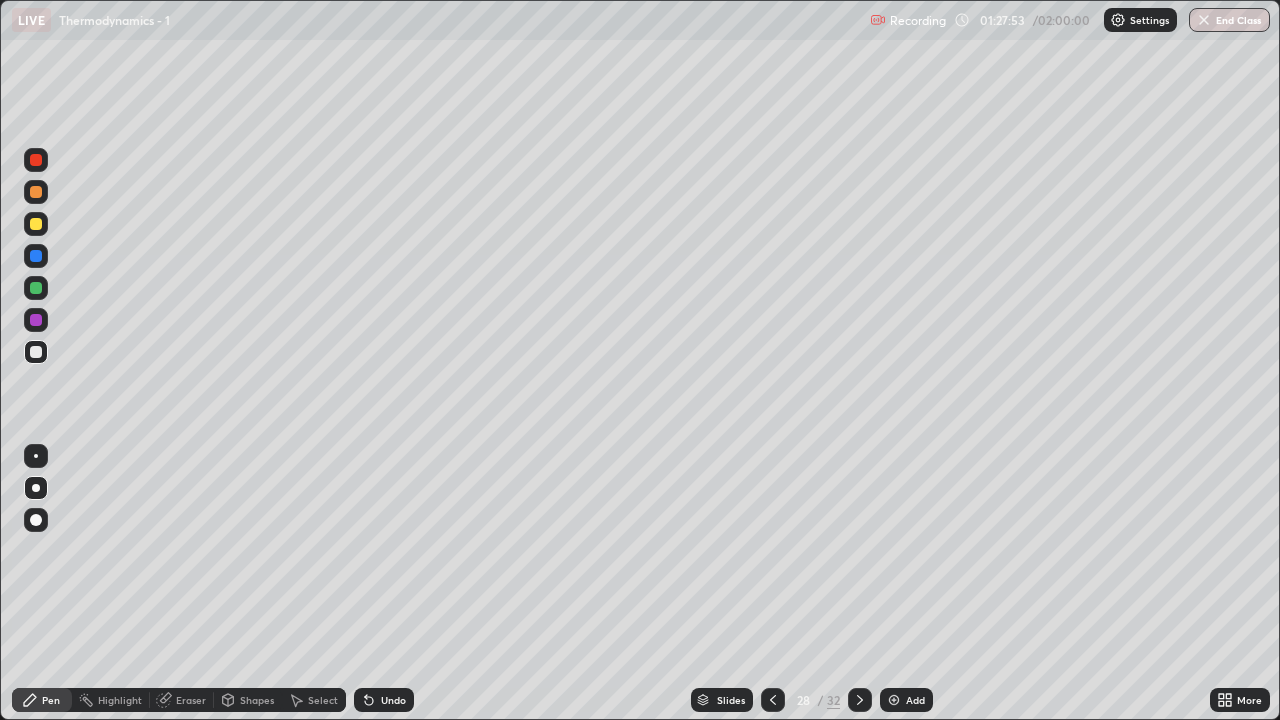 click on "Eraser" at bounding box center (182, 700) 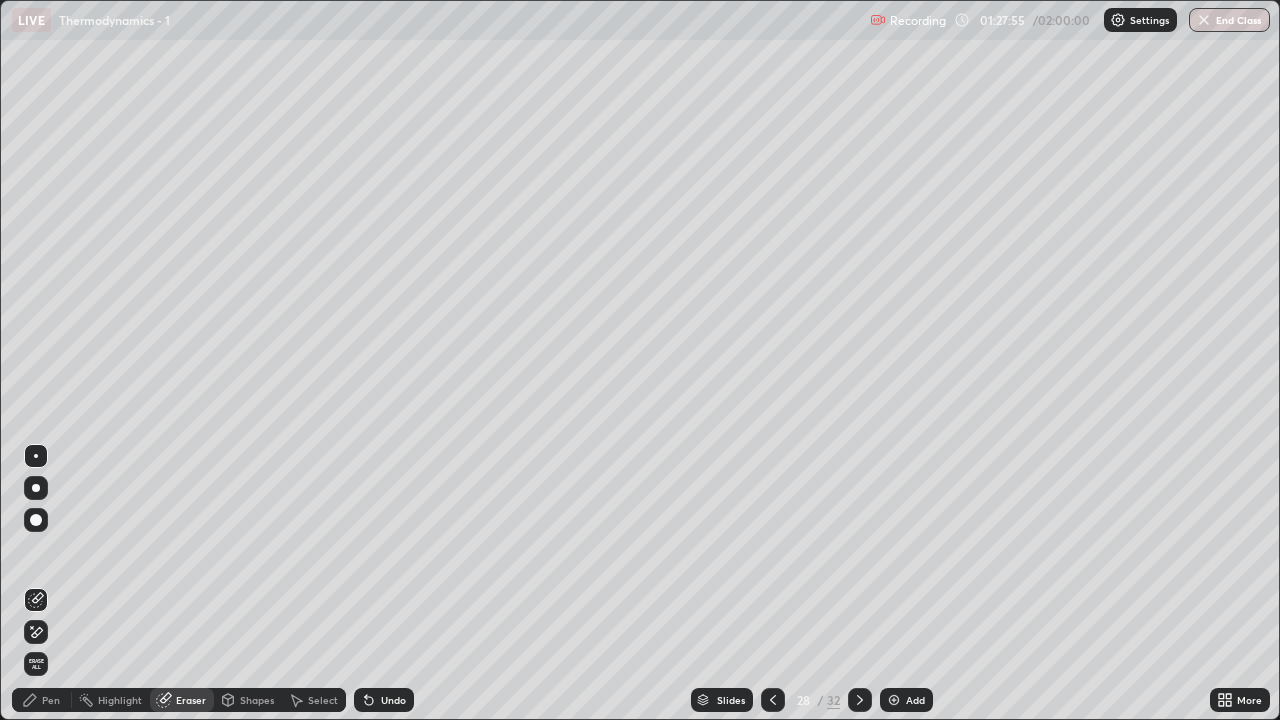 click on "Pen" at bounding box center (42, 700) 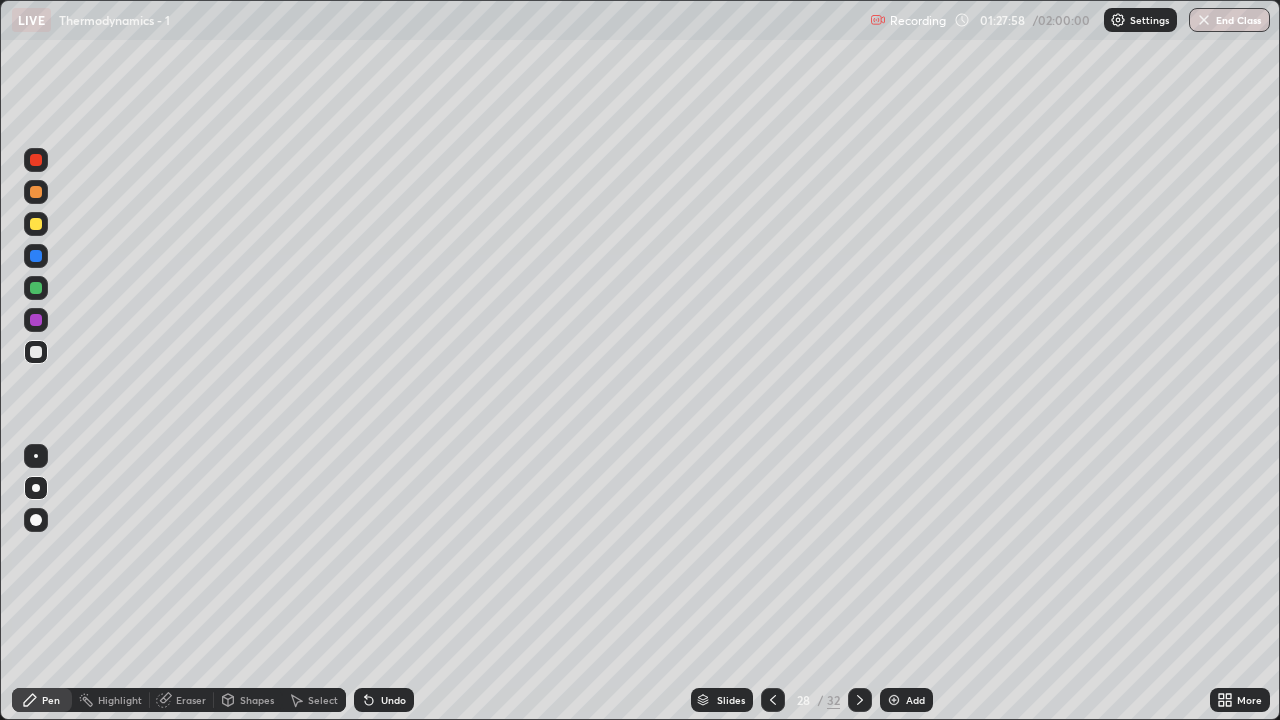 click on "Eraser" at bounding box center (191, 700) 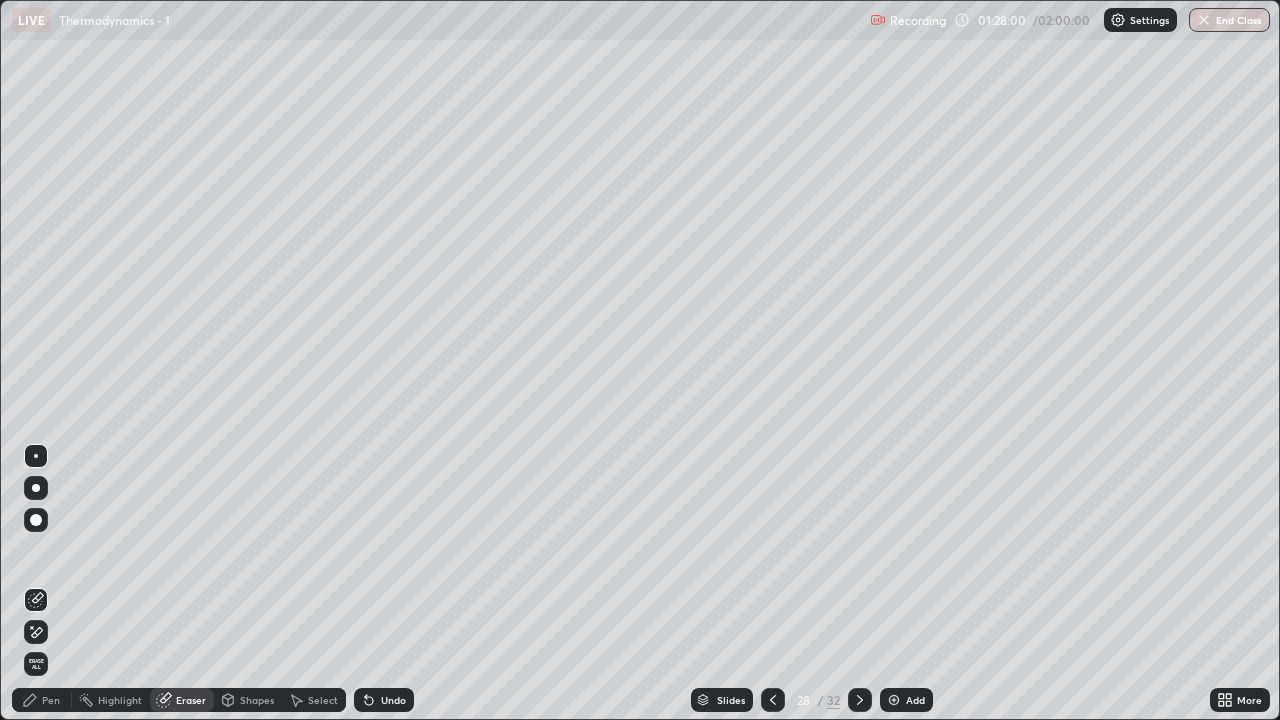 click on "Pen" at bounding box center (51, 700) 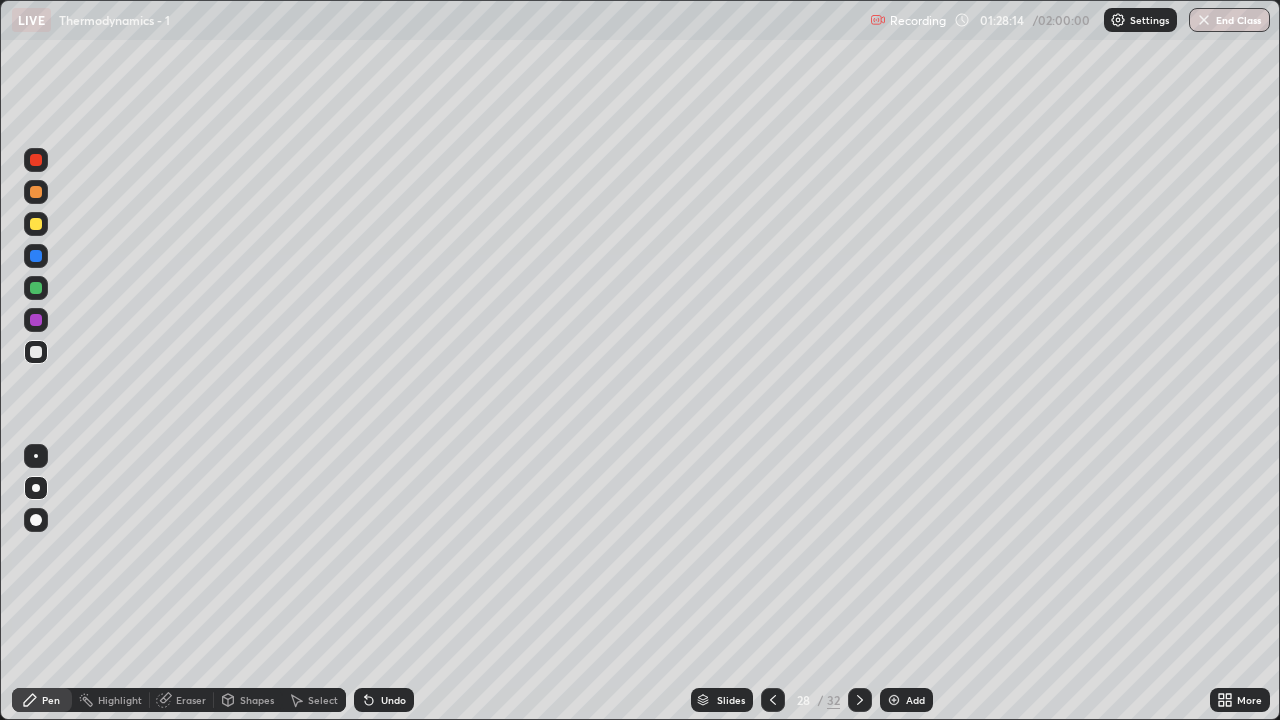click 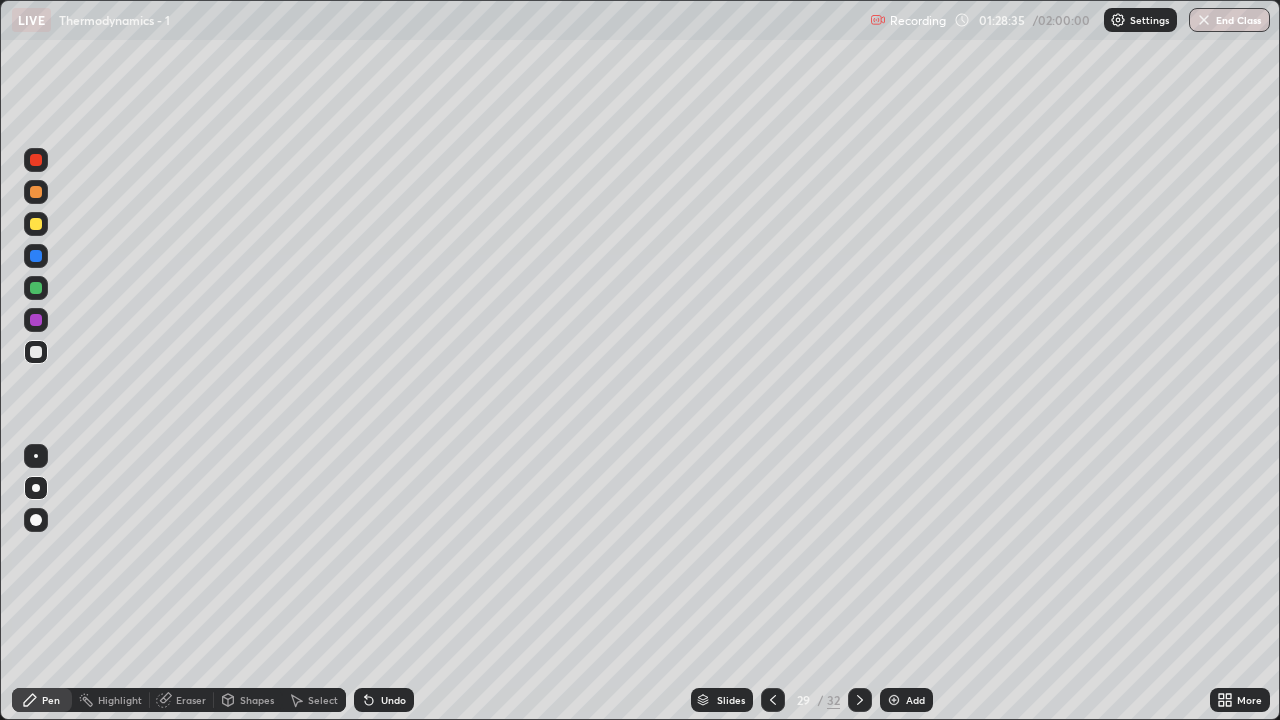 click on "Eraser" at bounding box center (191, 700) 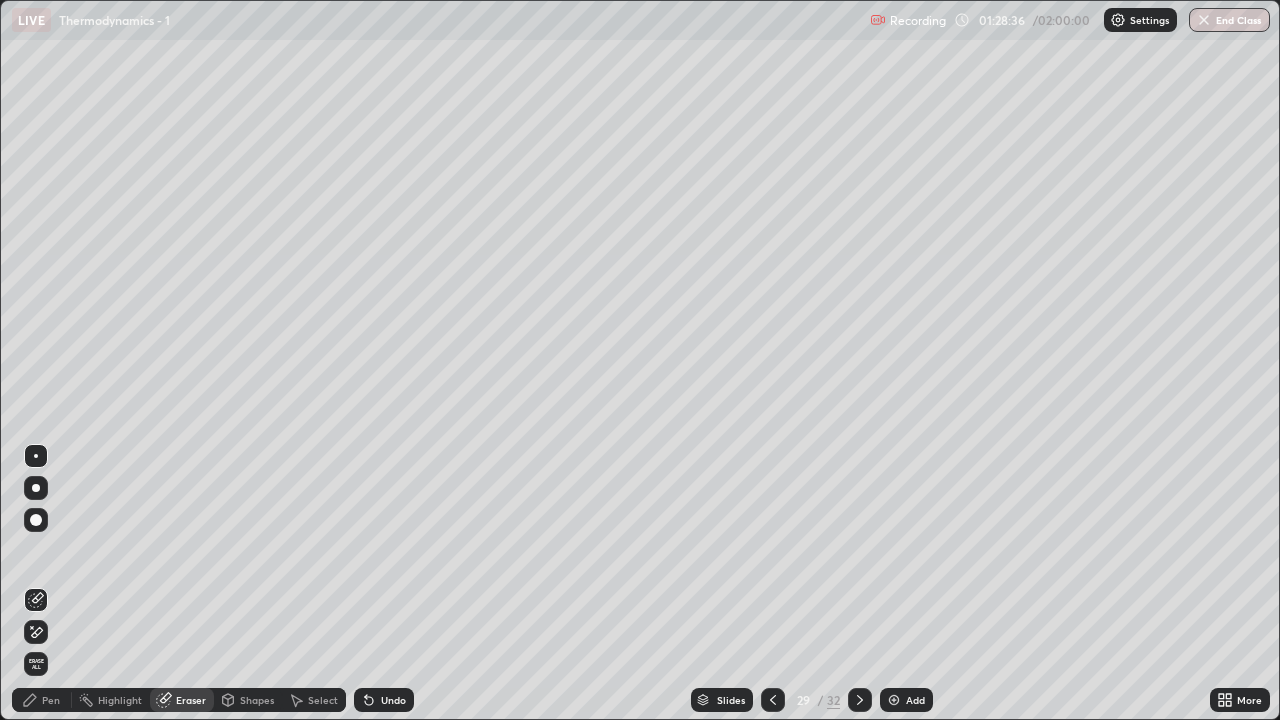 click on "Pen" at bounding box center [51, 700] 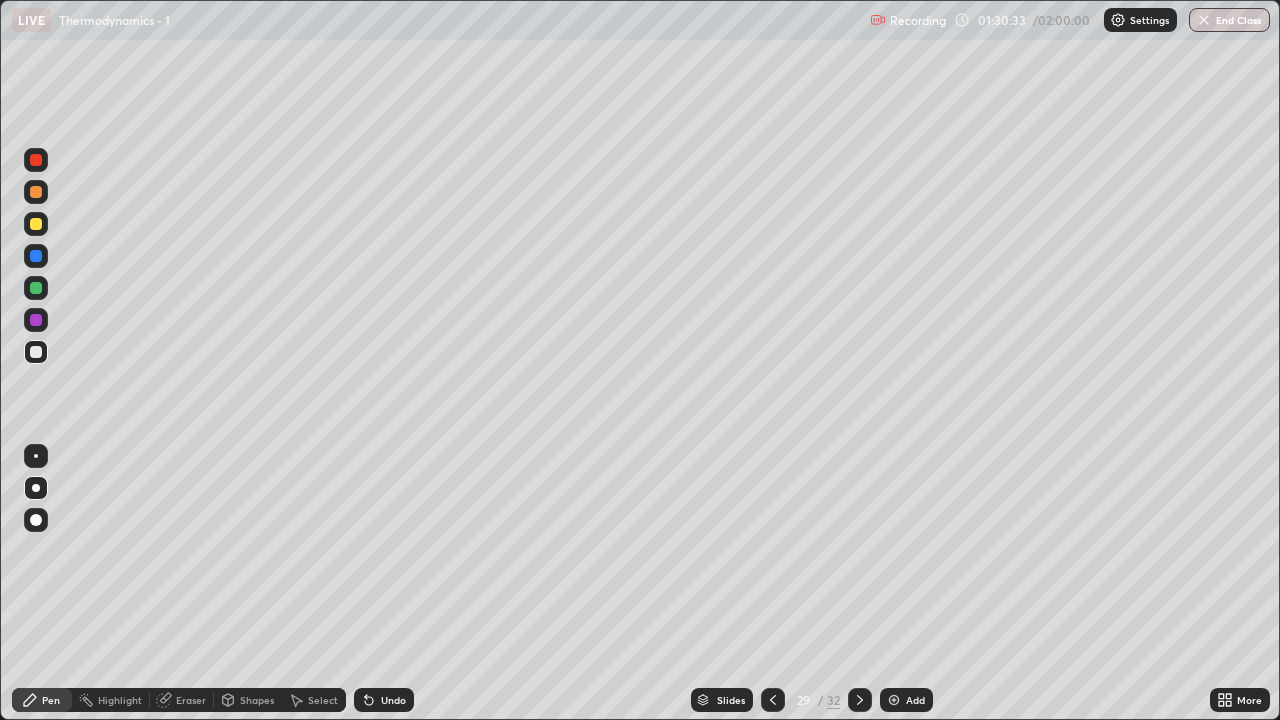 click on "Eraser" at bounding box center [191, 700] 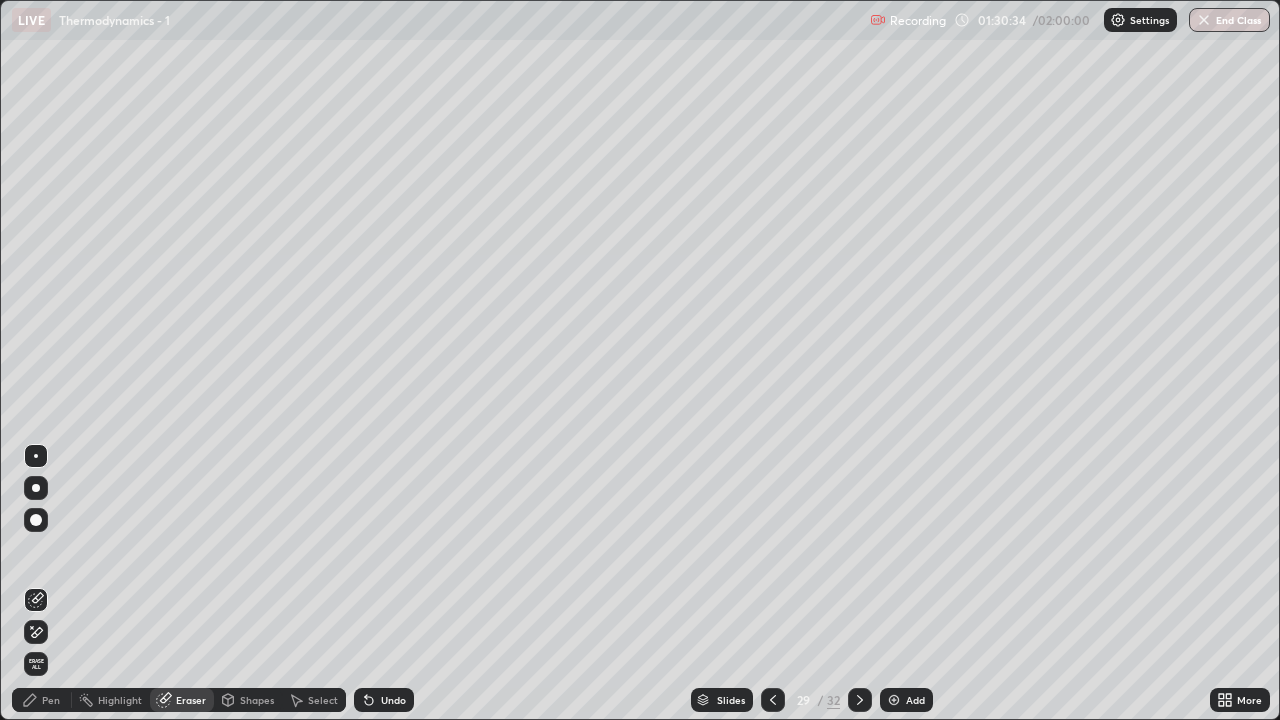 click on "Pen" at bounding box center [51, 700] 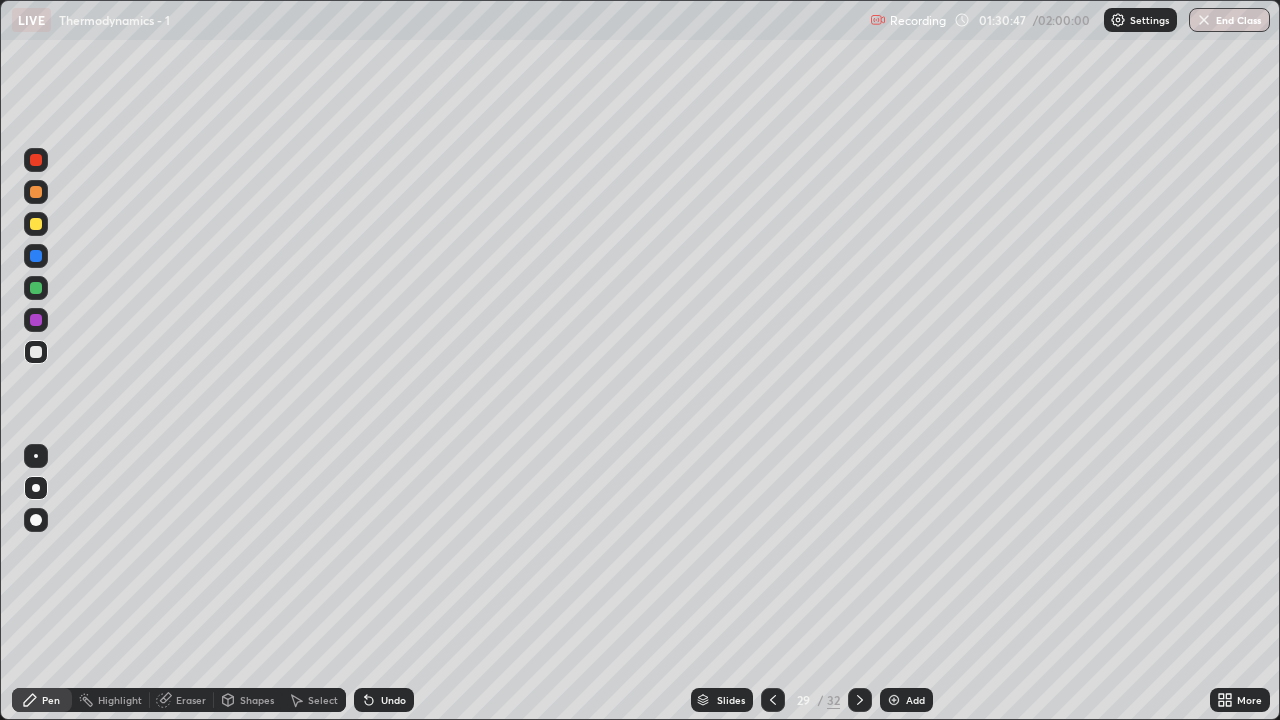 click 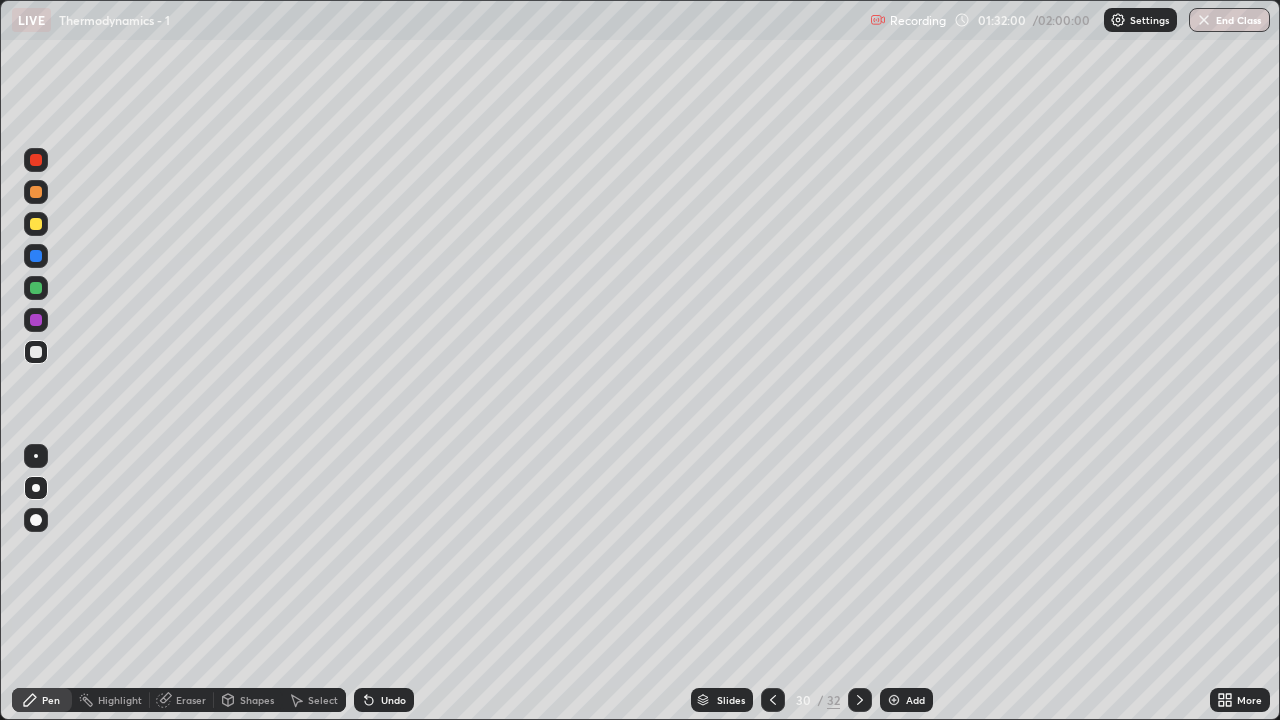 click at bounding box center [773, 700] 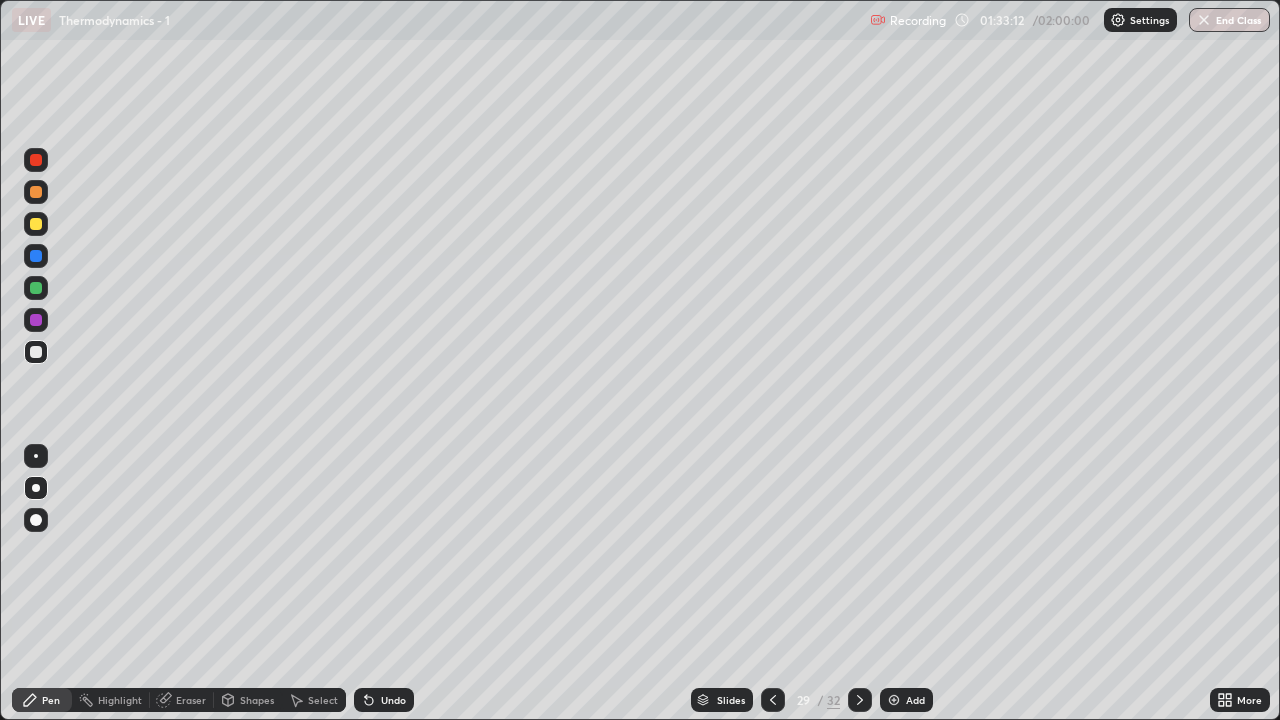 click 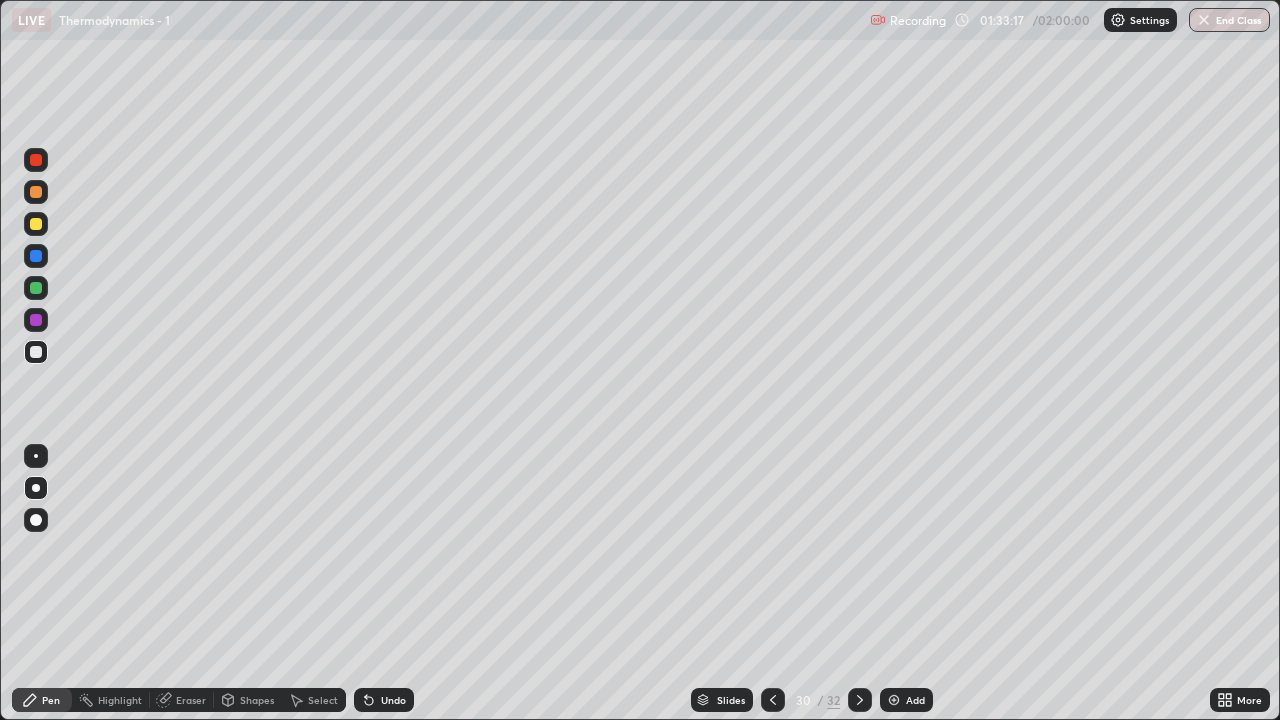 click 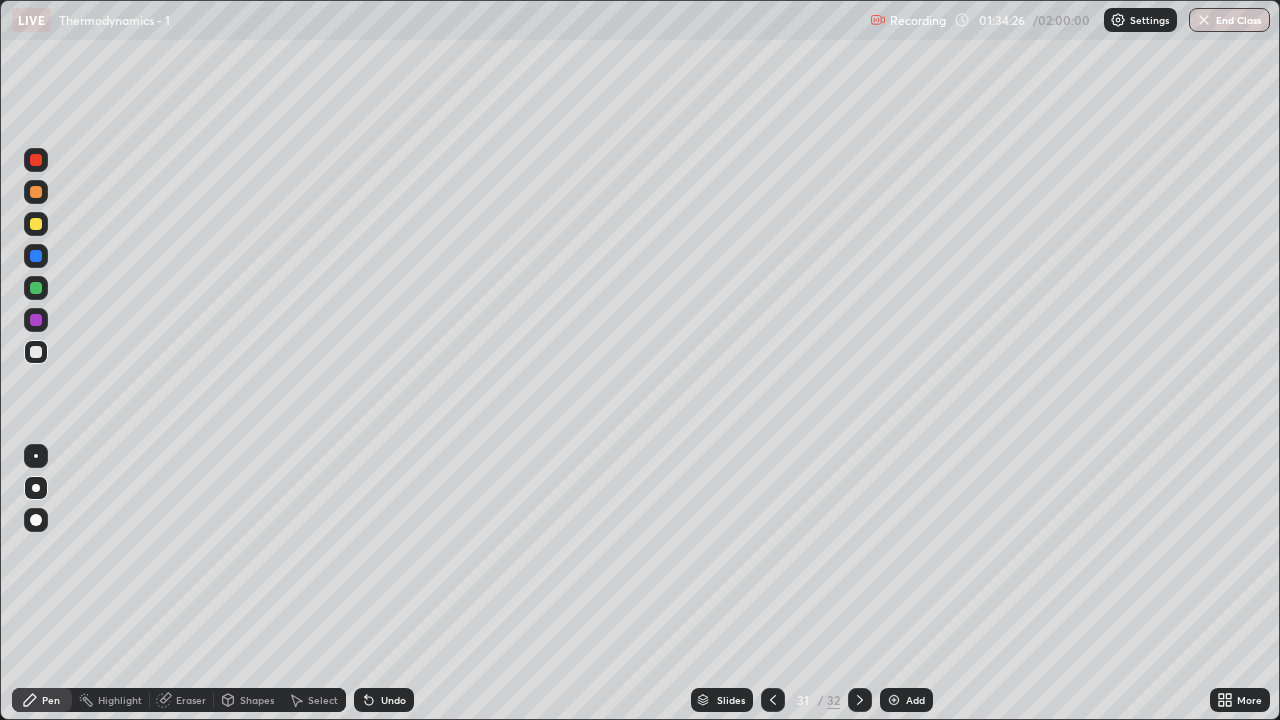 click 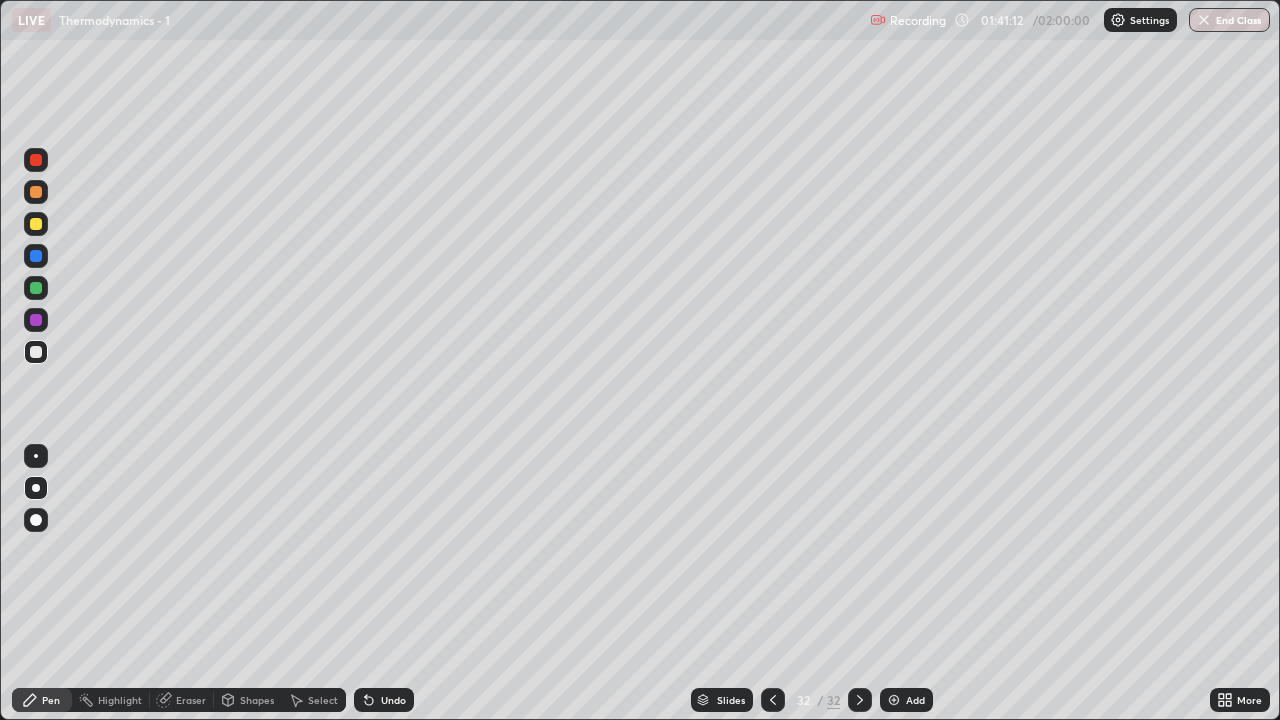 click at bounding box center (860, 700) 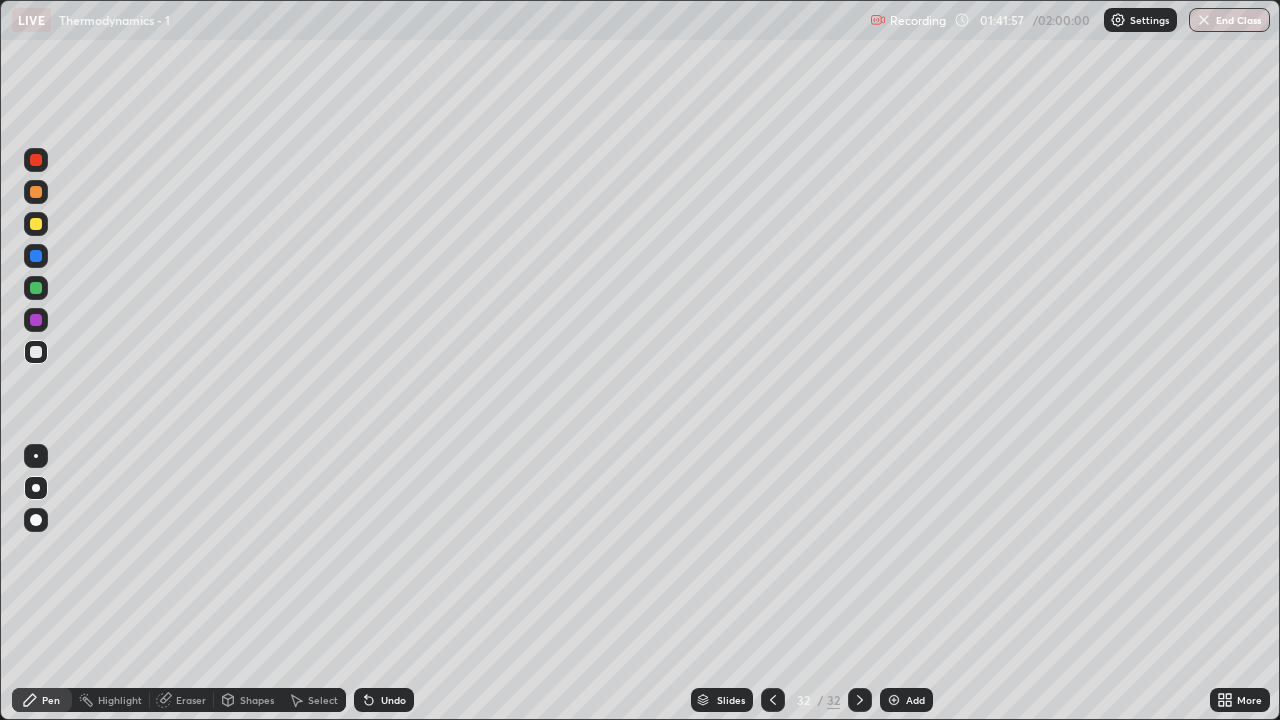 click on "End Class" at bounding box center (1229, 20) 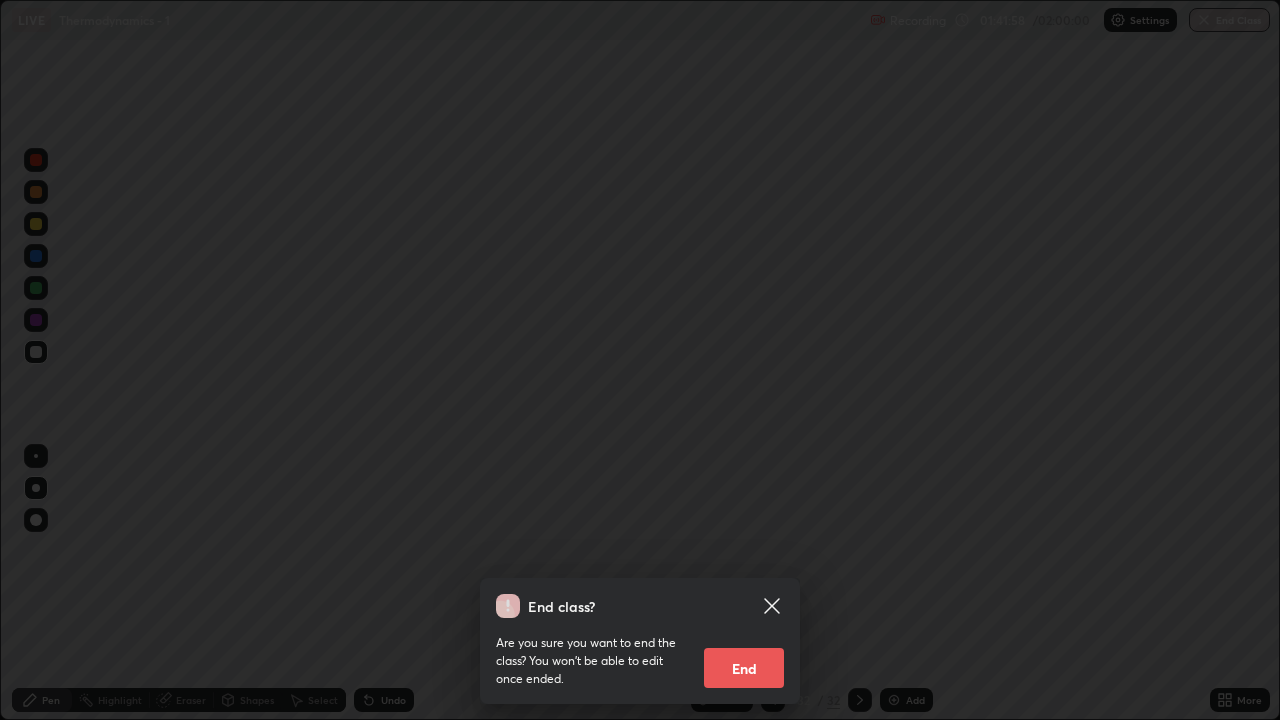 click on "End" at bounding box center (744, 668) 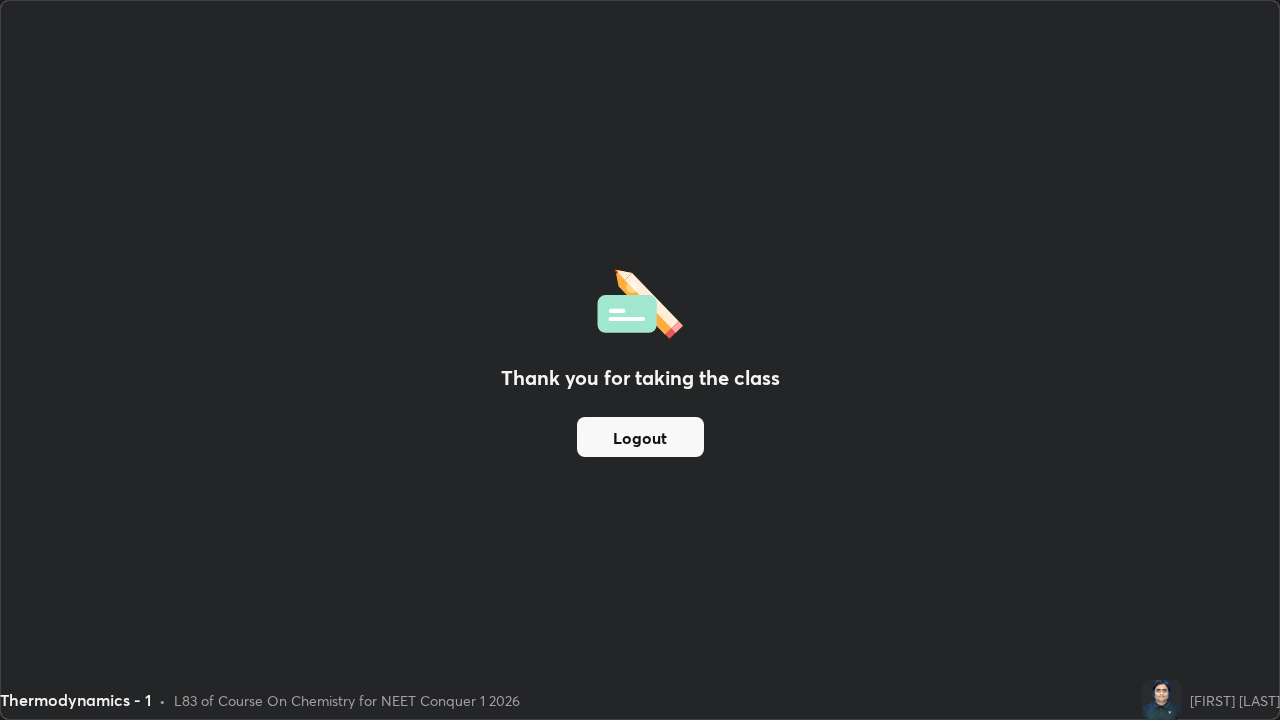click on "Logout" at bounding box center (640, 437) 